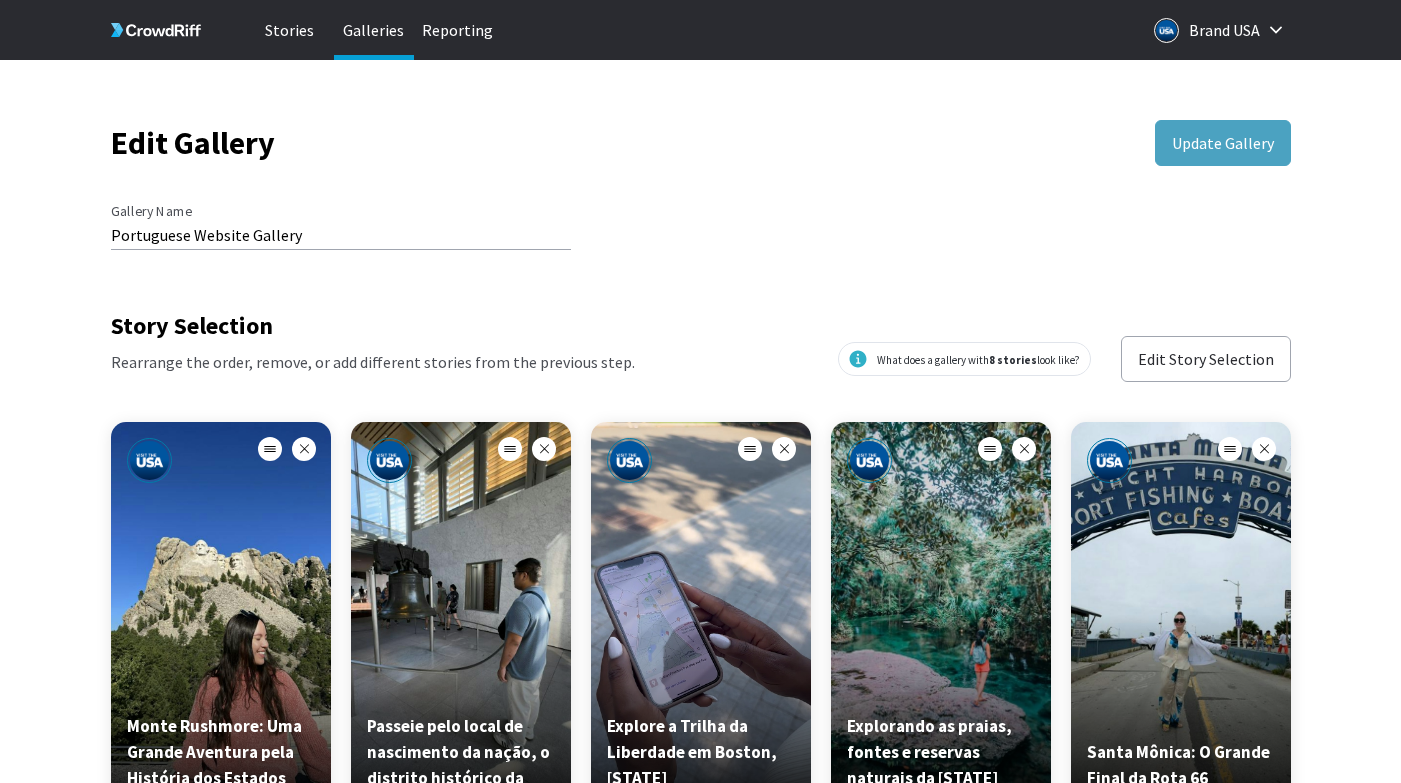 scroll, scrollTop: 361, scrollLeft: 0, axis: vertical 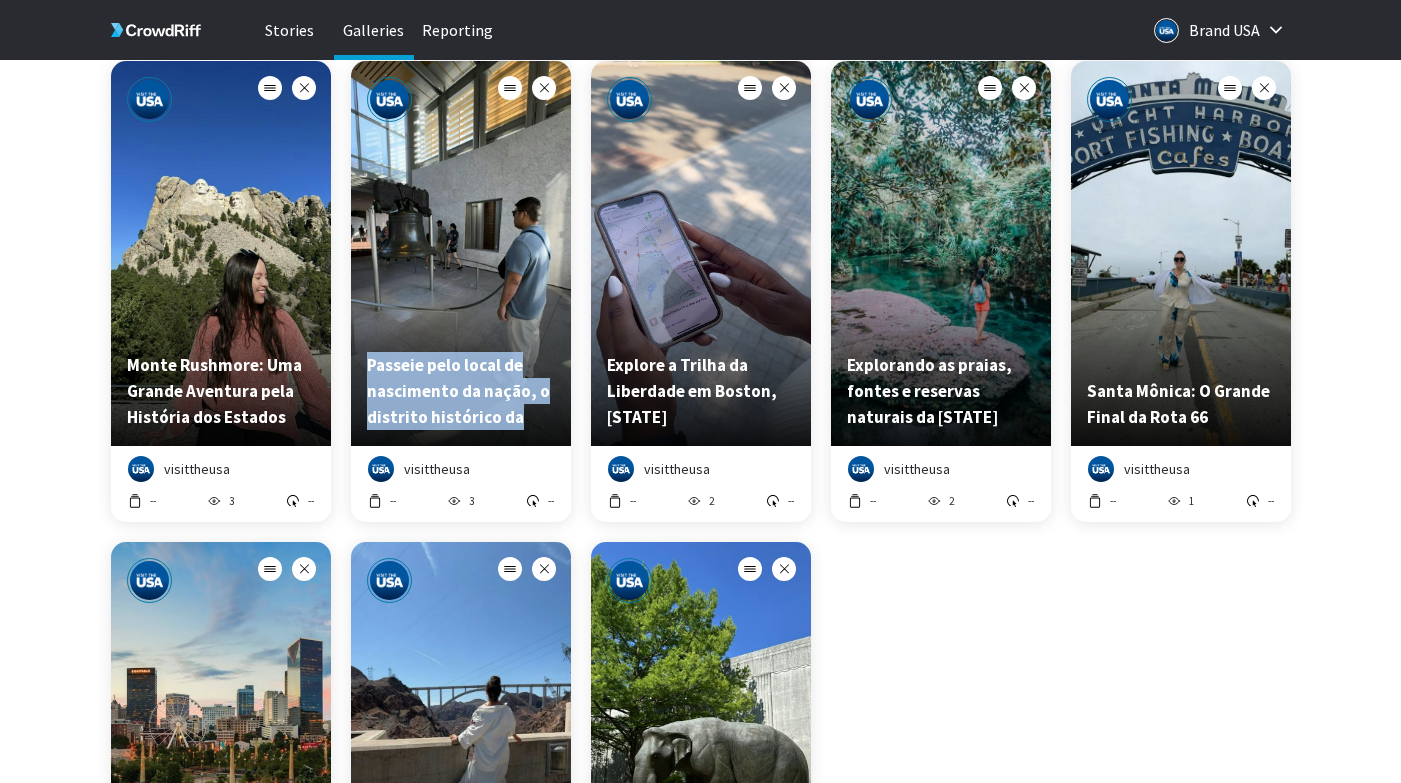 type 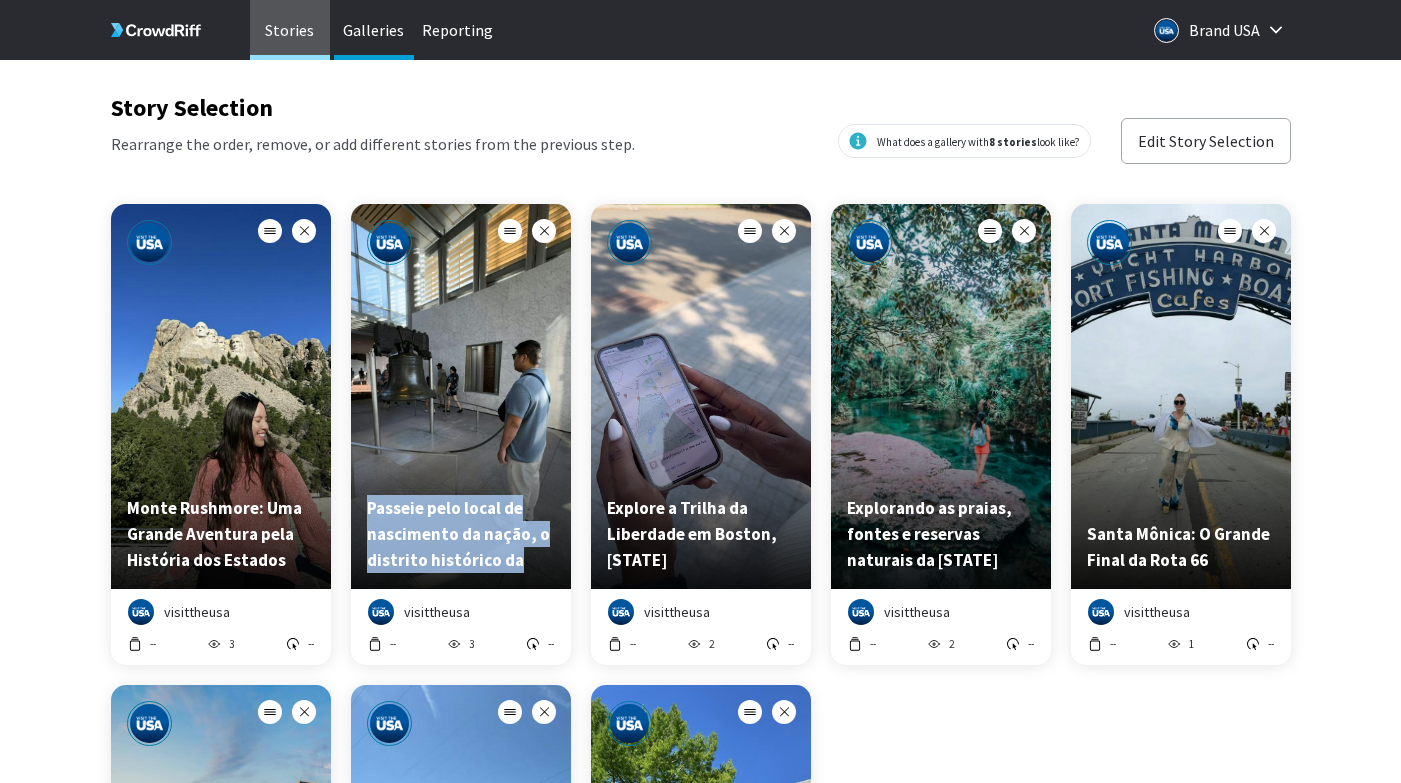 scroll, scrollTop: 217, scrollLeft: 0, axis: vertical 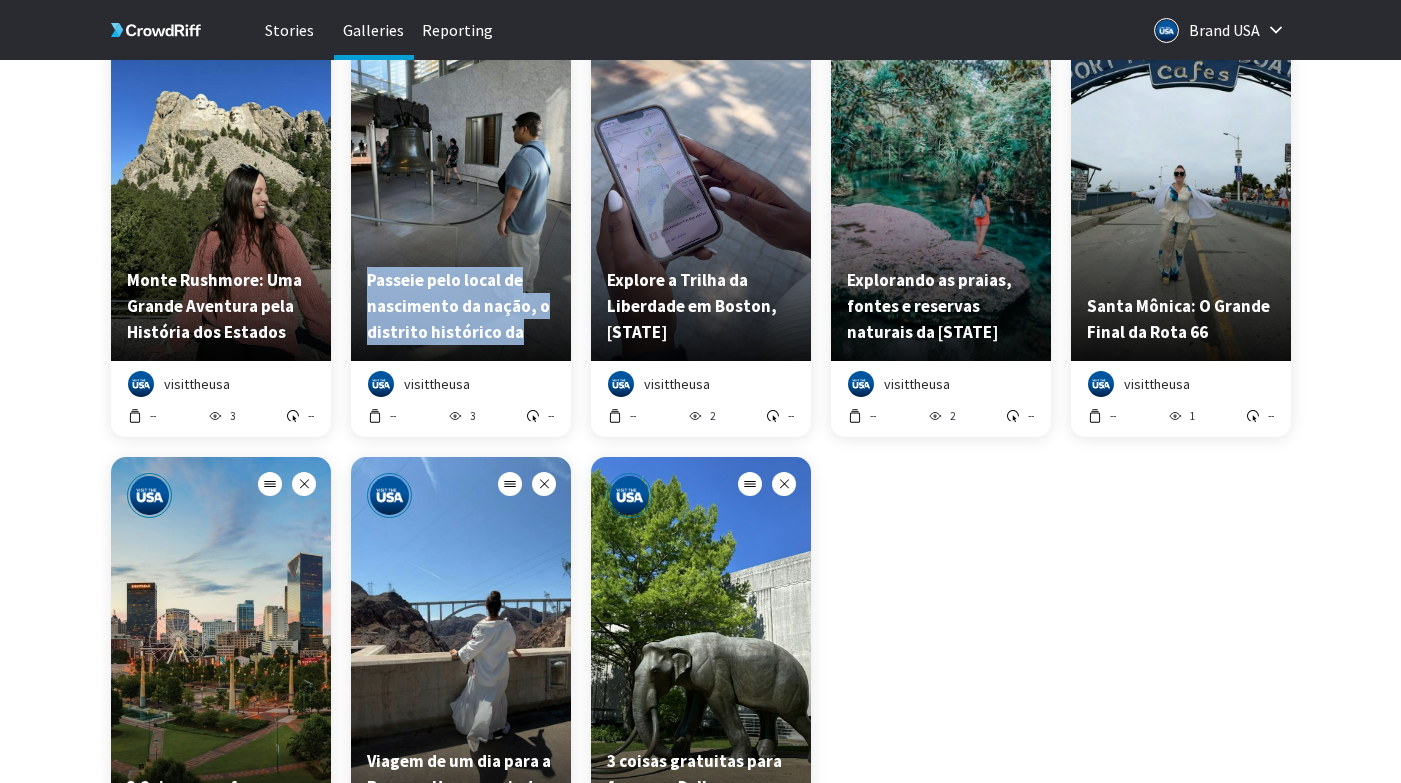drag, startPoint x: 701, startPoint y: 312, endPoint x: 601, endPoint y: 276, distance: 106.28264 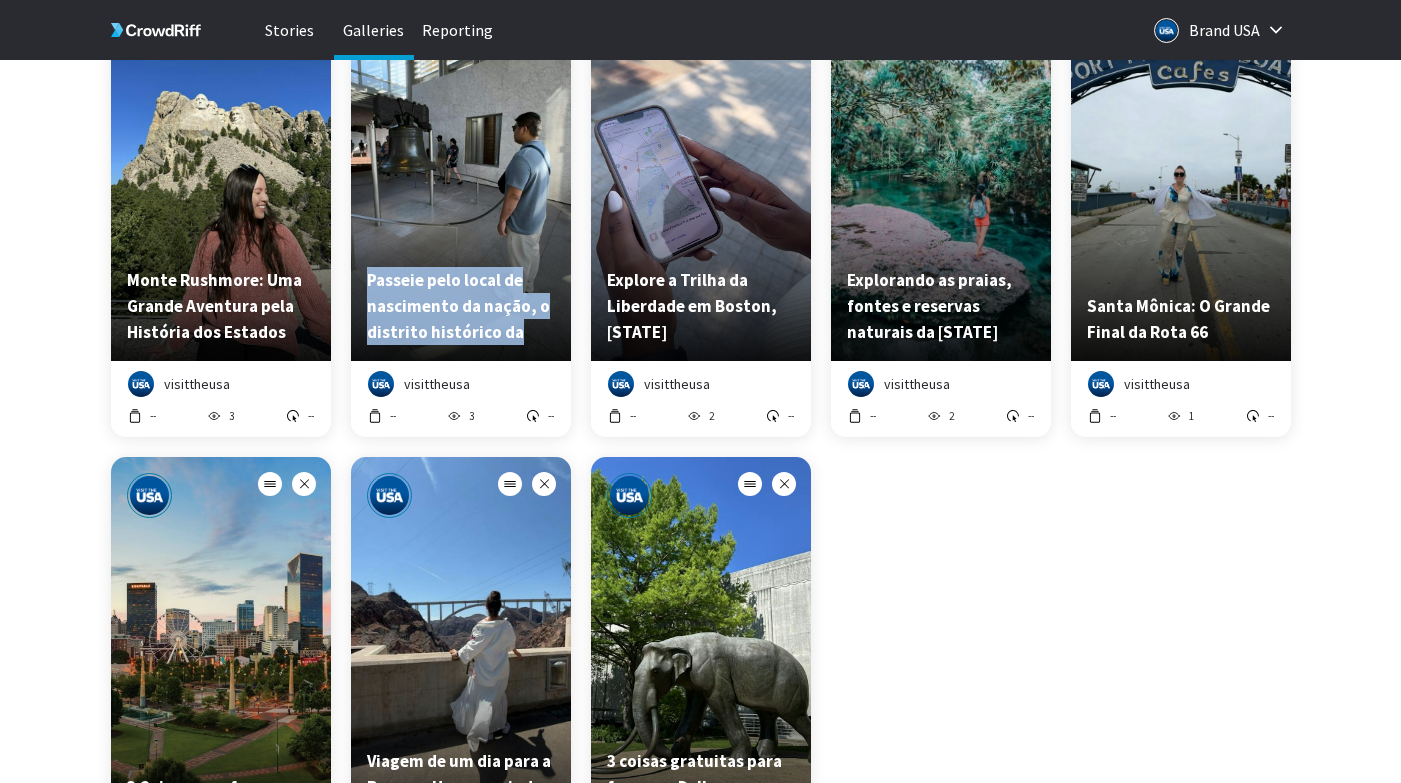 copy on "Explore a Trilha da Liberdade em Boston, [STATE]" 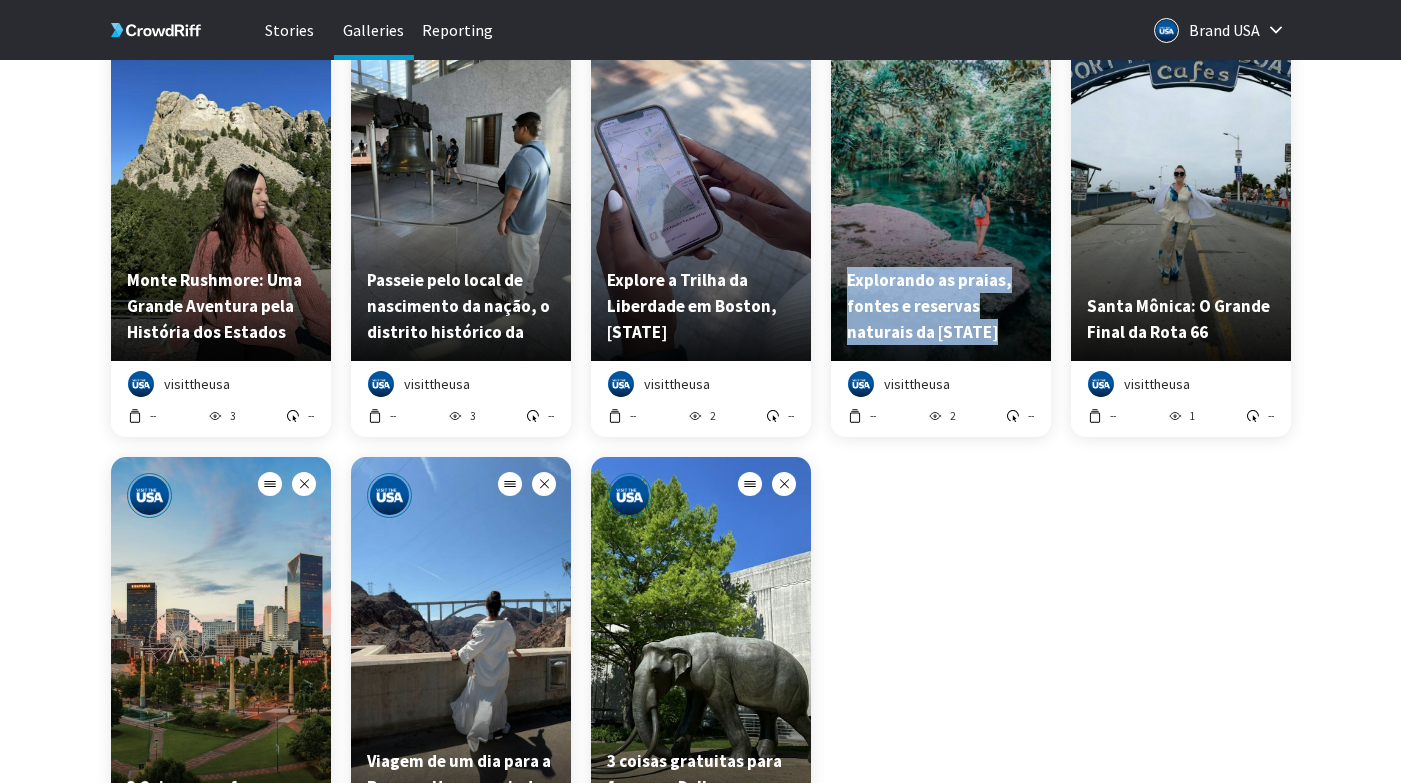 drag, startPoint x: 987, startPoint y: 331, endPoint x: 847, endPoint y: 282, distance: 148.32735 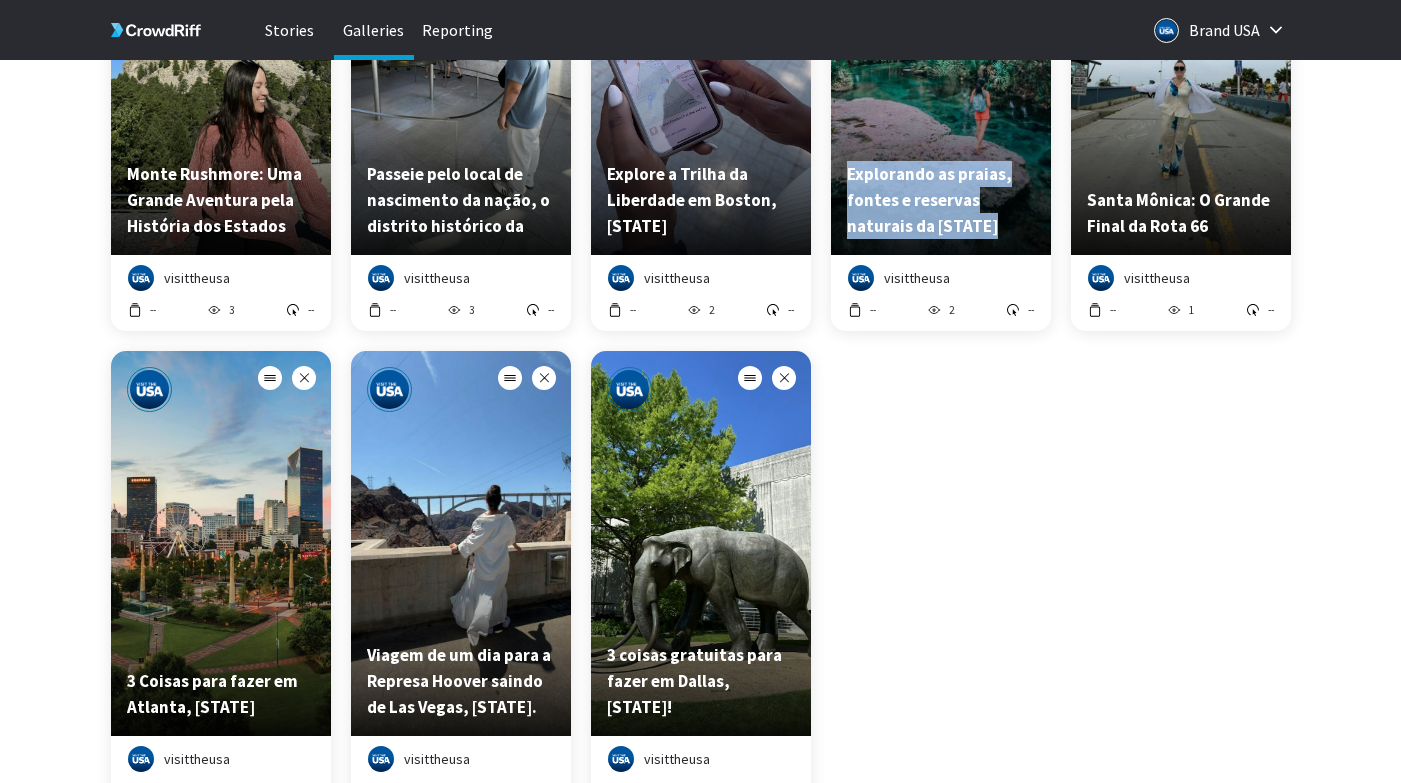 scroll, scrollTop: 553, scrollLeft: 0, axis: vertical 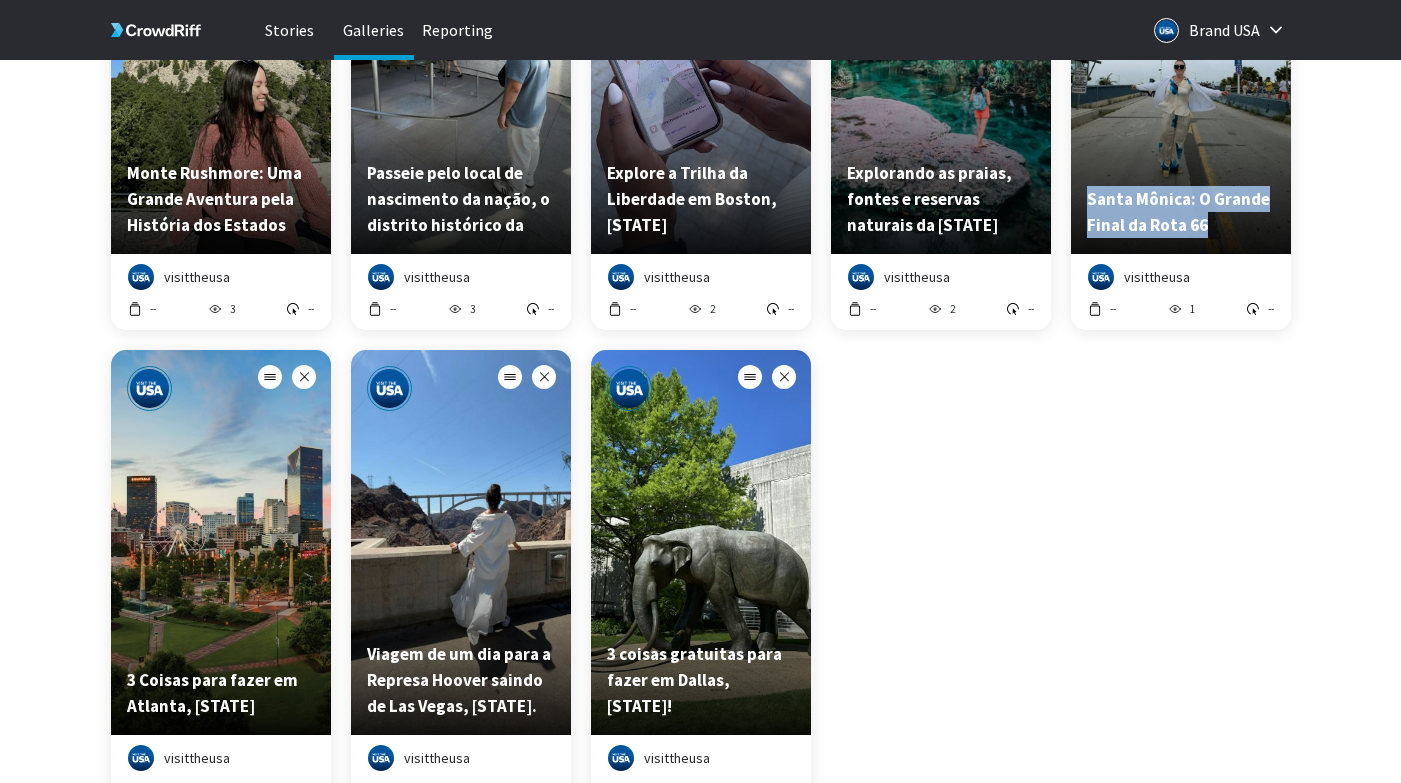 type 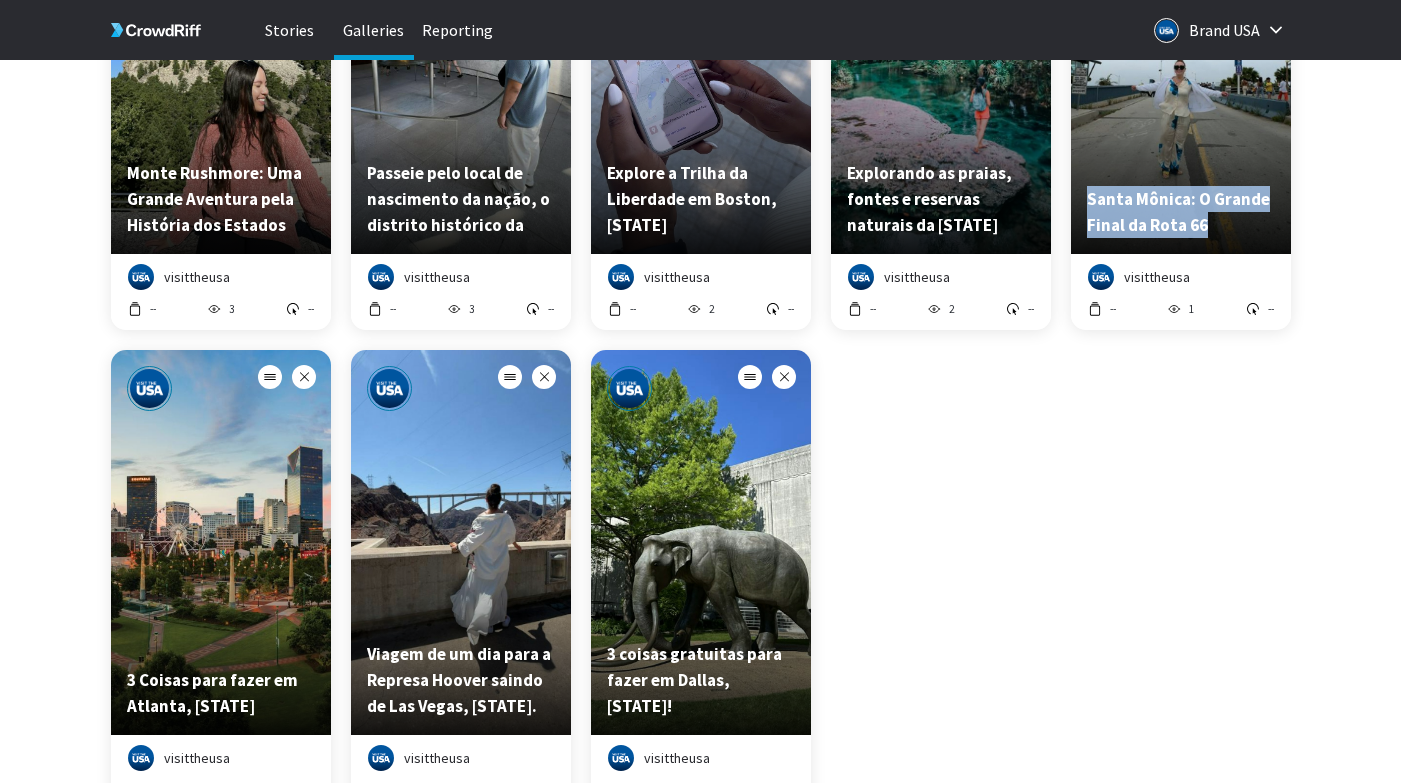 copy on "Santa Mônica: O Grande Final da Rota 66" 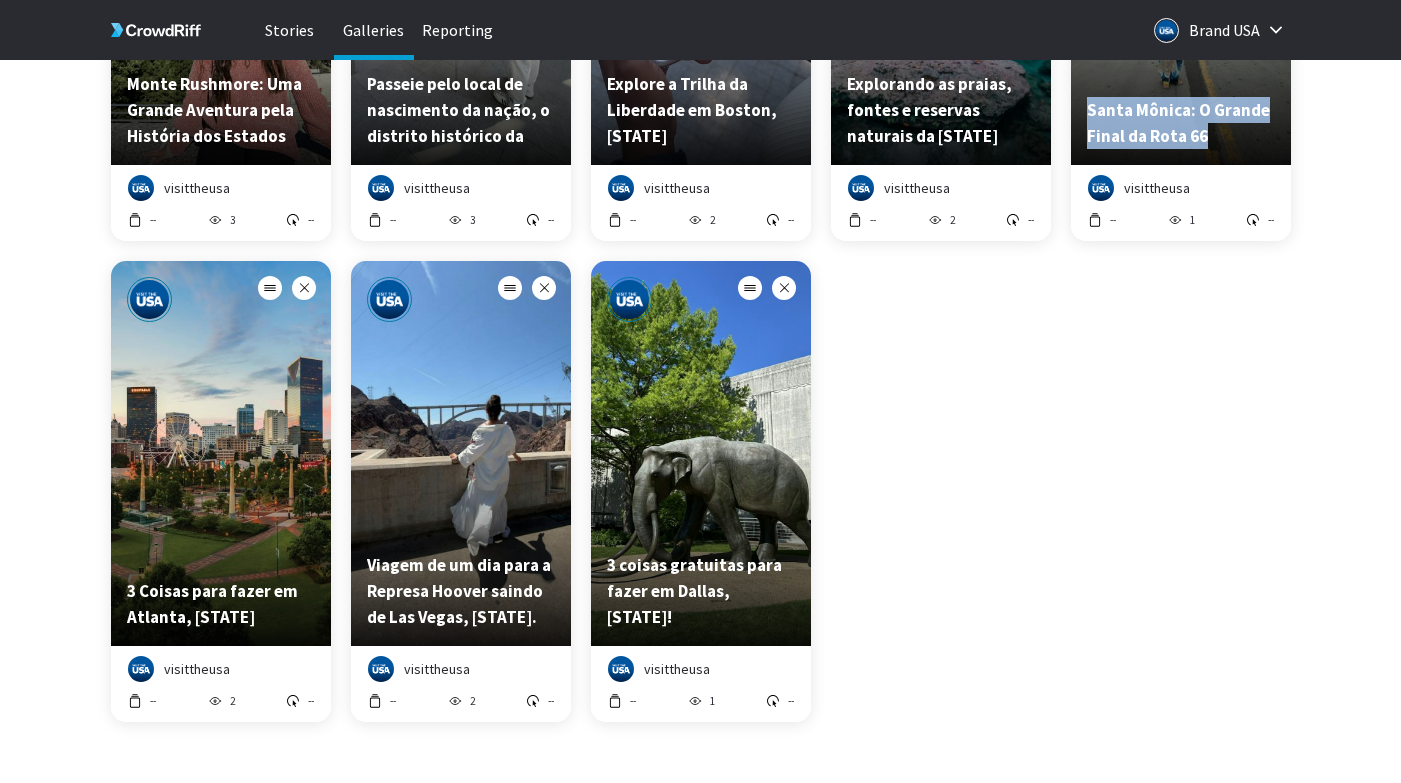scroll, scrollTop: 640, scrollLeft: 0, axis: vertical 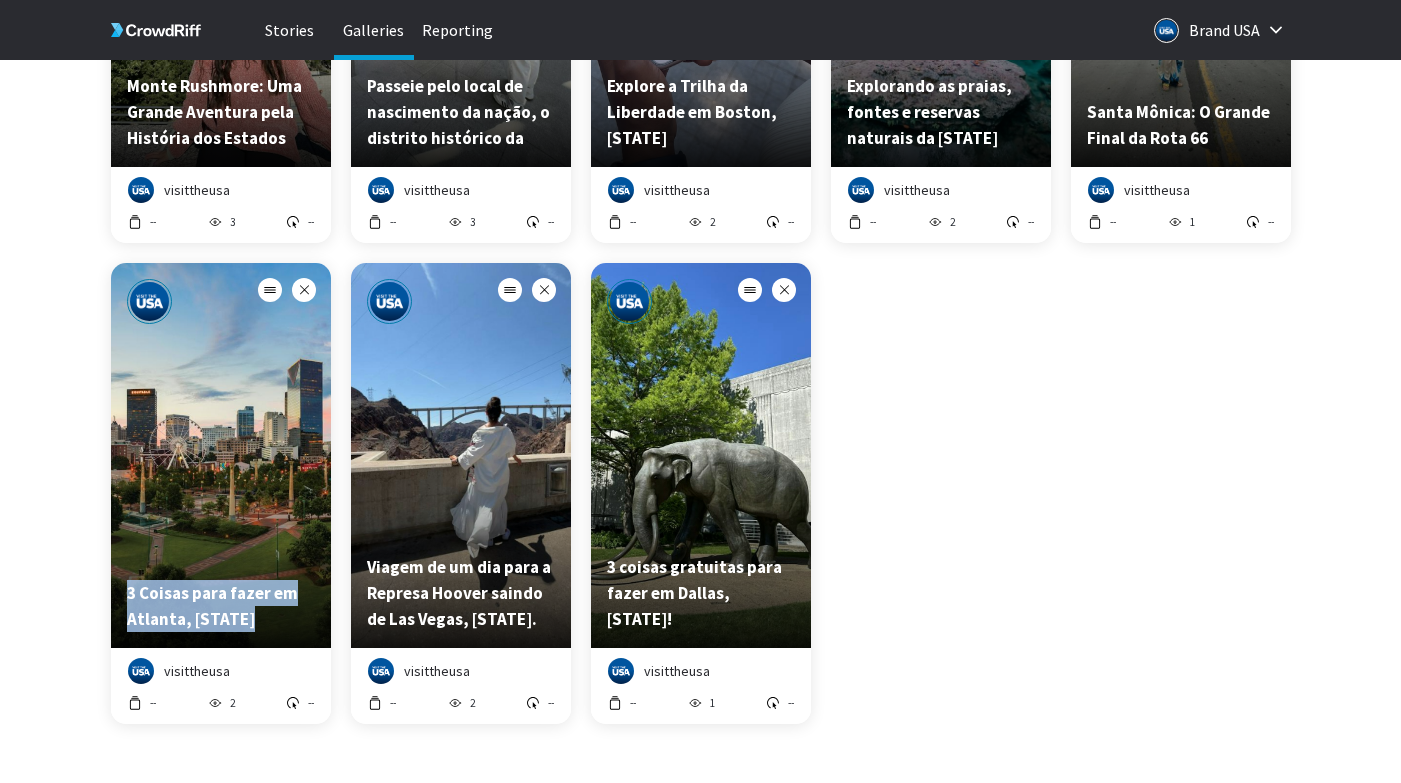 type 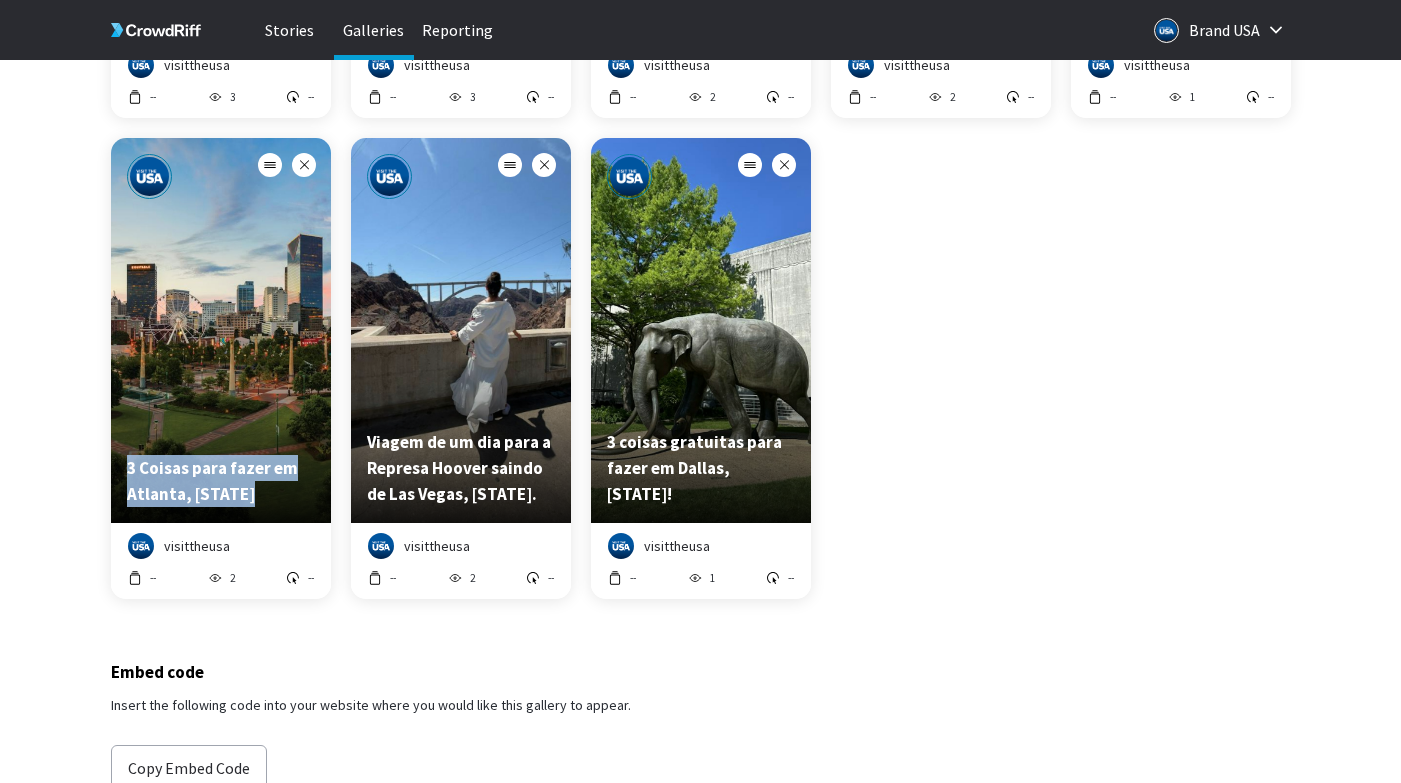 scroll, scrollTop: 769, scrollLeft: 0, axis: vertical 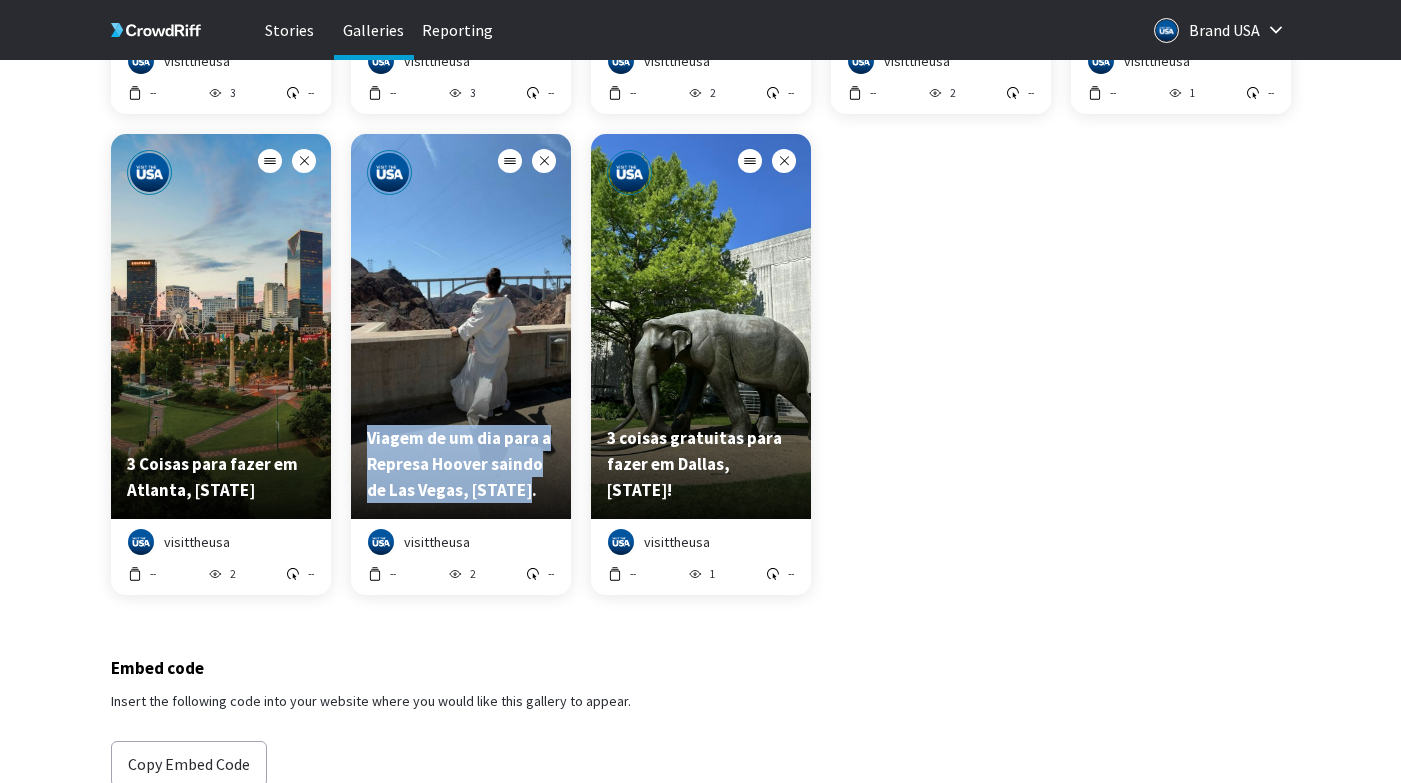 type 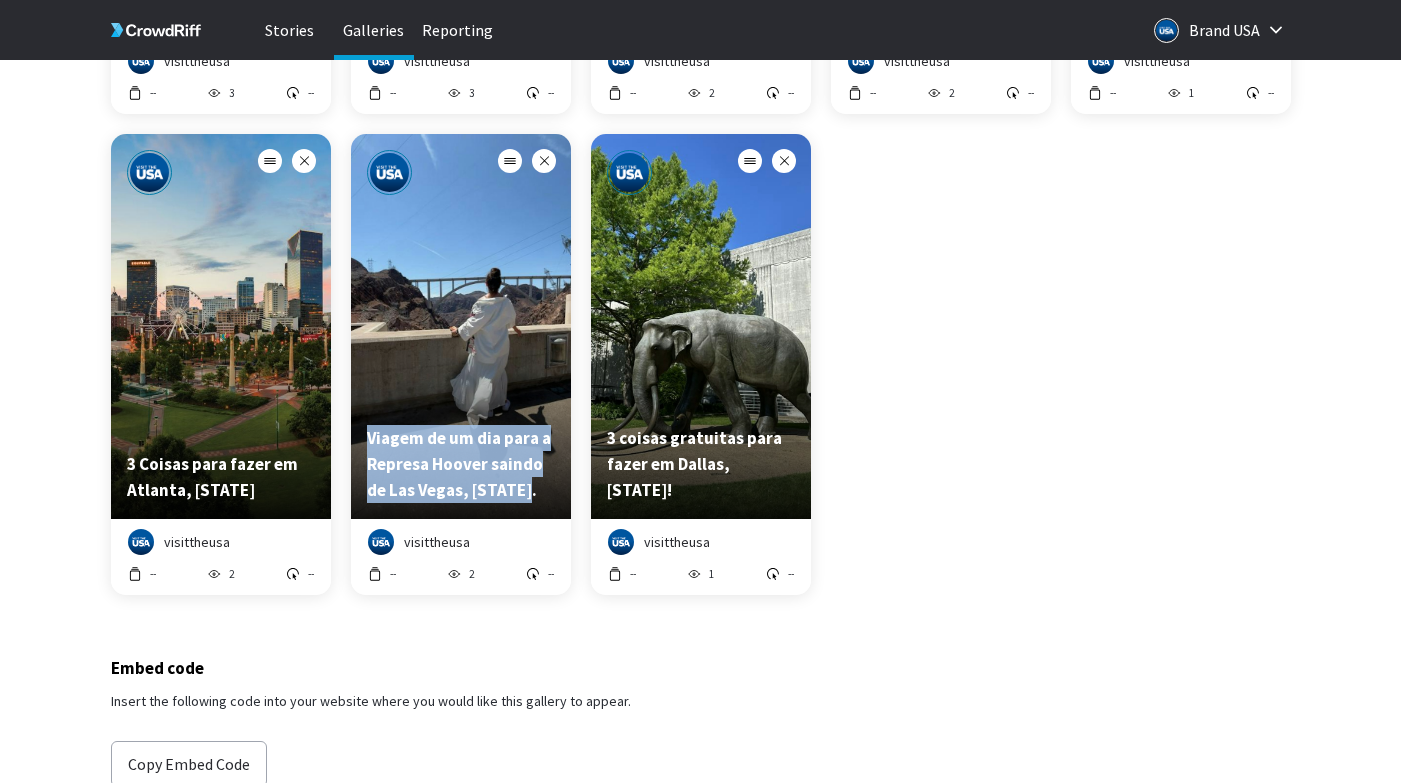 copy on "Viagem de um dia para a Represa Hoover saindo de Las Vegas, [STATE]." 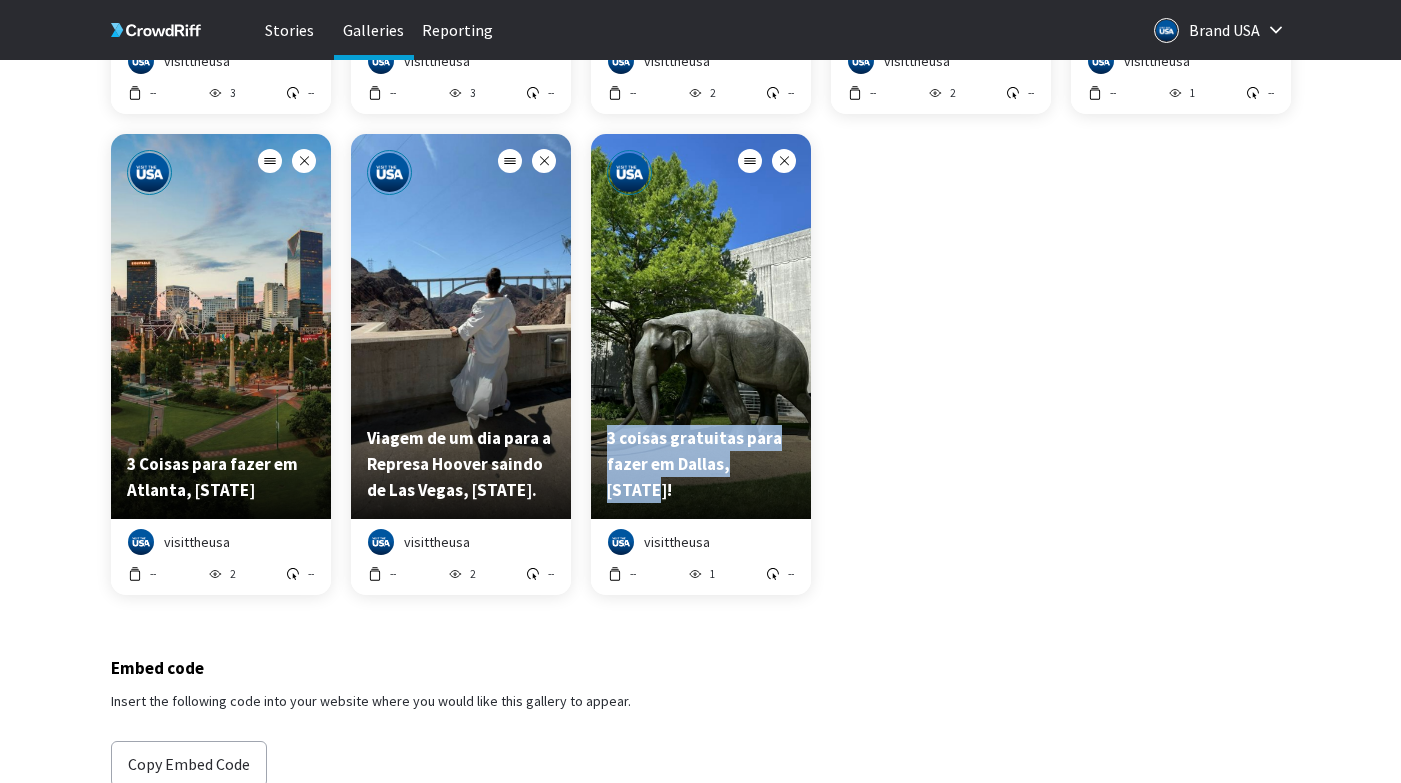 type 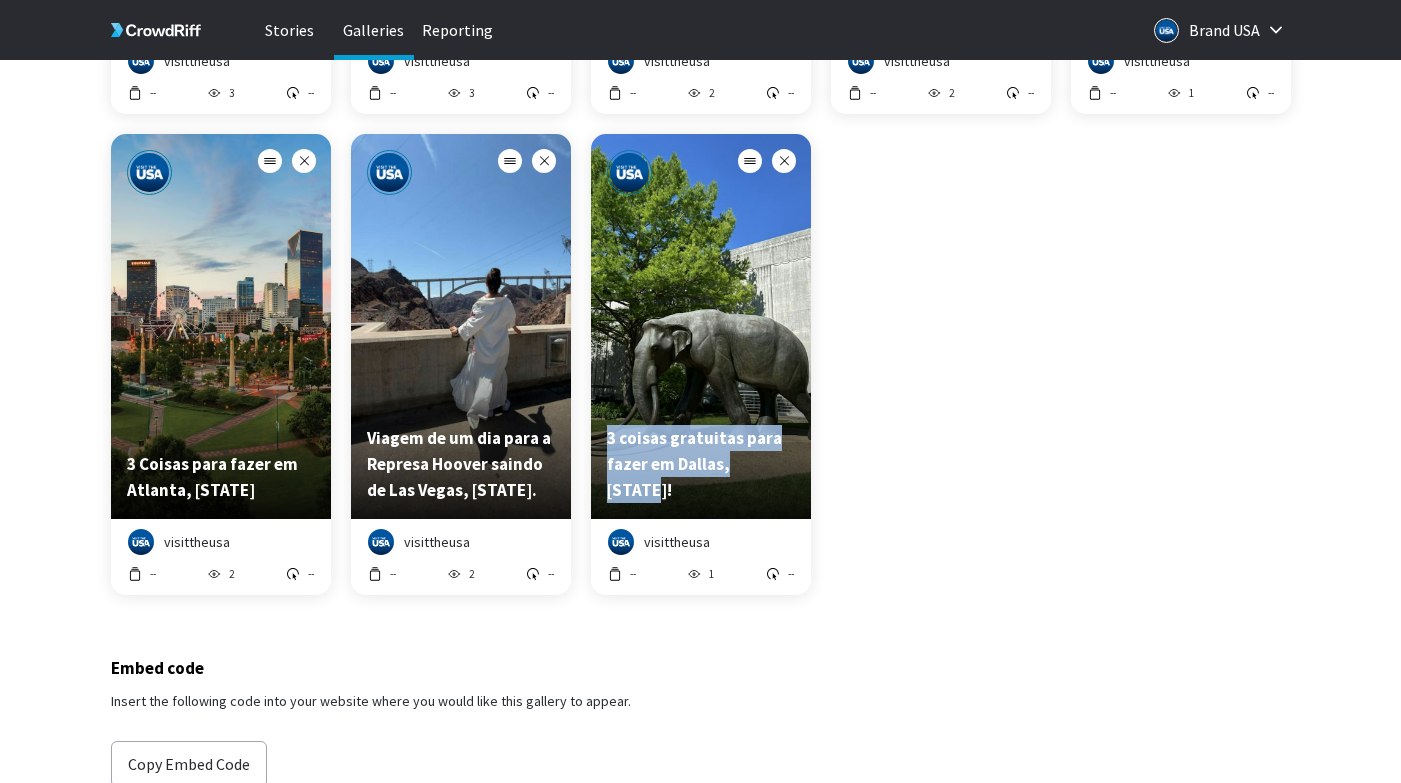 copy on "3 coisas gratuitas para fazer em Dallas, [STATE]!" 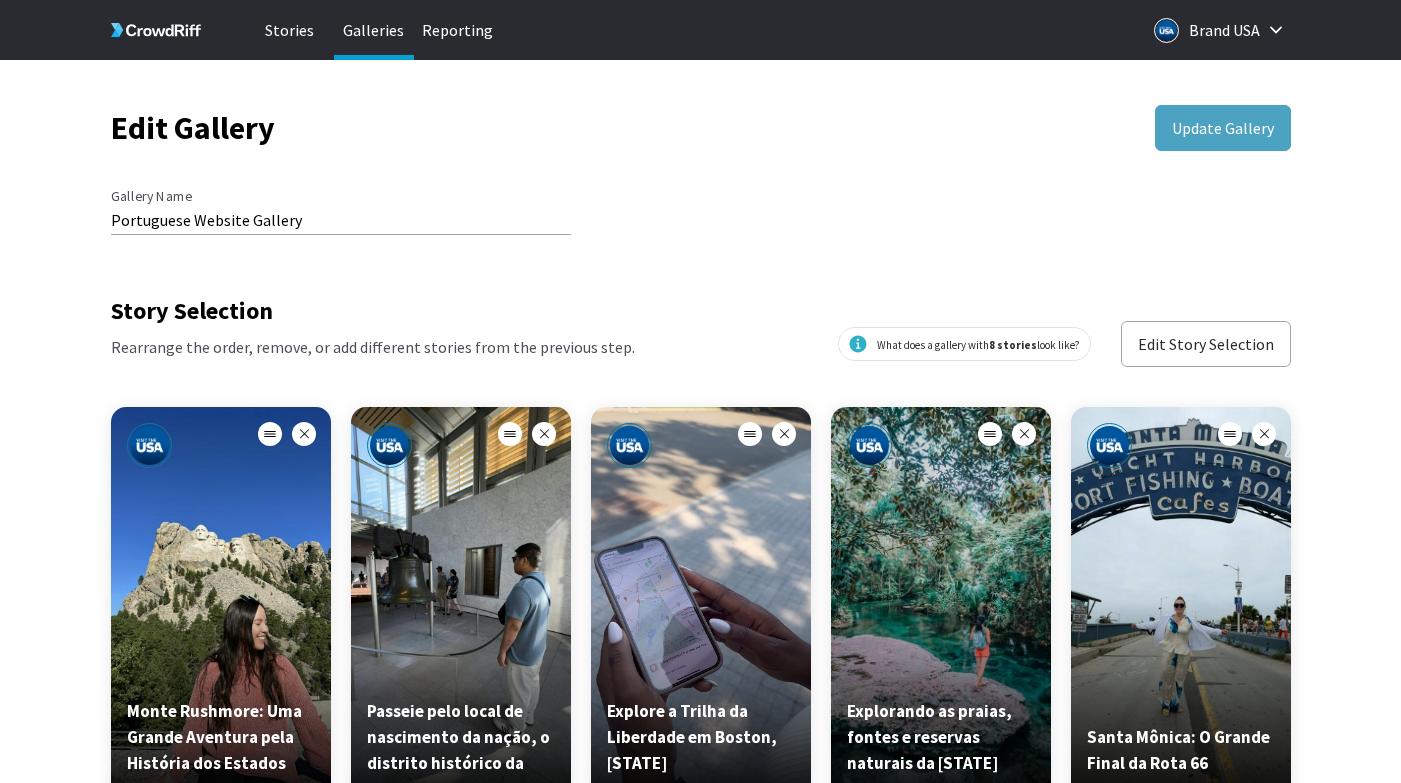 scroll, scrollTop: 0, scrollLeft: 0, axis: both 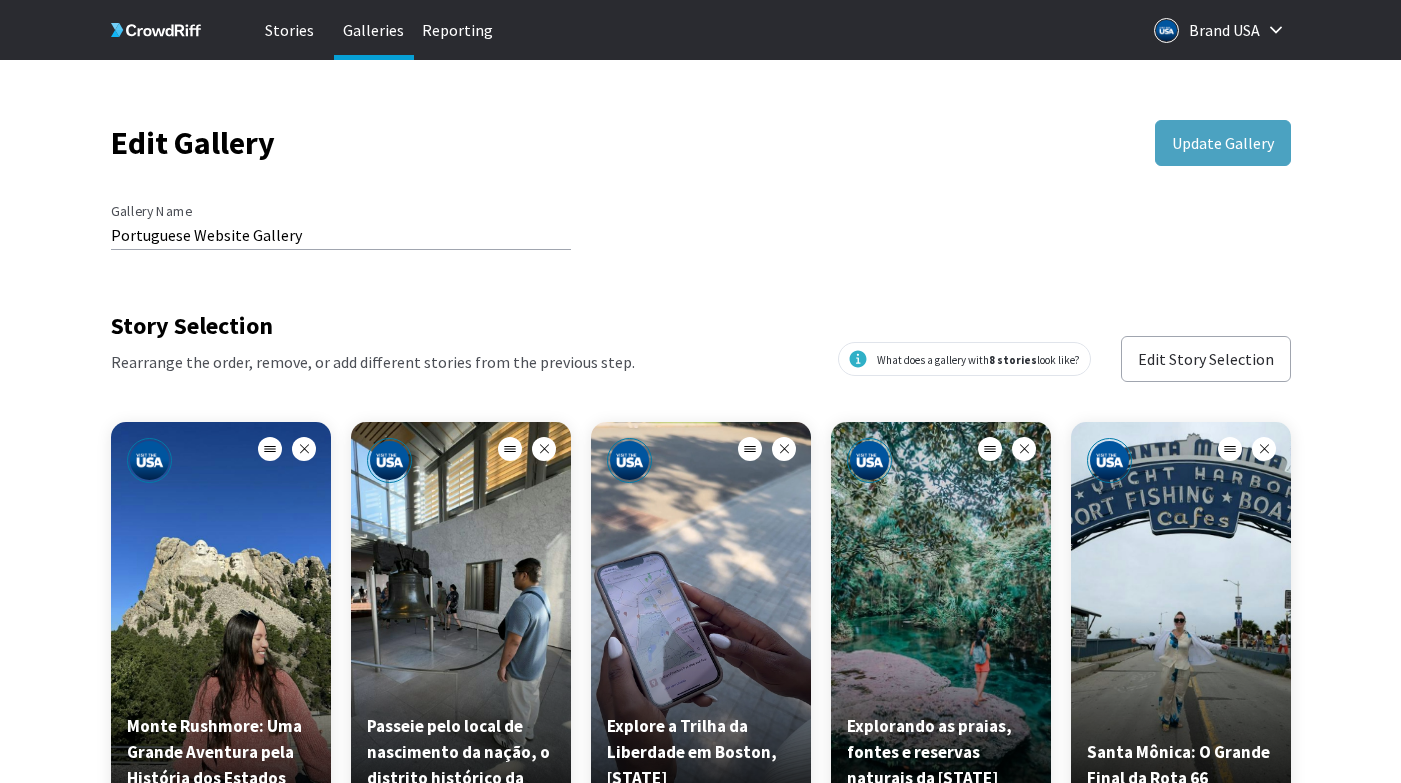 click on "Galleries" at bounding box center (374, 30) 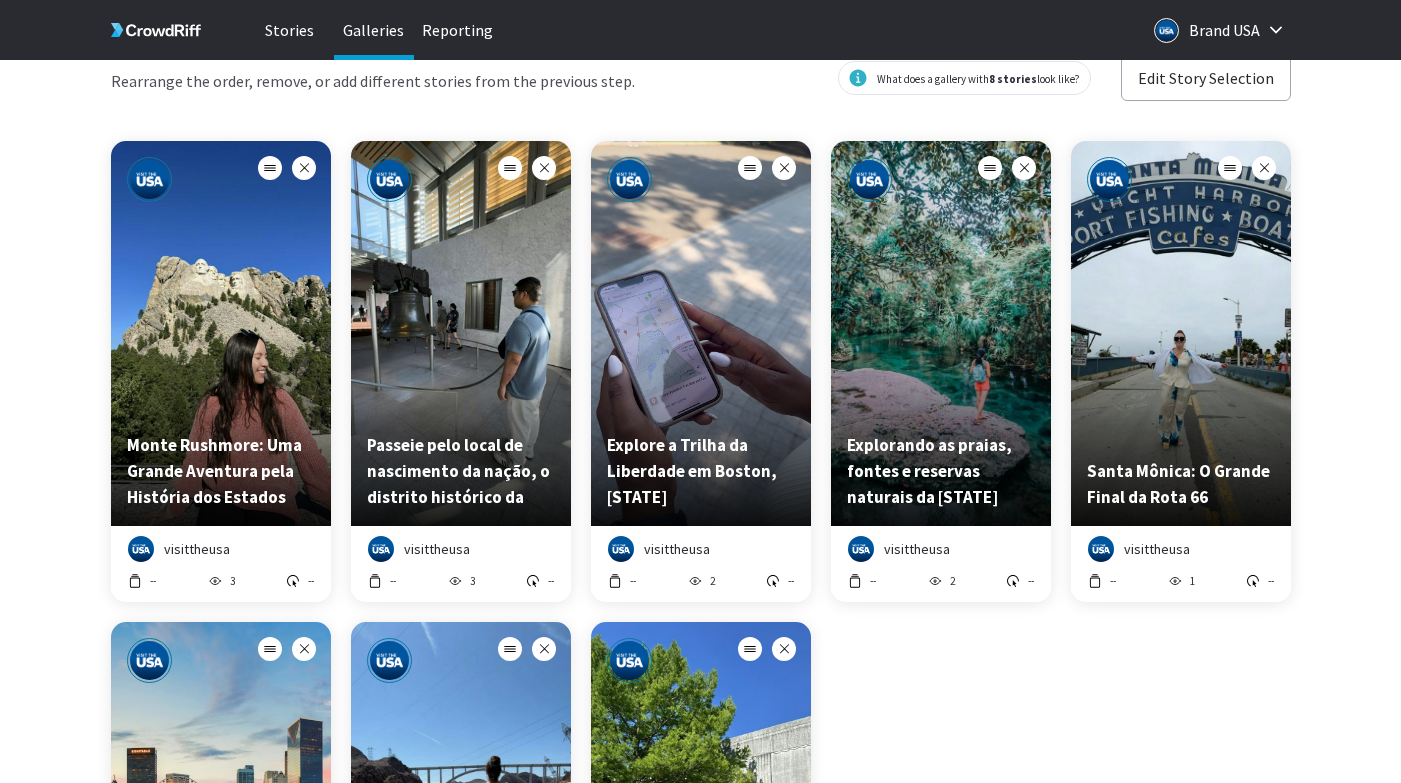 scroll, scrollTop: 278, scrollLeft: 0, axis: vertical 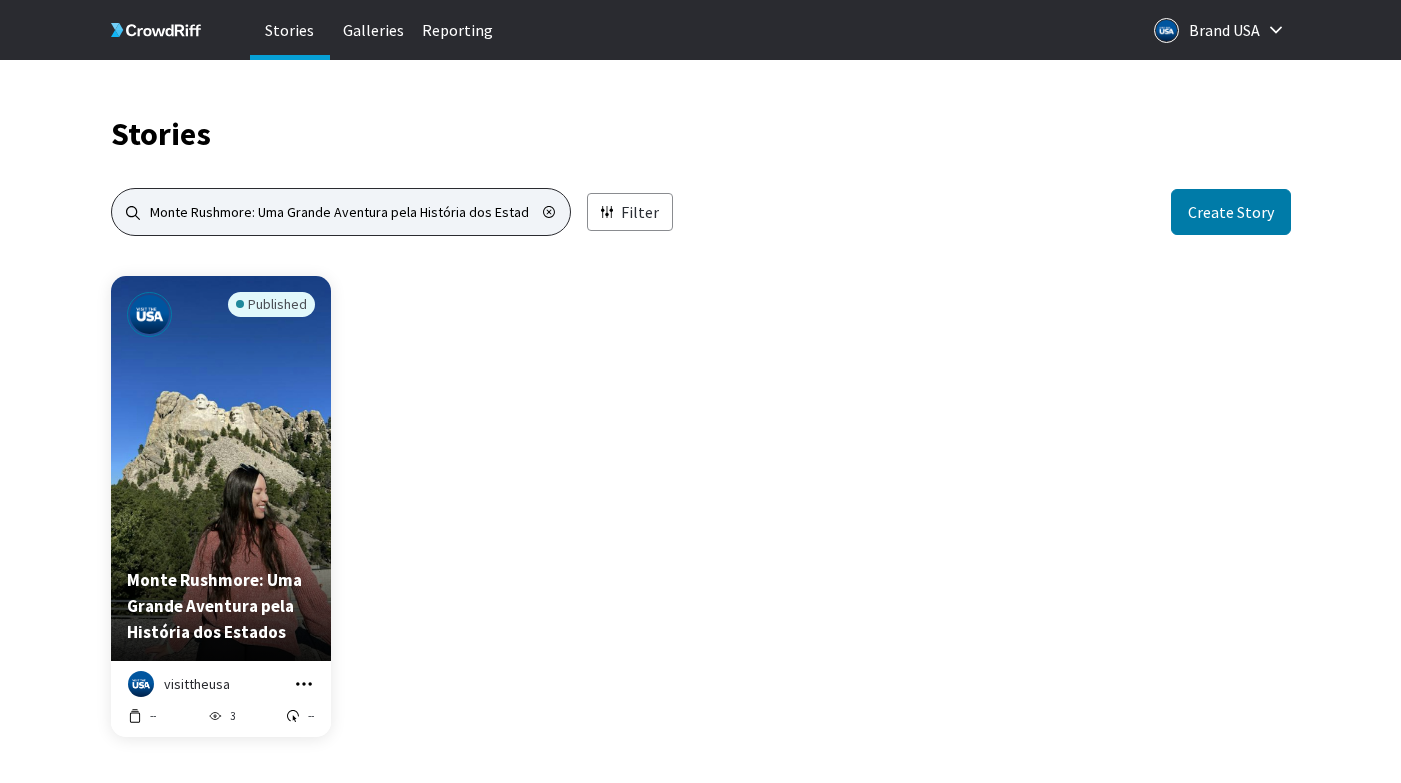 click on "Monte Rushmore: Uma Grande Aventura pela História dos Estados" at bounding box center [341, 212] 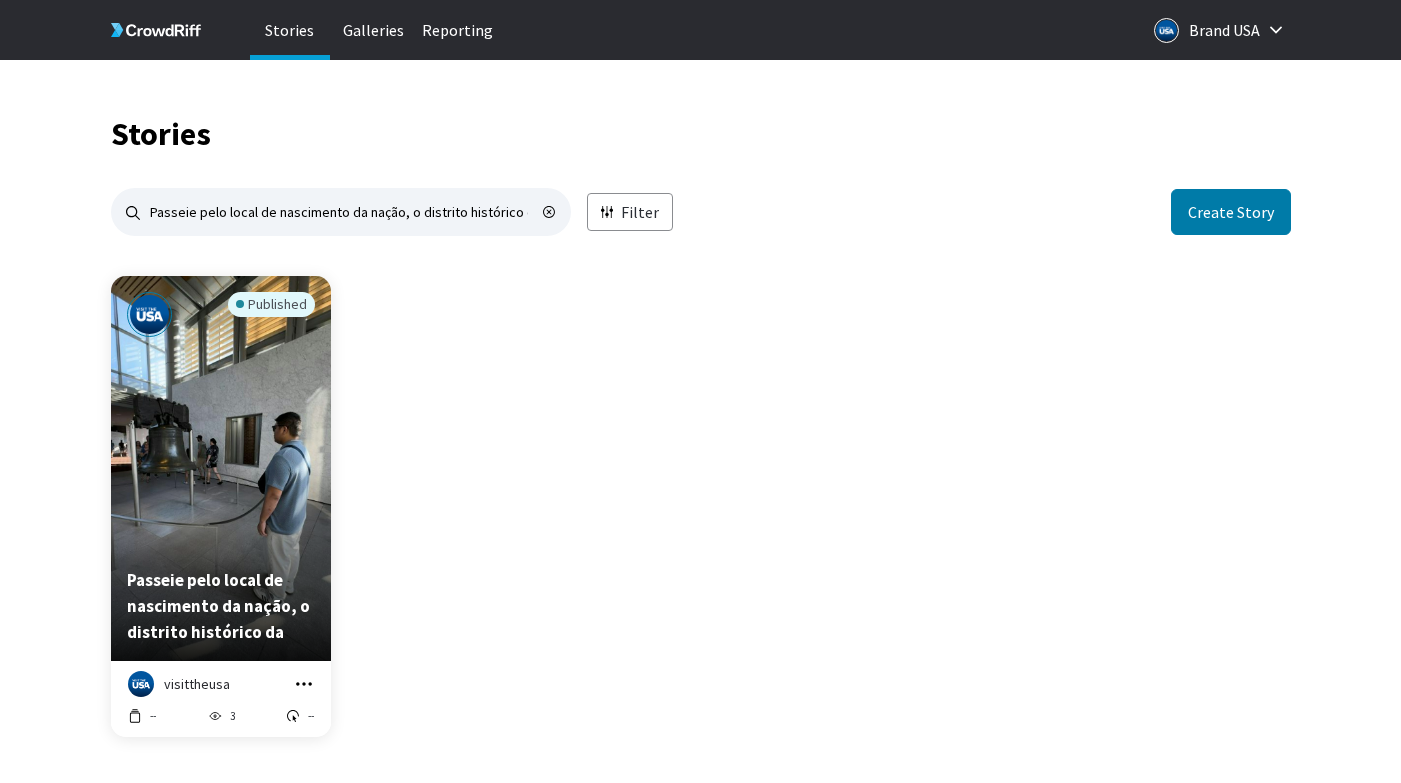 click at bounding box center [304, 684] 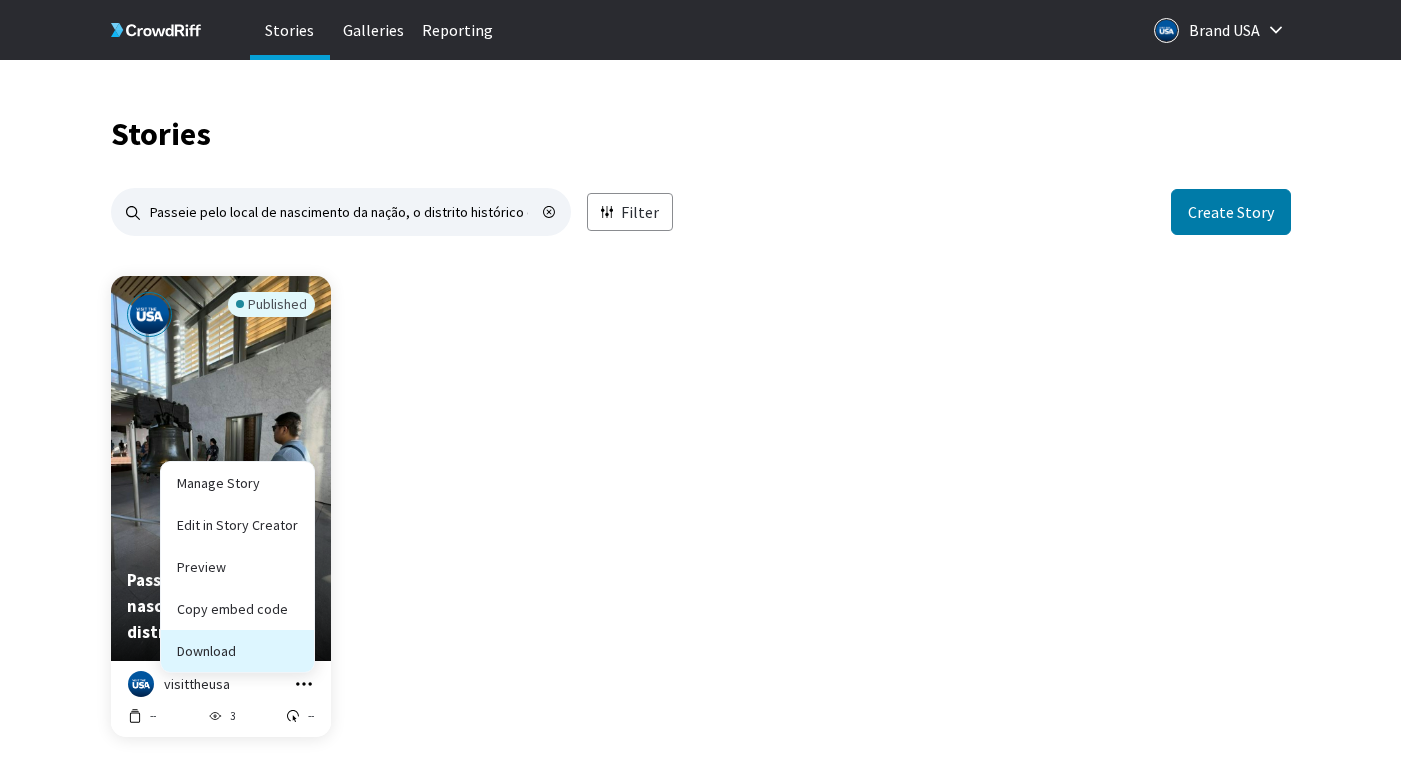 click on "Download" at bounding box center (237, 609) 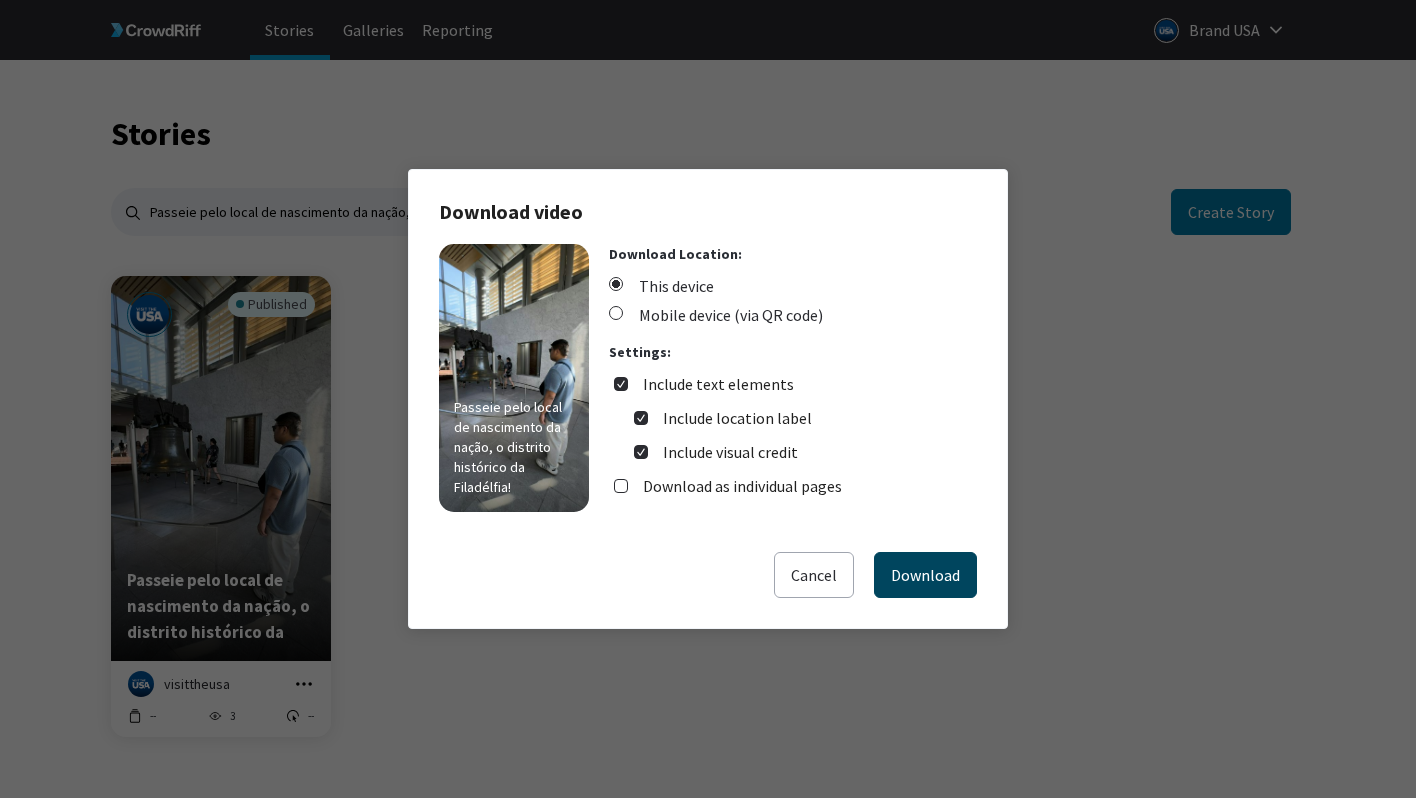 click on "Download" at bounding box center (925, 575) 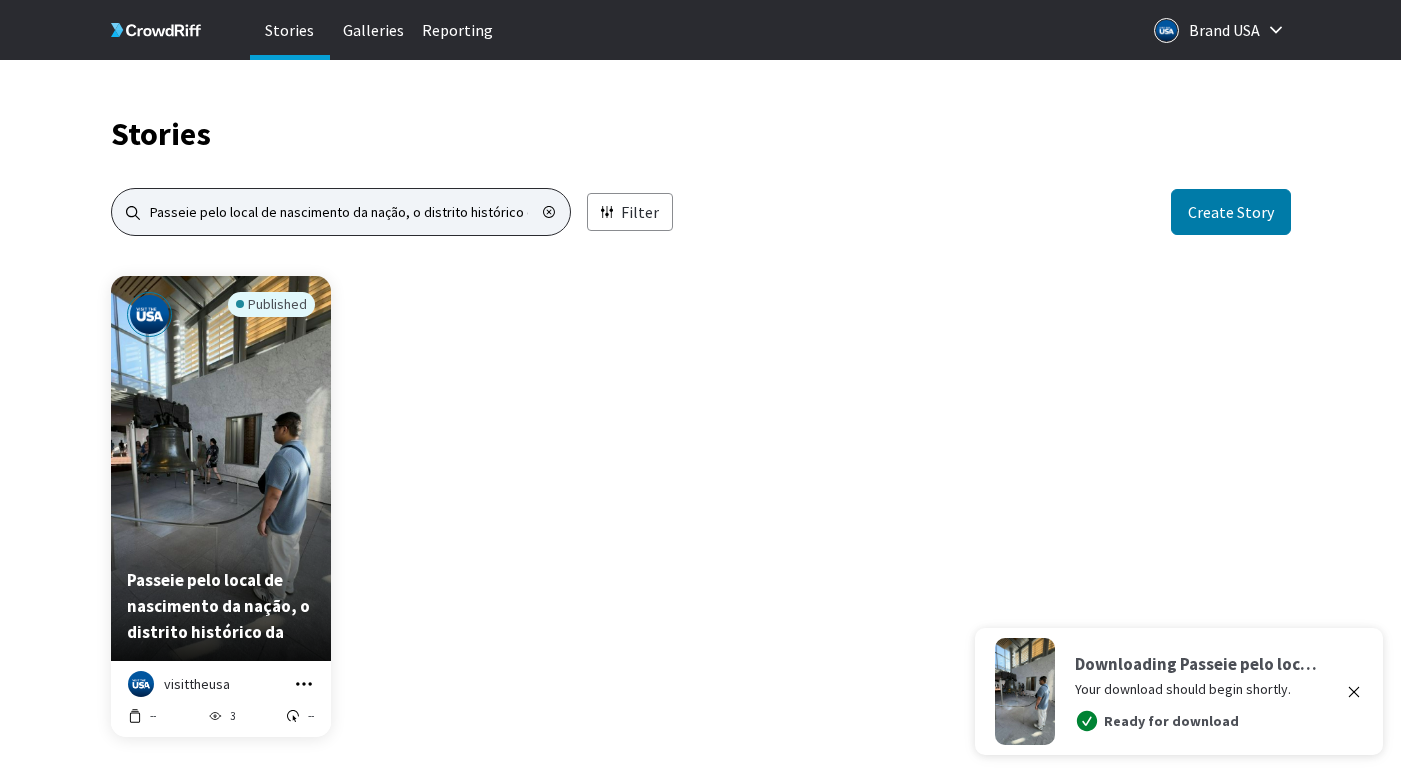 click on "Passeie pelo local de nascimento da nação, o distrito histórico da" at bounding box center [341, 212] 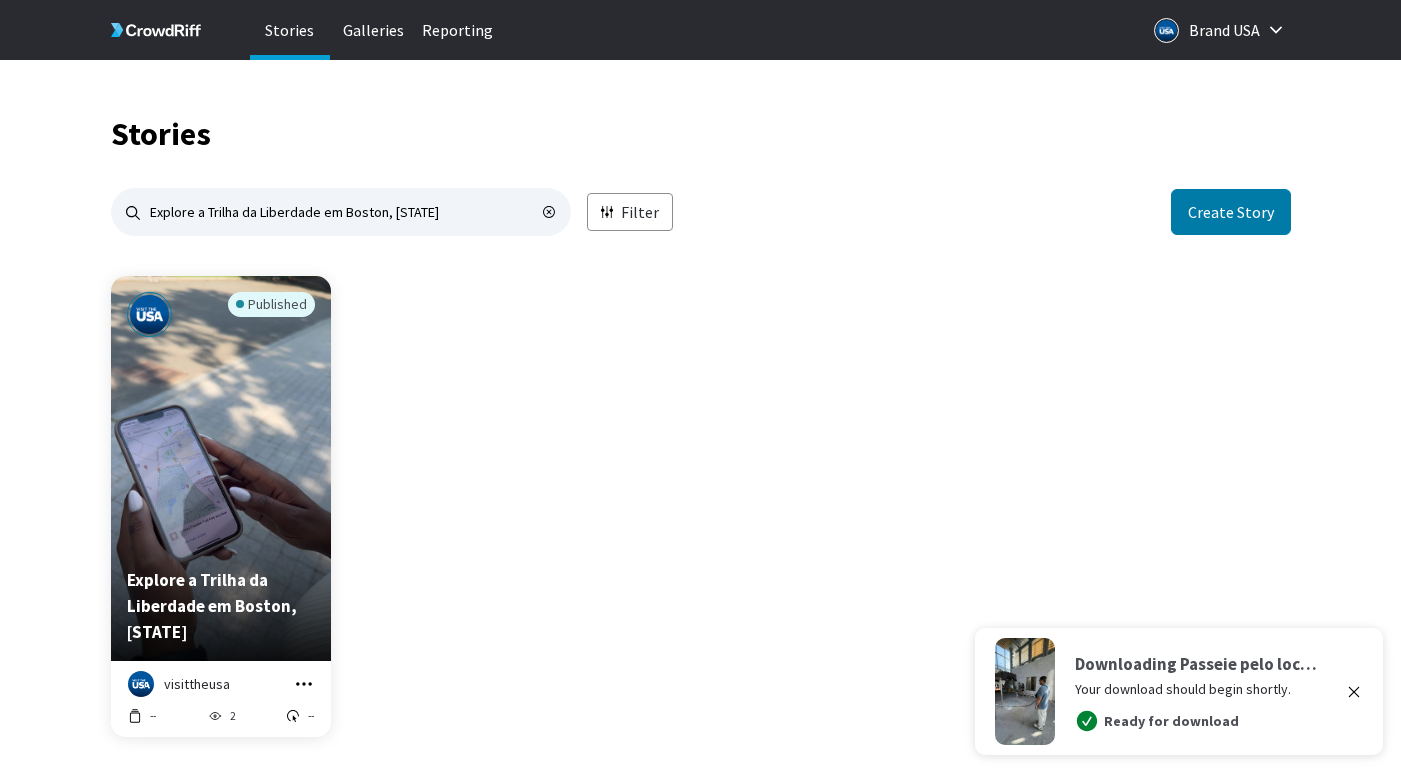 click at bounding box center [304, 684] 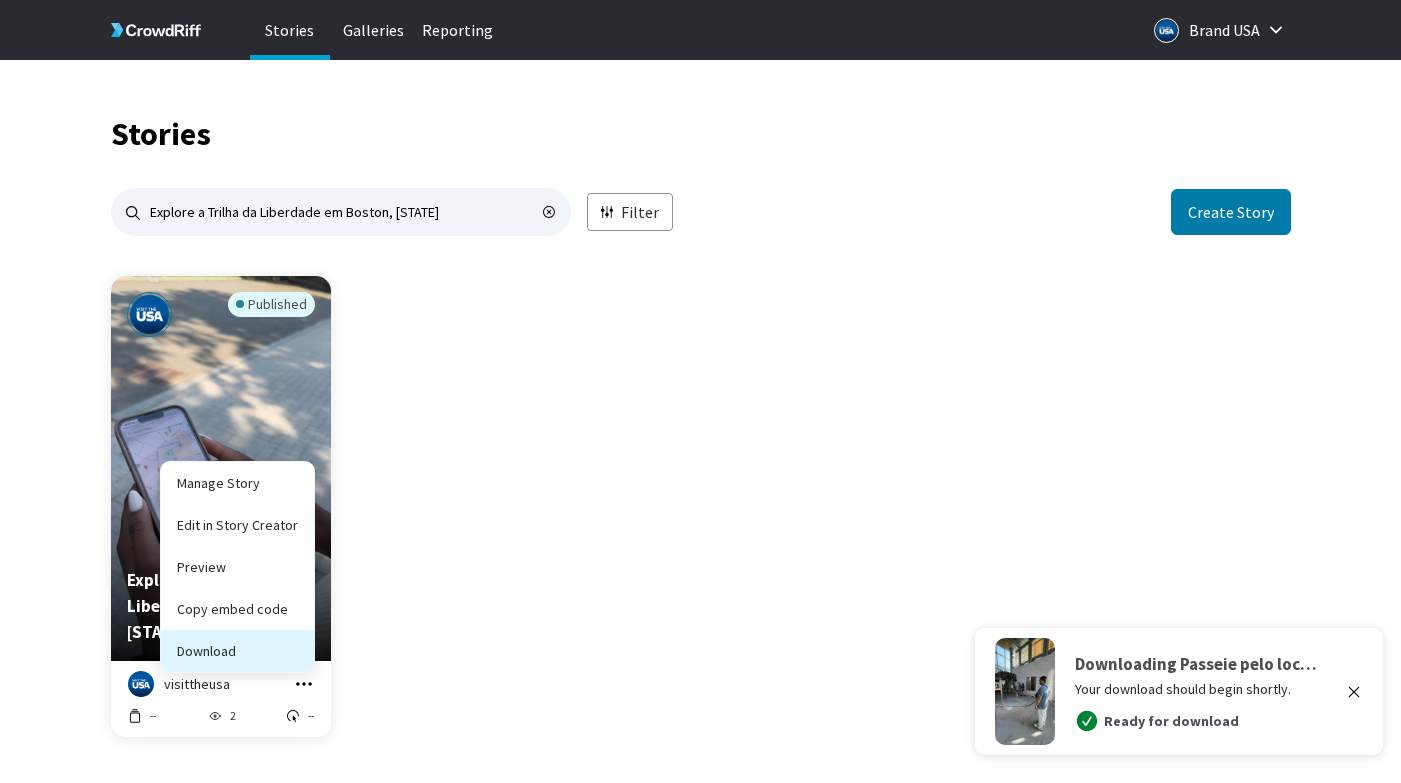 click on "Download" at bounding box center [237, 609] 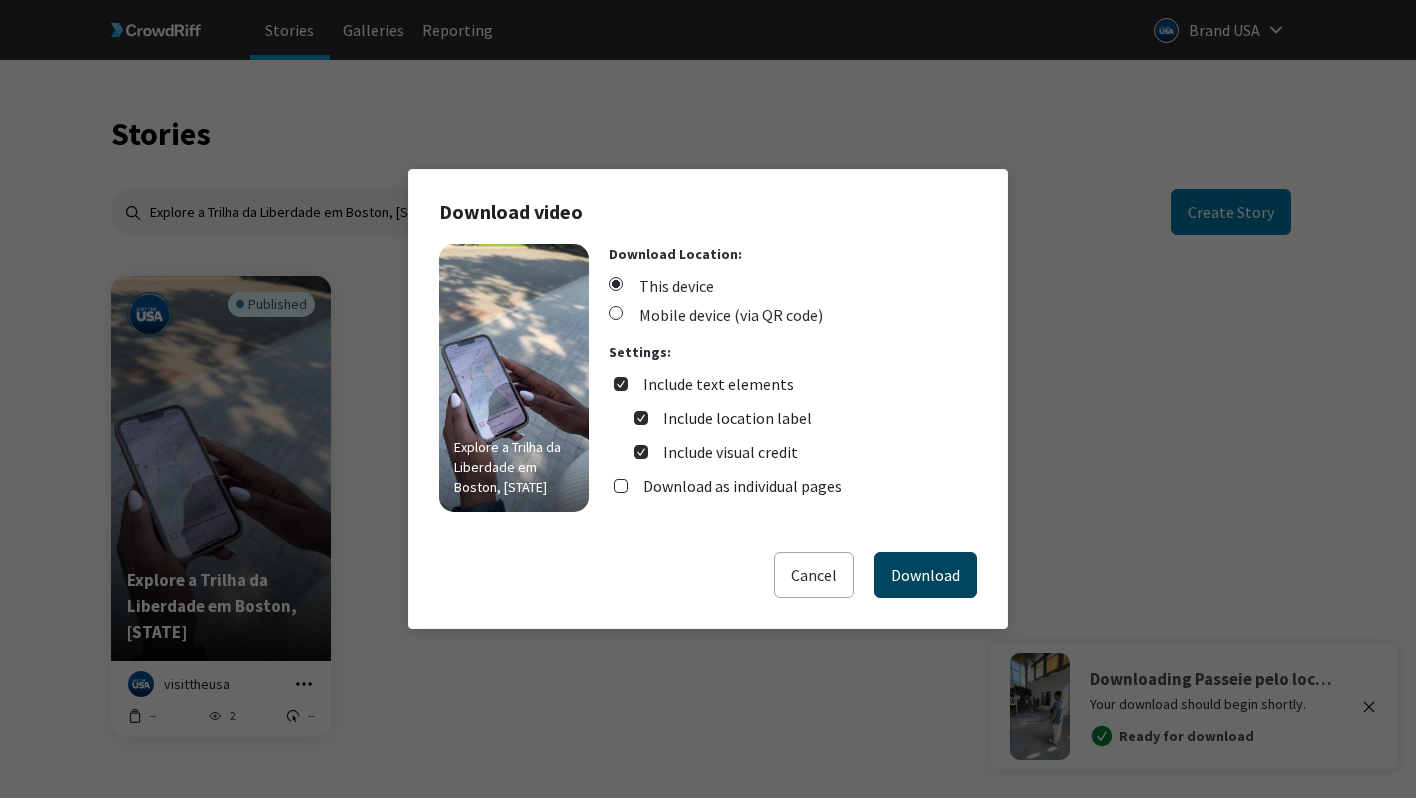 click on "Download" at bounding box center (925, 575) 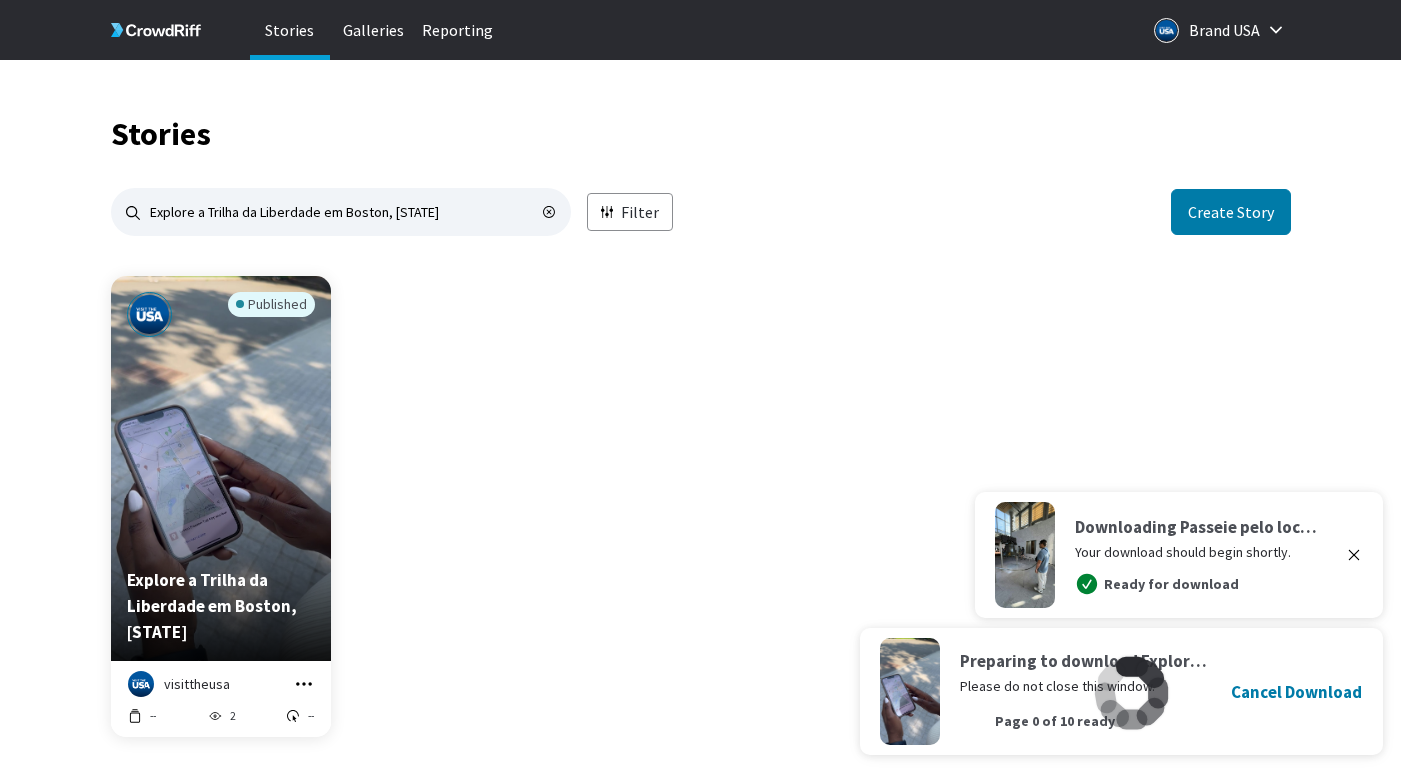 click at bounding box center (1354, 555) 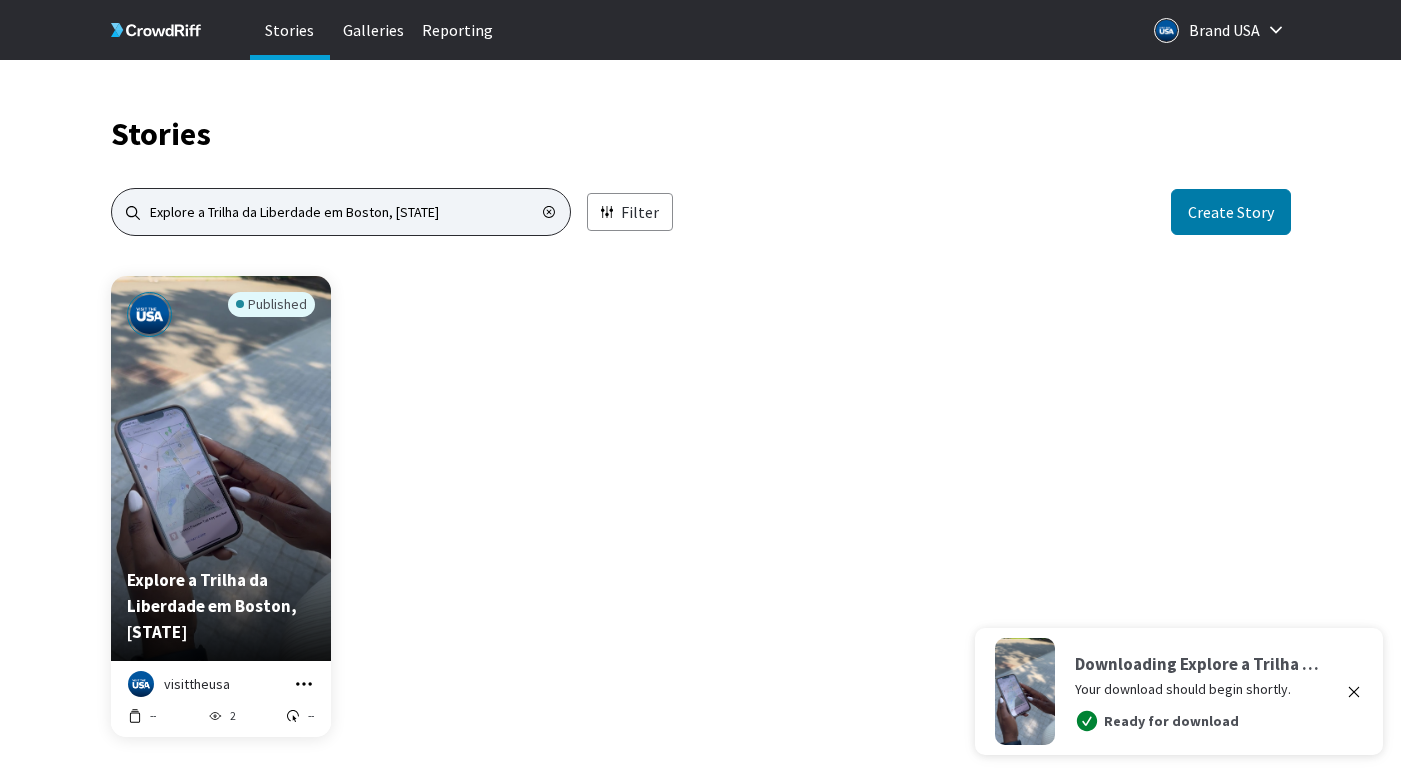 click on "Explore a Trilha da Liberdade em Boston, [STATE]" at bounding box center (341, 212) 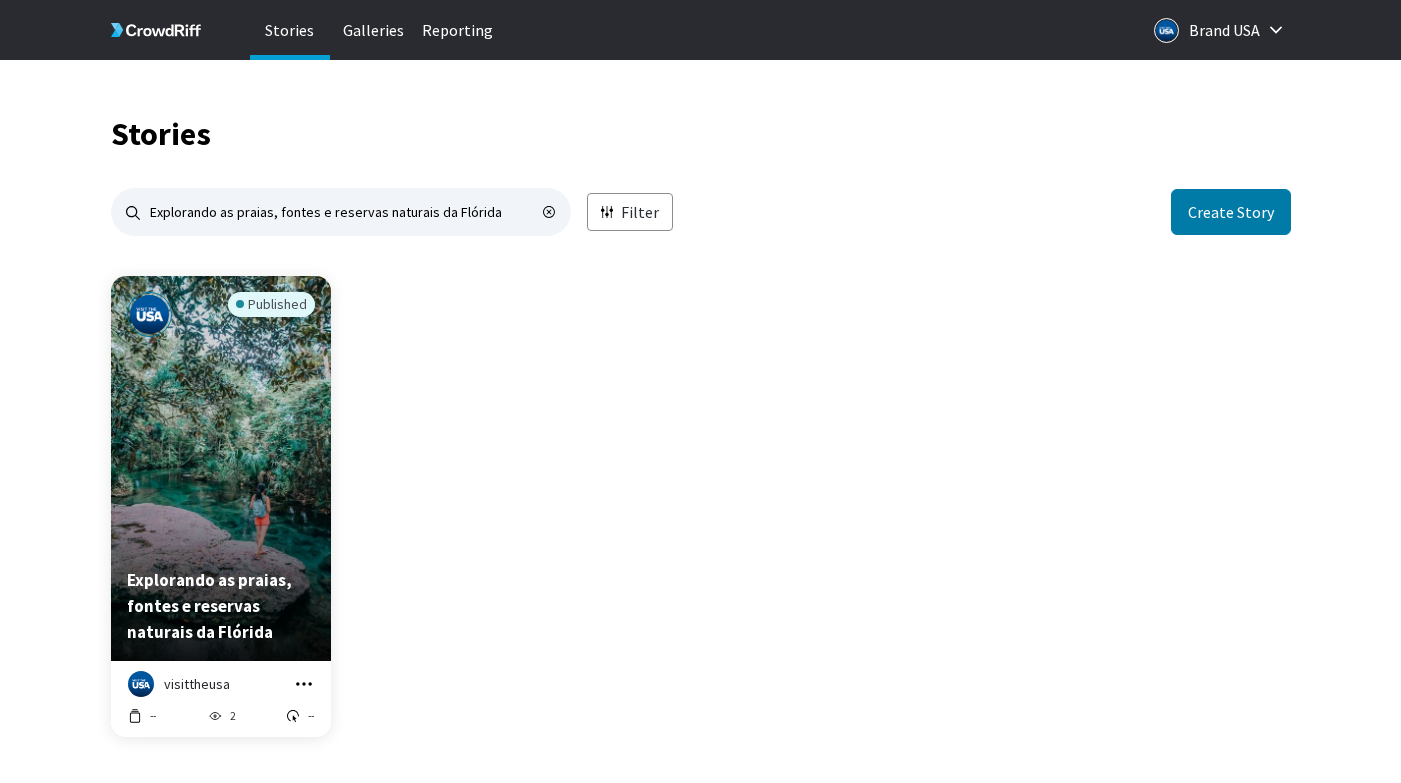 click at bounding box center [304, 684] 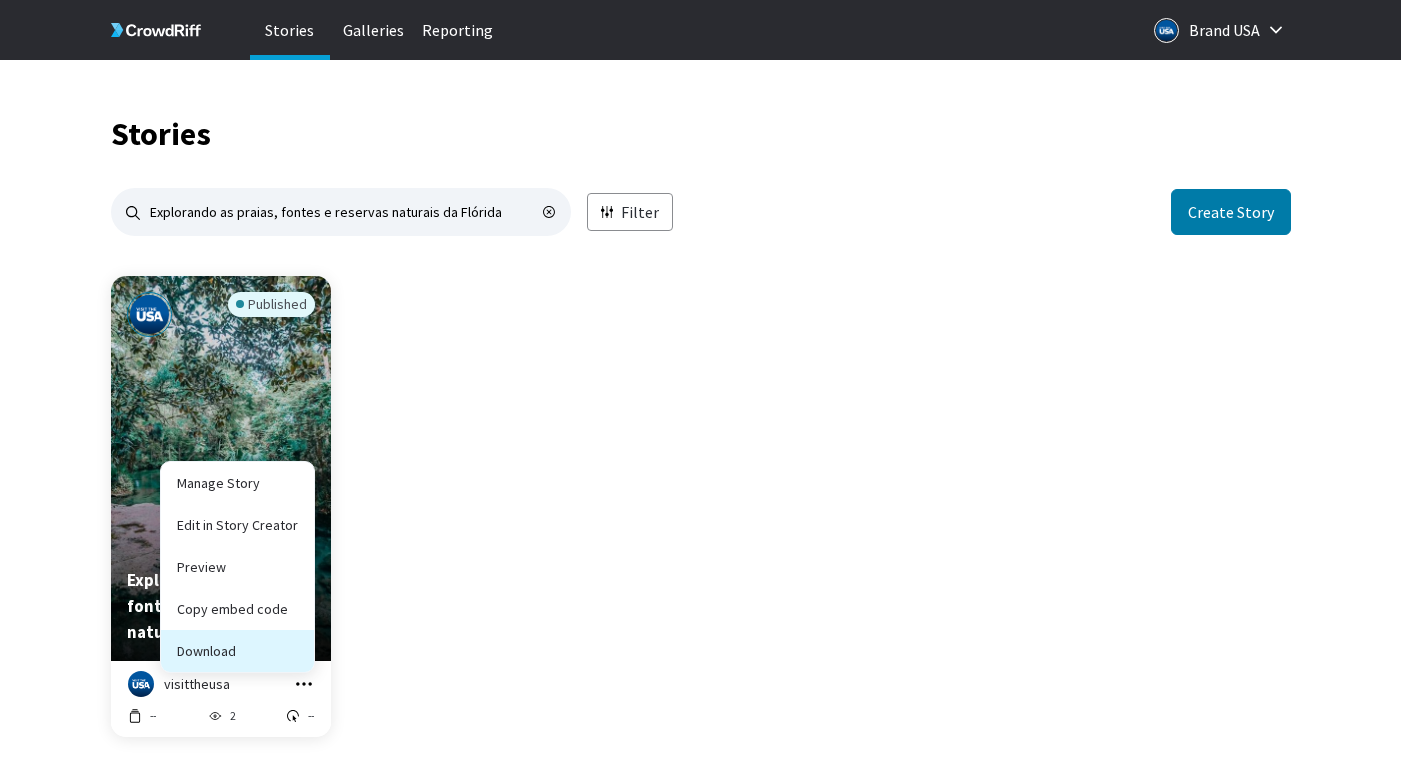 click on "Download" at bounding box center [237, 609] 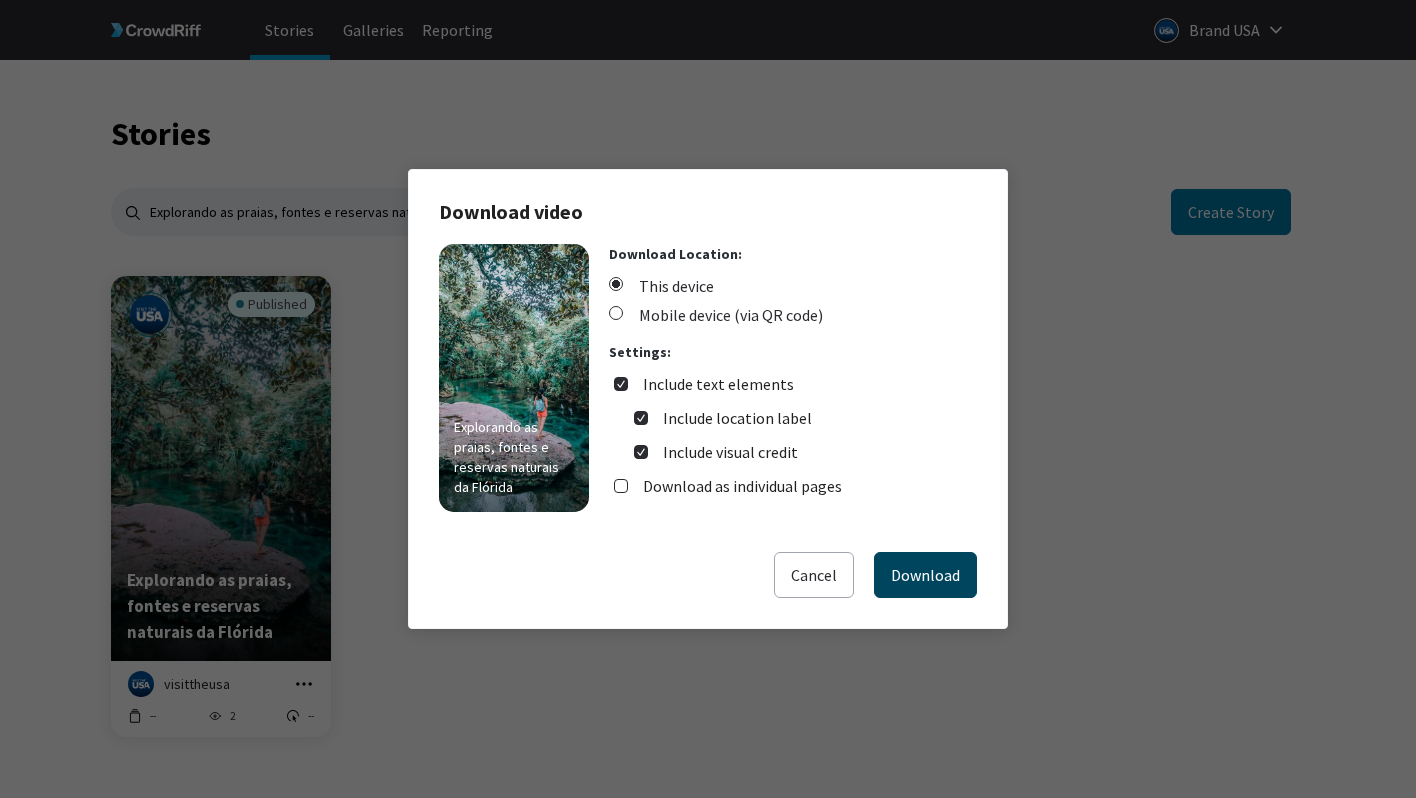 click on "Download" at bounding box center (925, 575) 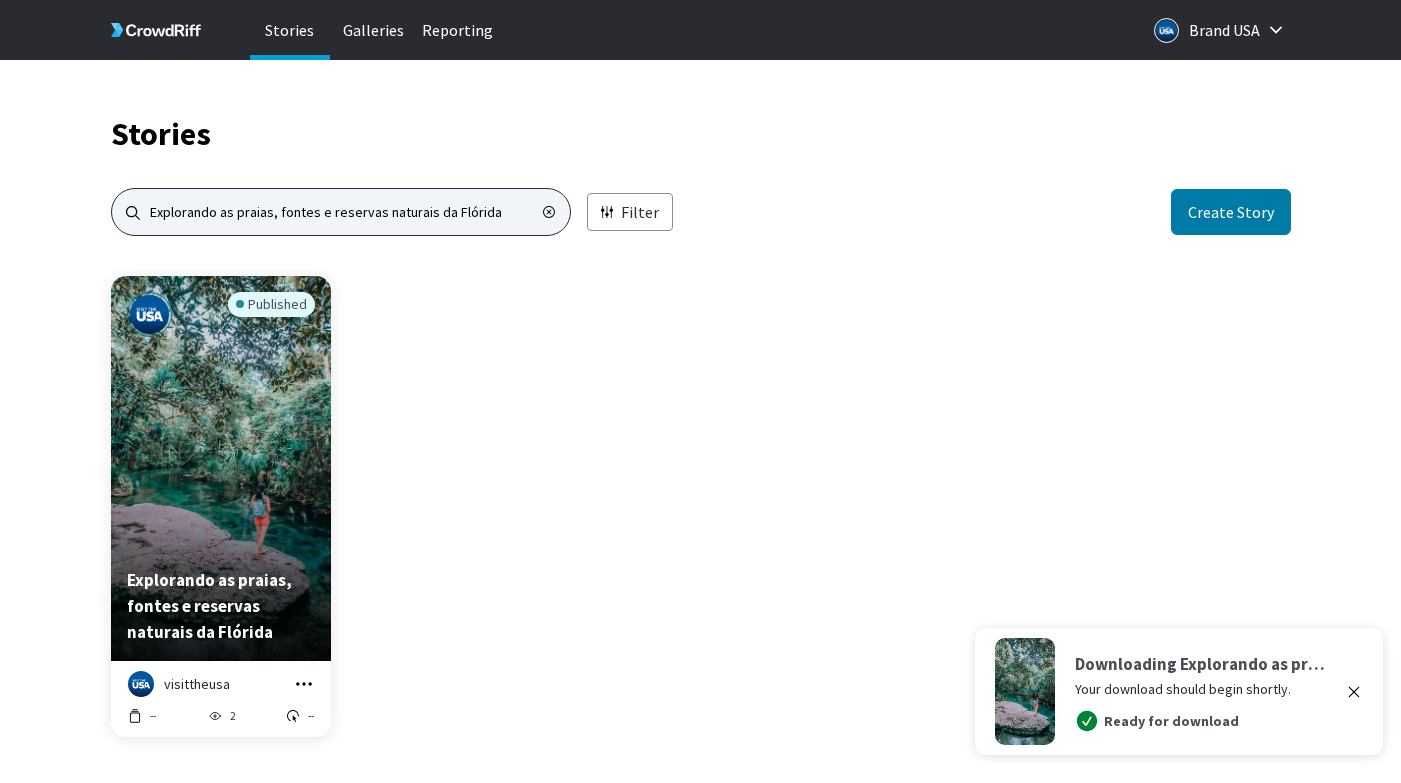 click on "Explorando as praias, fontes e reservas naturais da Flórida" at bounding box center [341, 212] 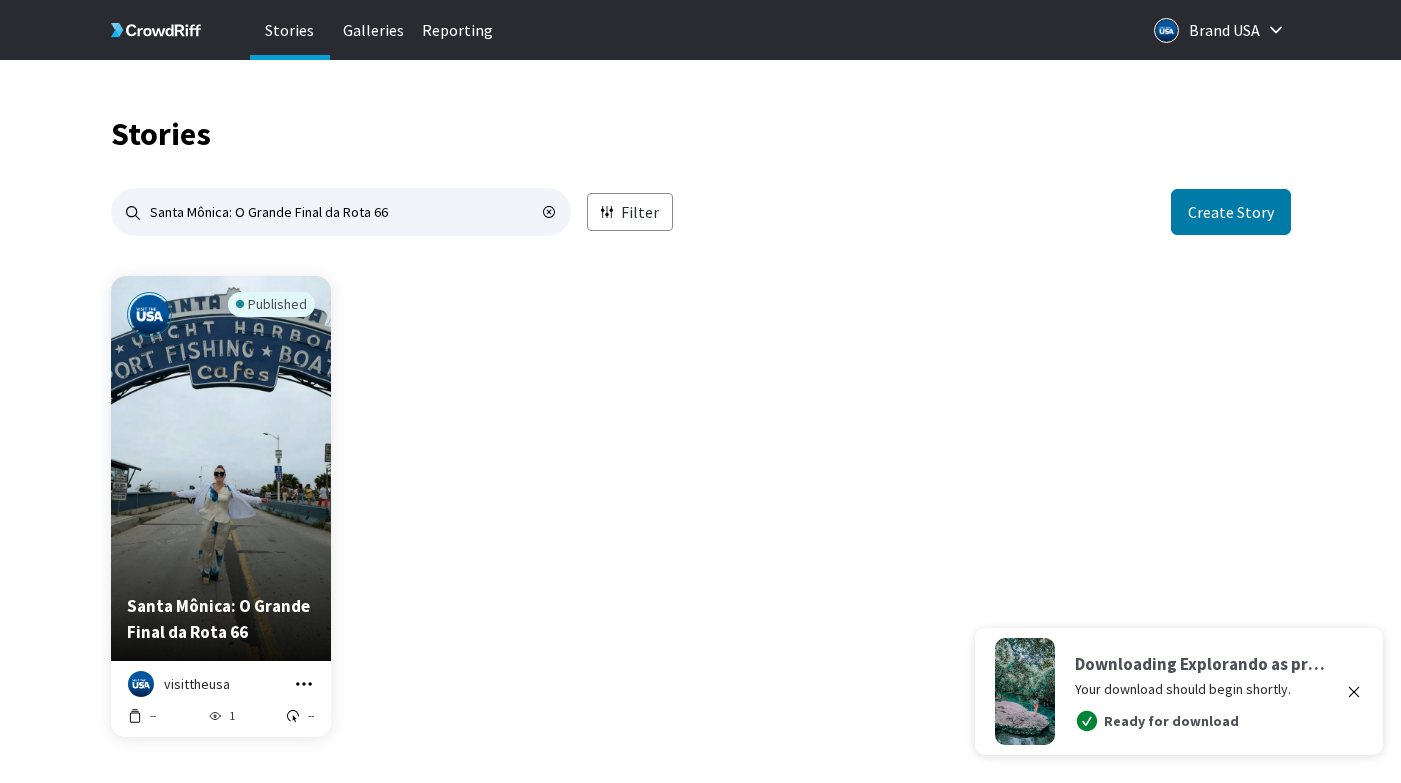 click at bounding box center [304, 684] 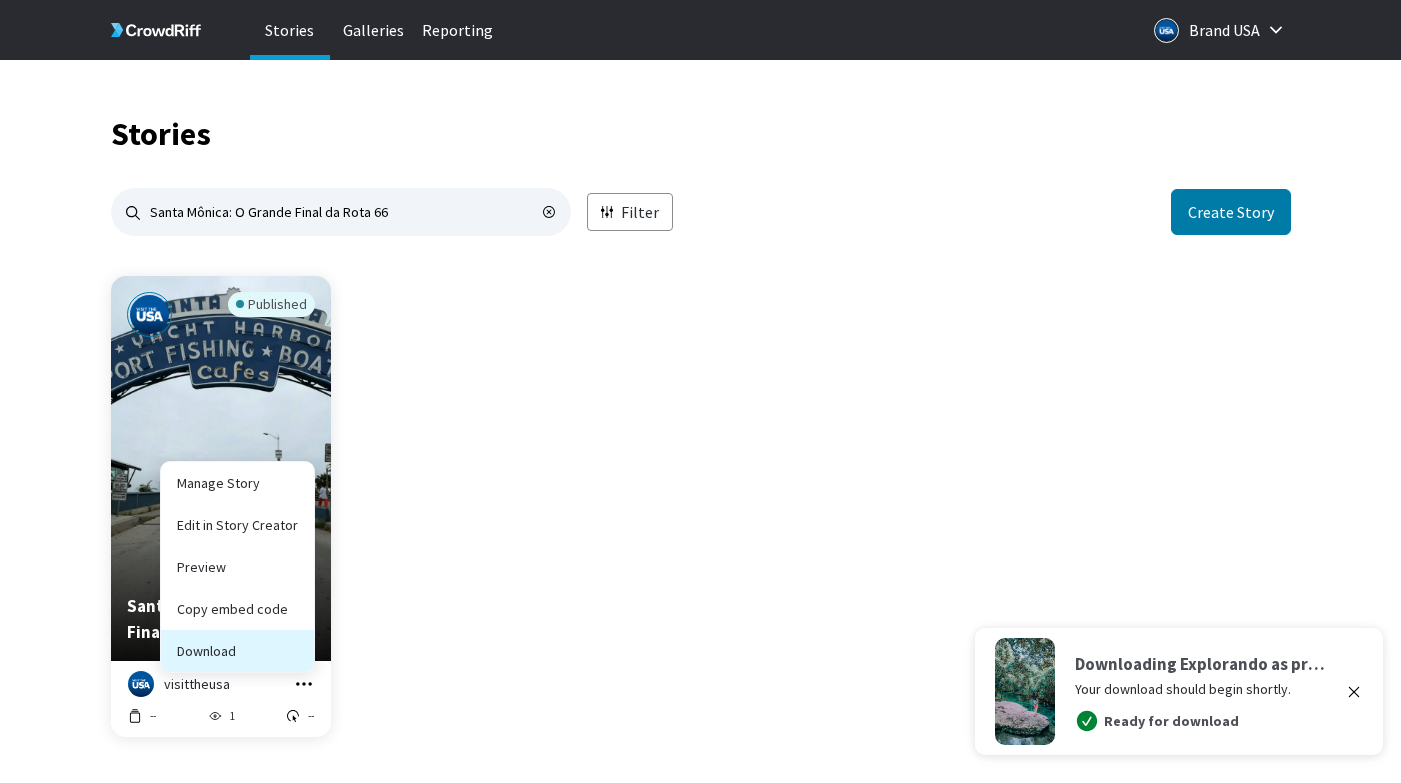 click on "Download" at bounding box center (237, 609) 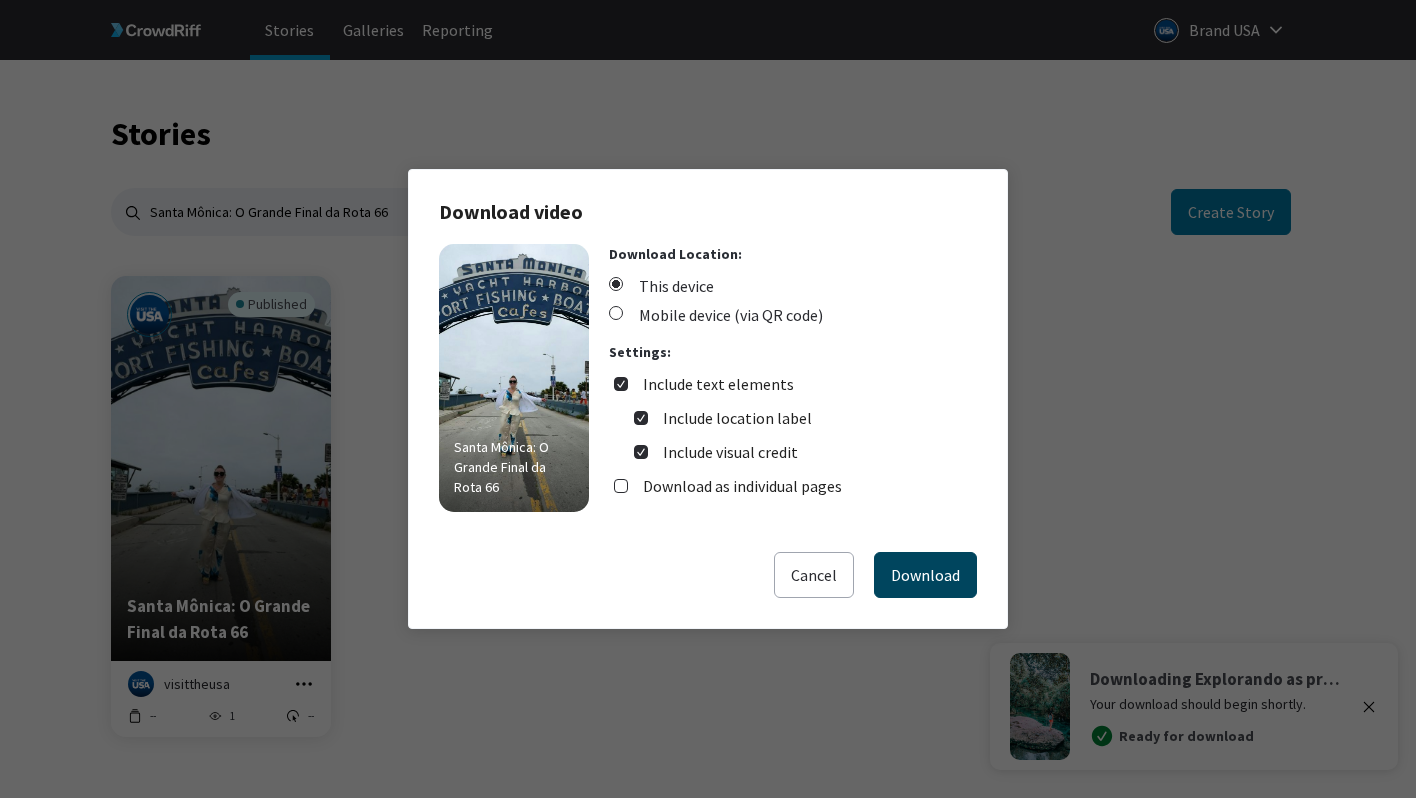 click on "Download" at bounding box center (925, 575) 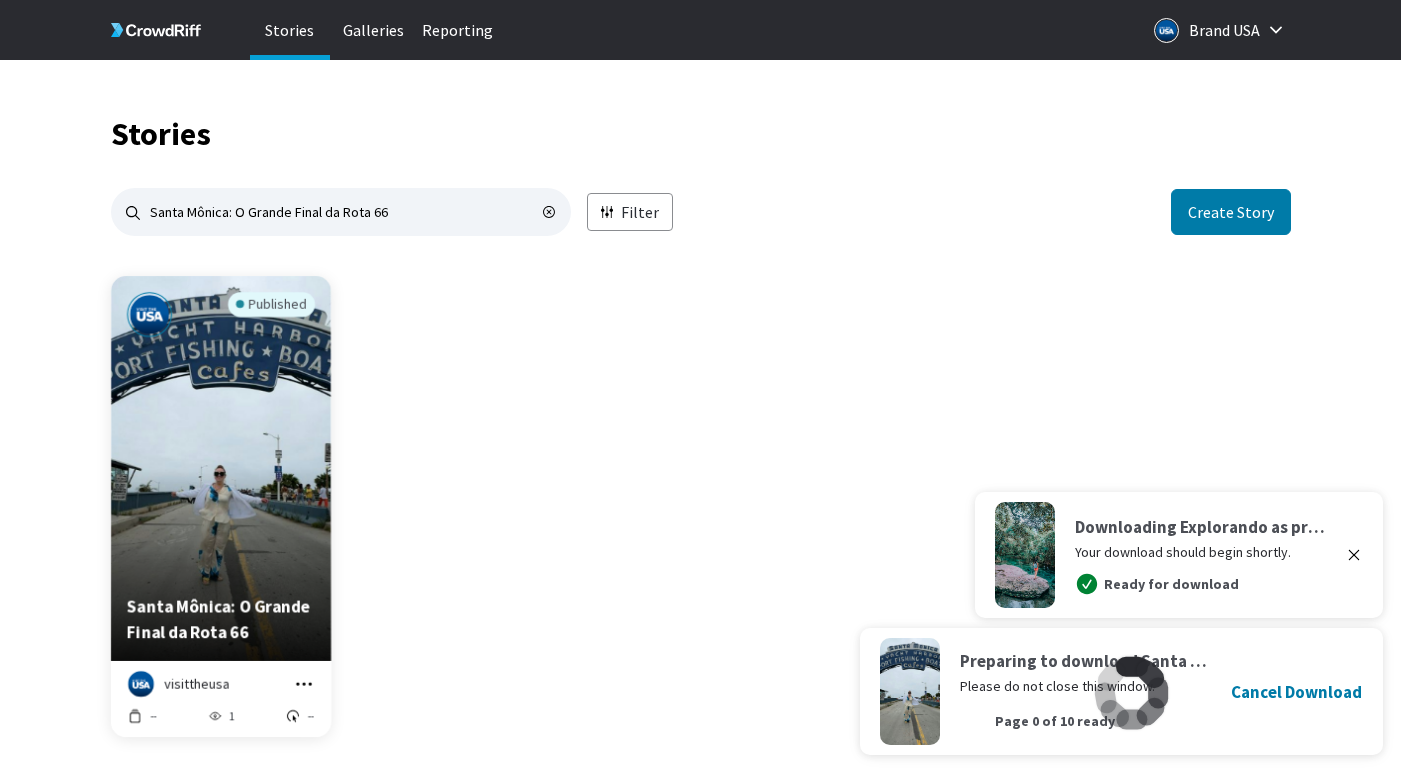 click at bounding box center [1354, 555] 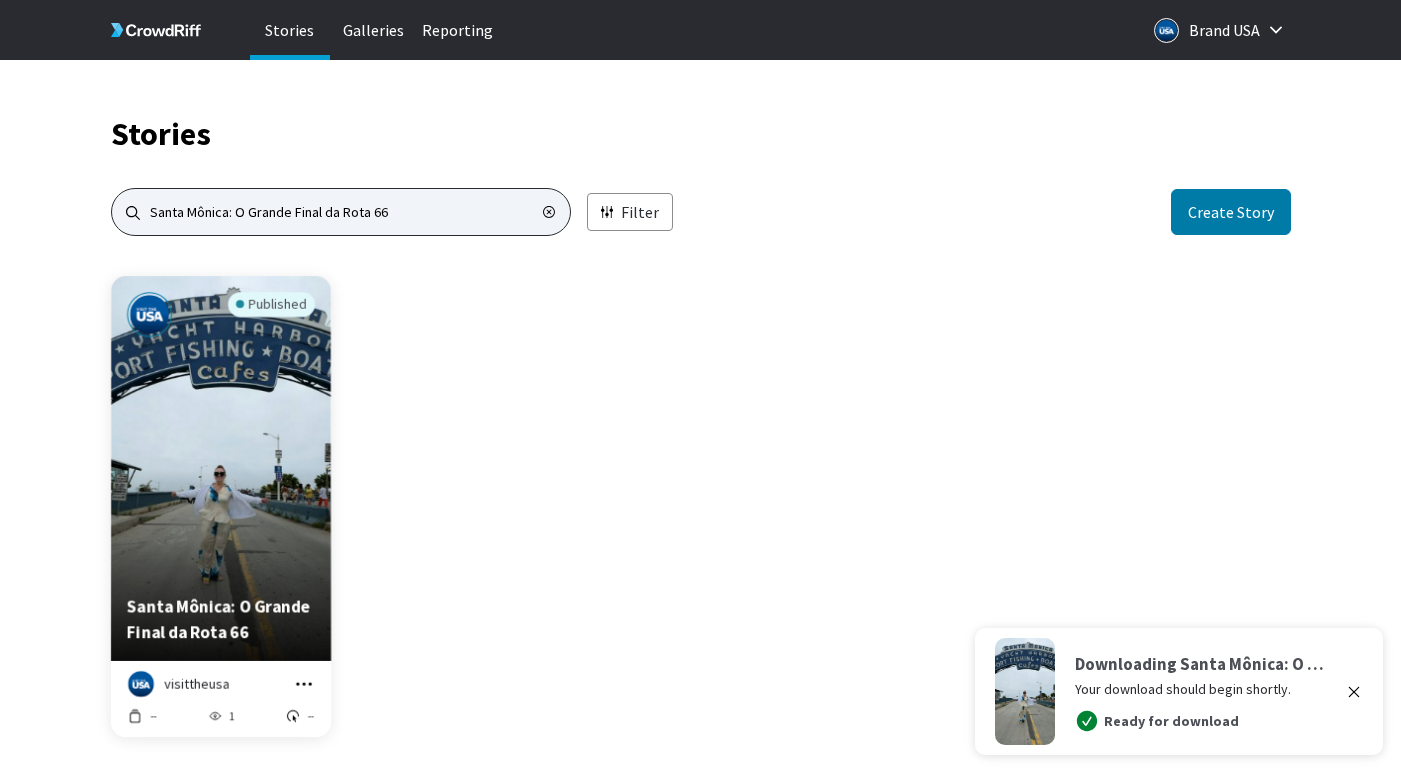 click on "Santa Mônica: O Grande Final da Rota 66" at bounding box center [341, 212] 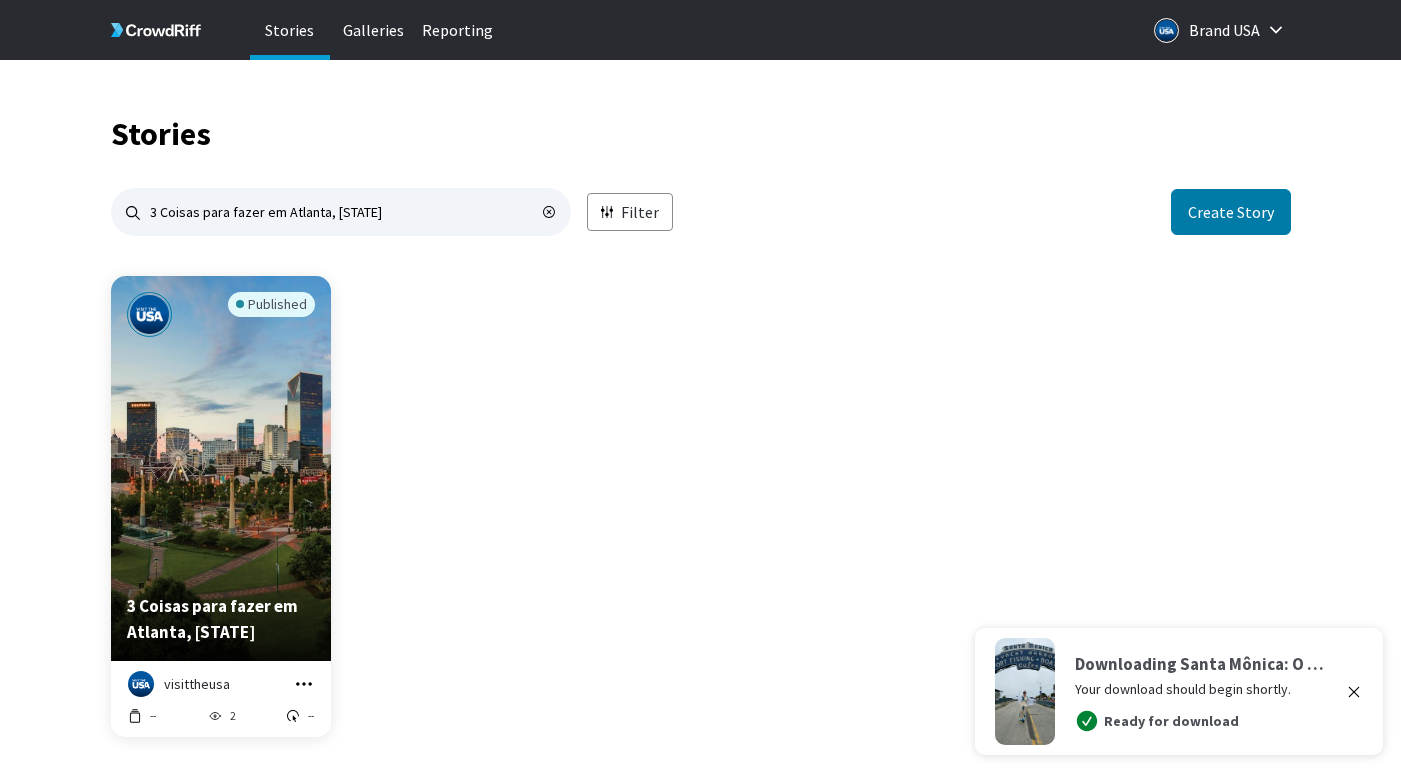 click at bounding box center (304, 684) 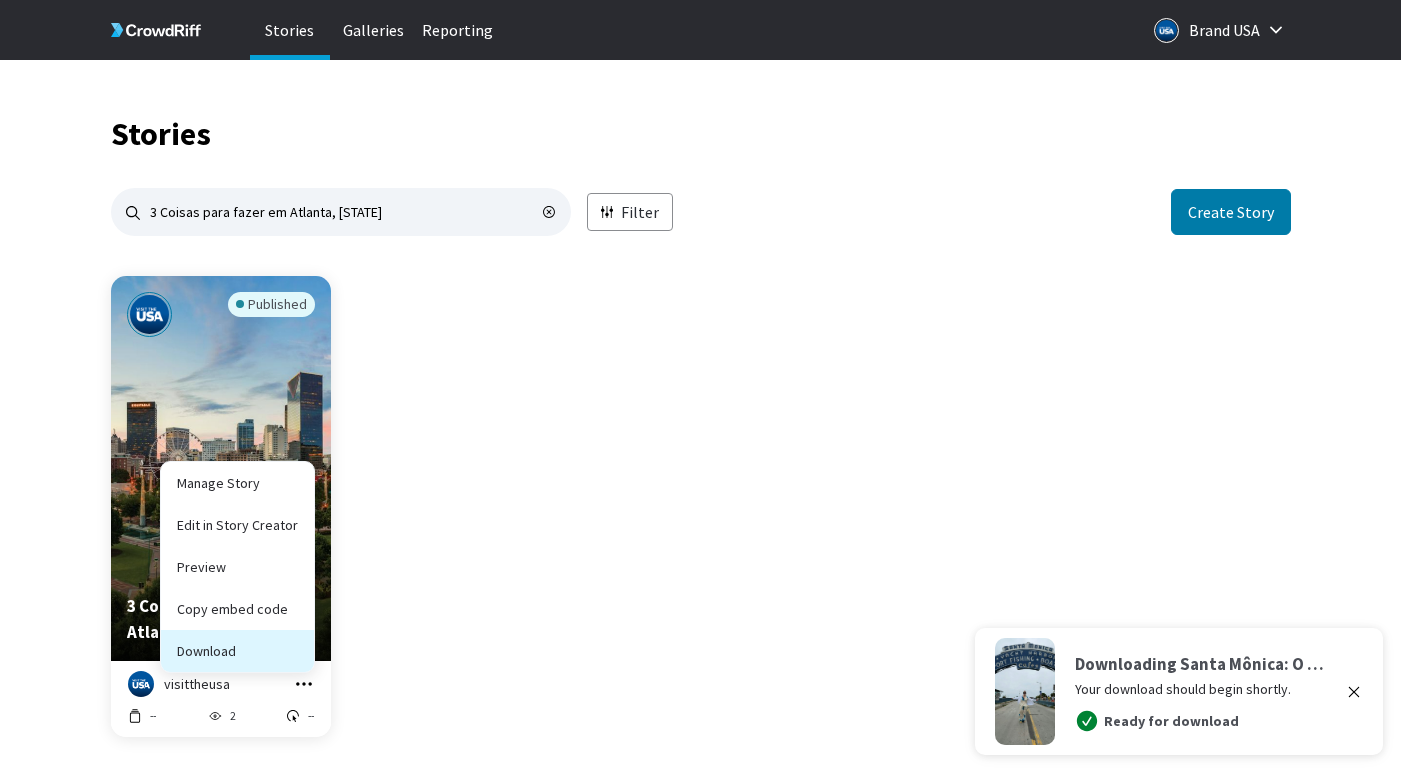 click on "Download" at bounding box center (237, 609) 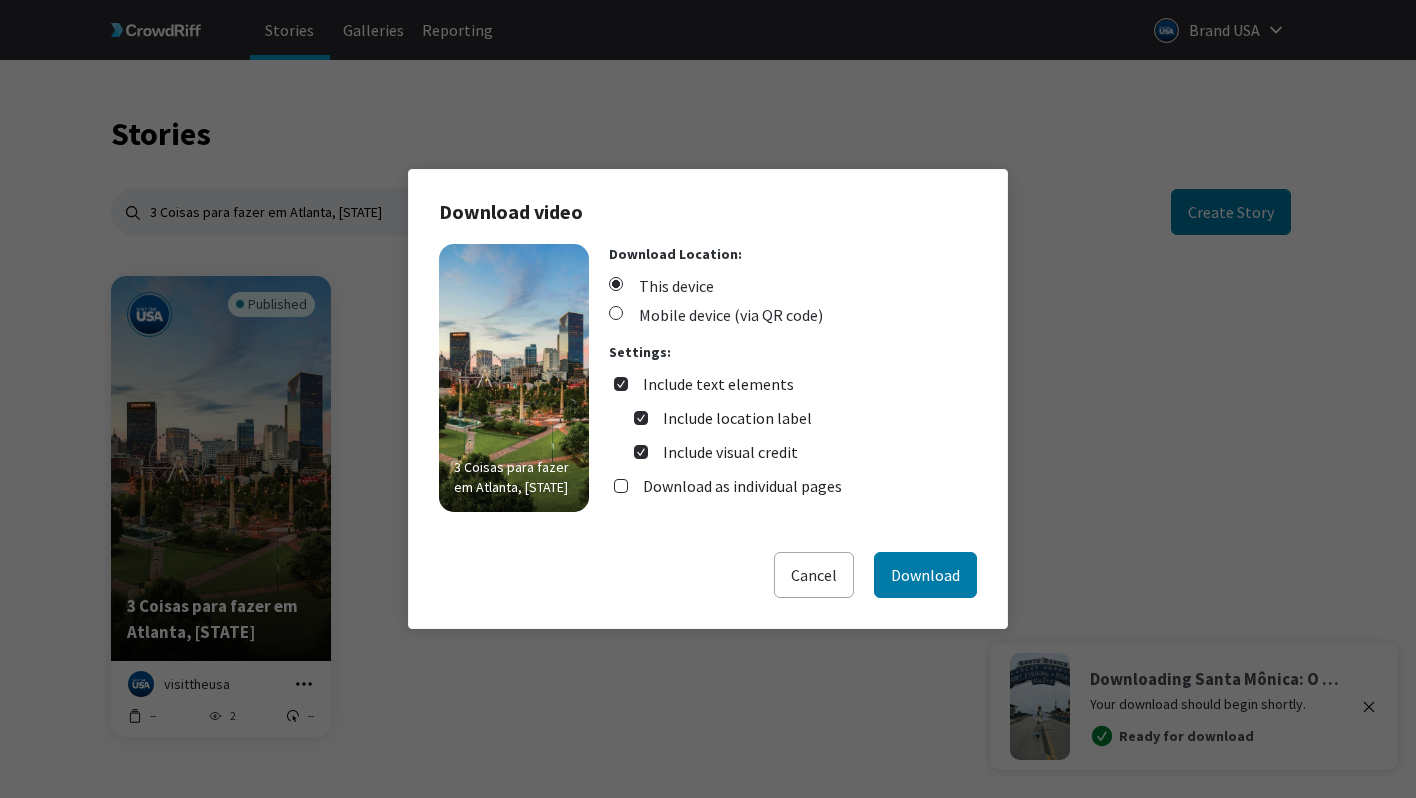 click on "Cancel" at bounding box center (814, 575) 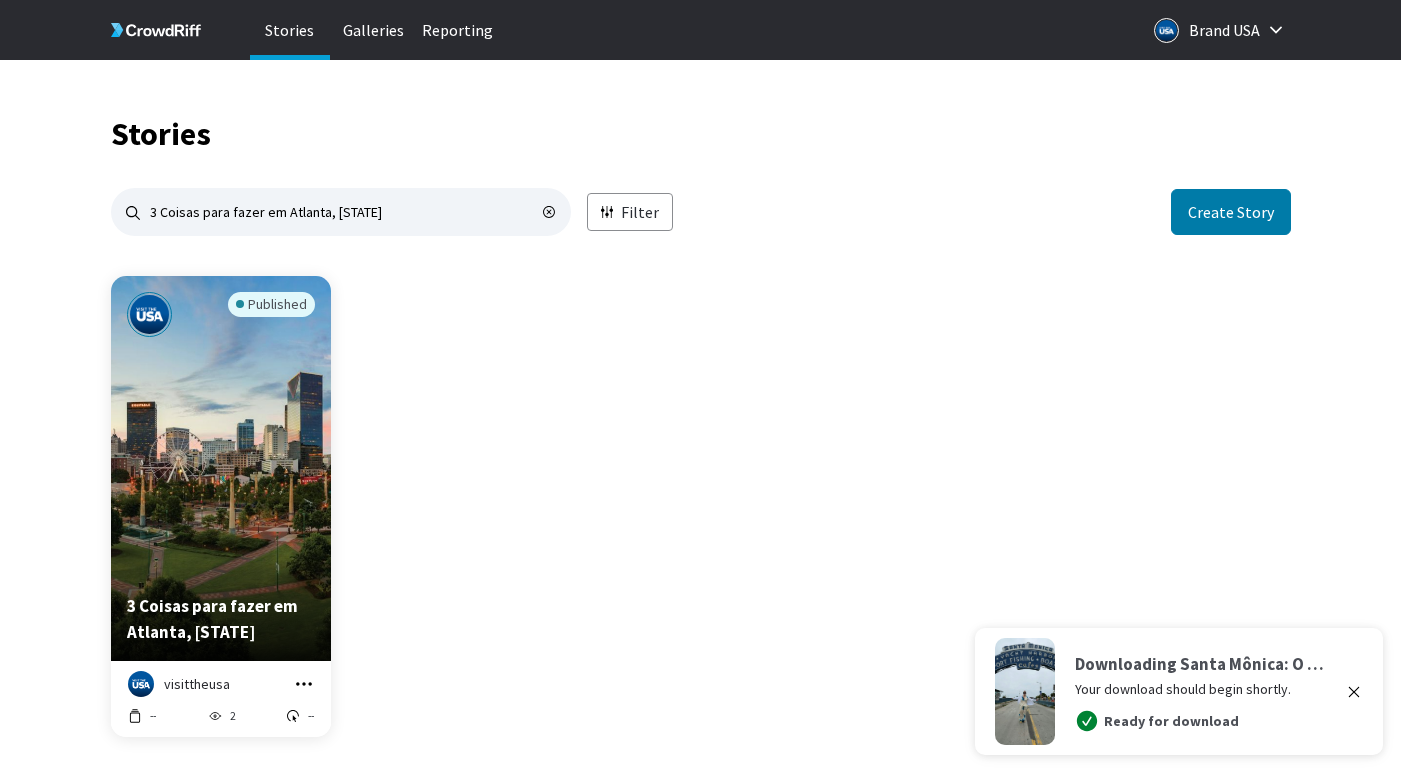 click at bounding box center [1354, 691] 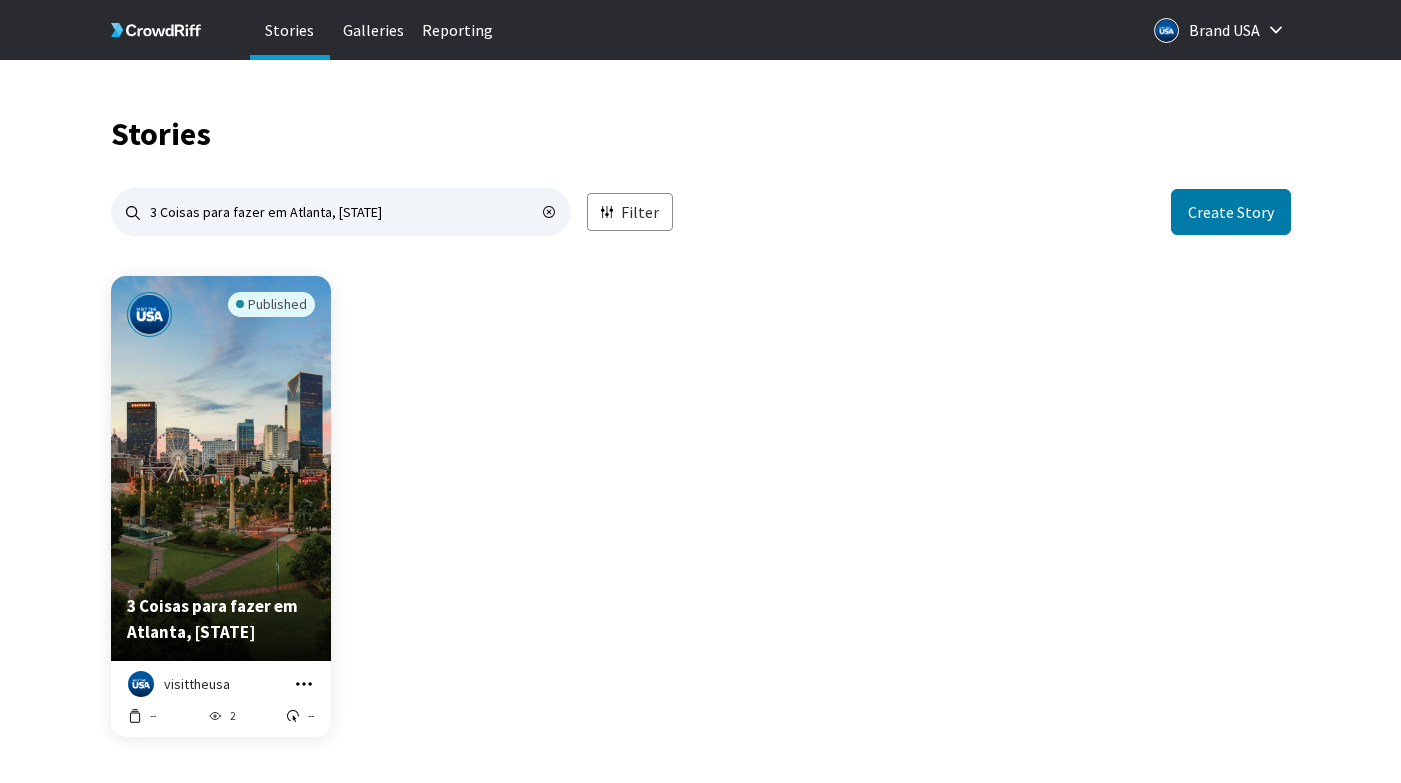 click at bounding box center (304, 684) 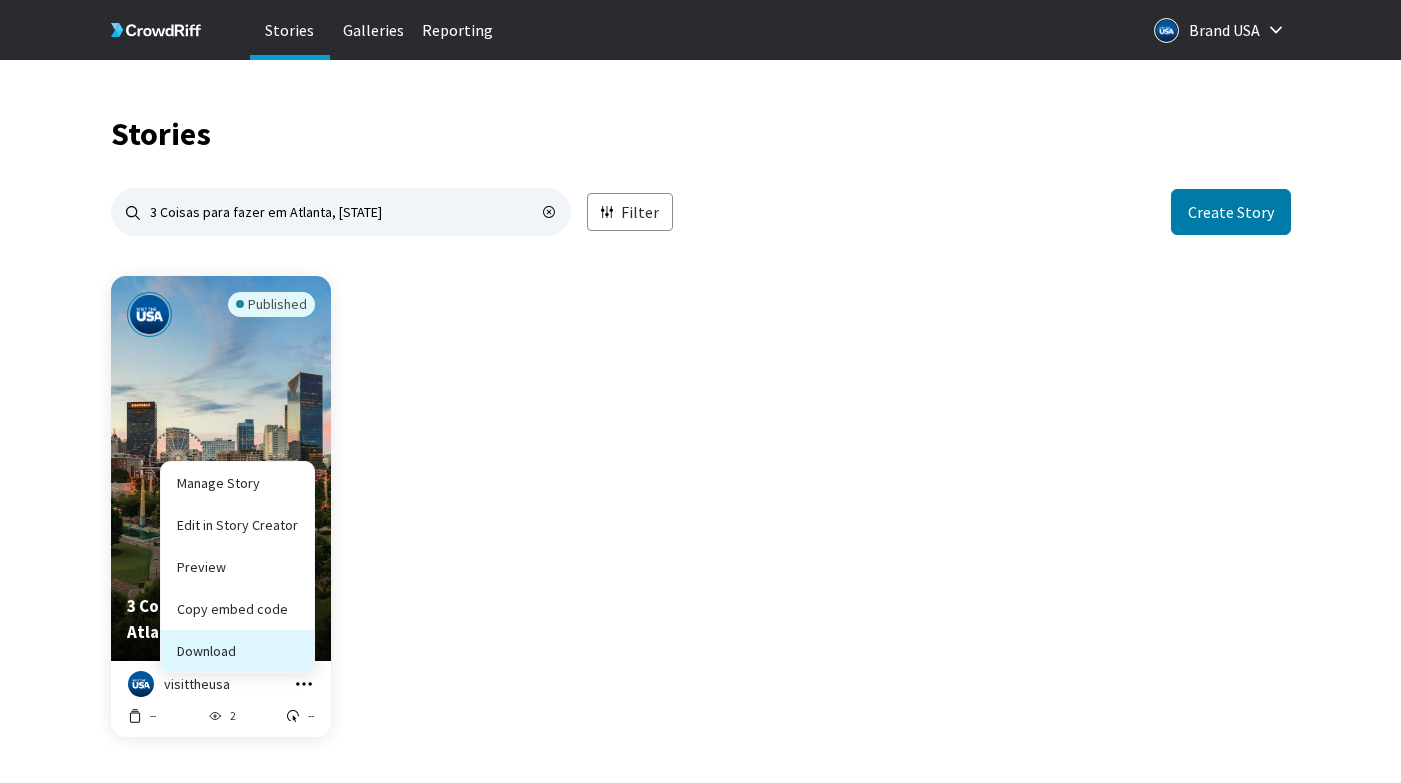click on "Download" at bounding box center [237, 609] 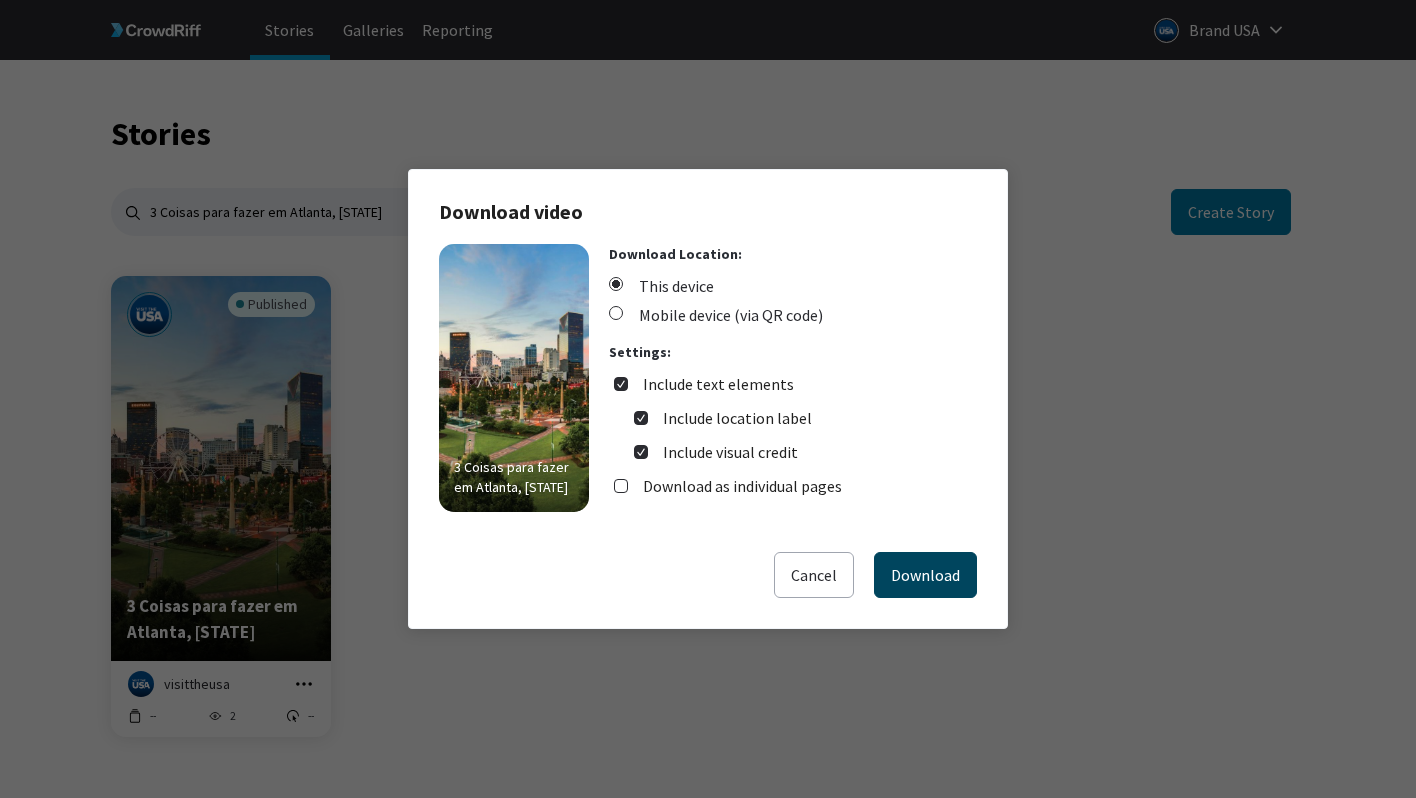 click on "Download" at bounding box center [925, 575] 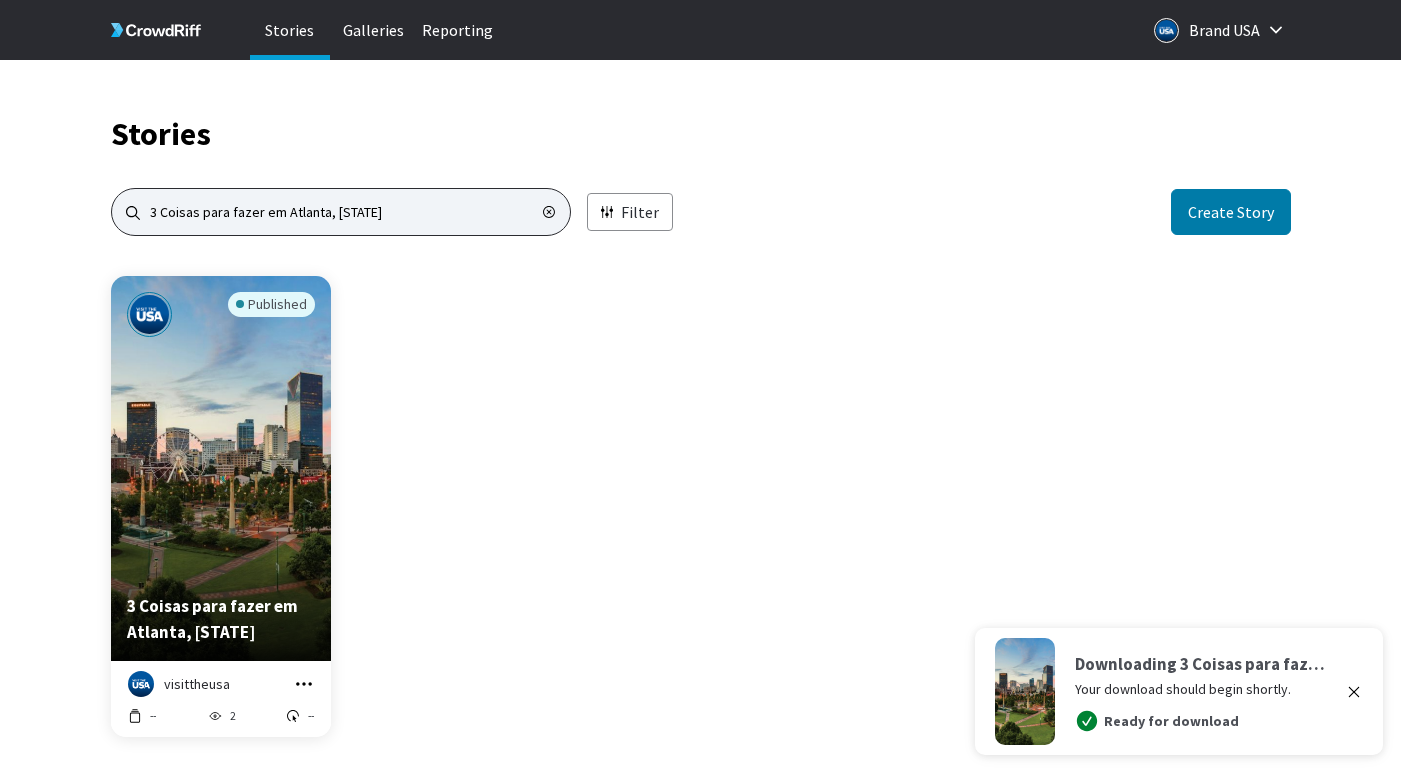 click on "3 Coisas para fazer em Atlanta, [STATE]" at bounding box center [341, 212] 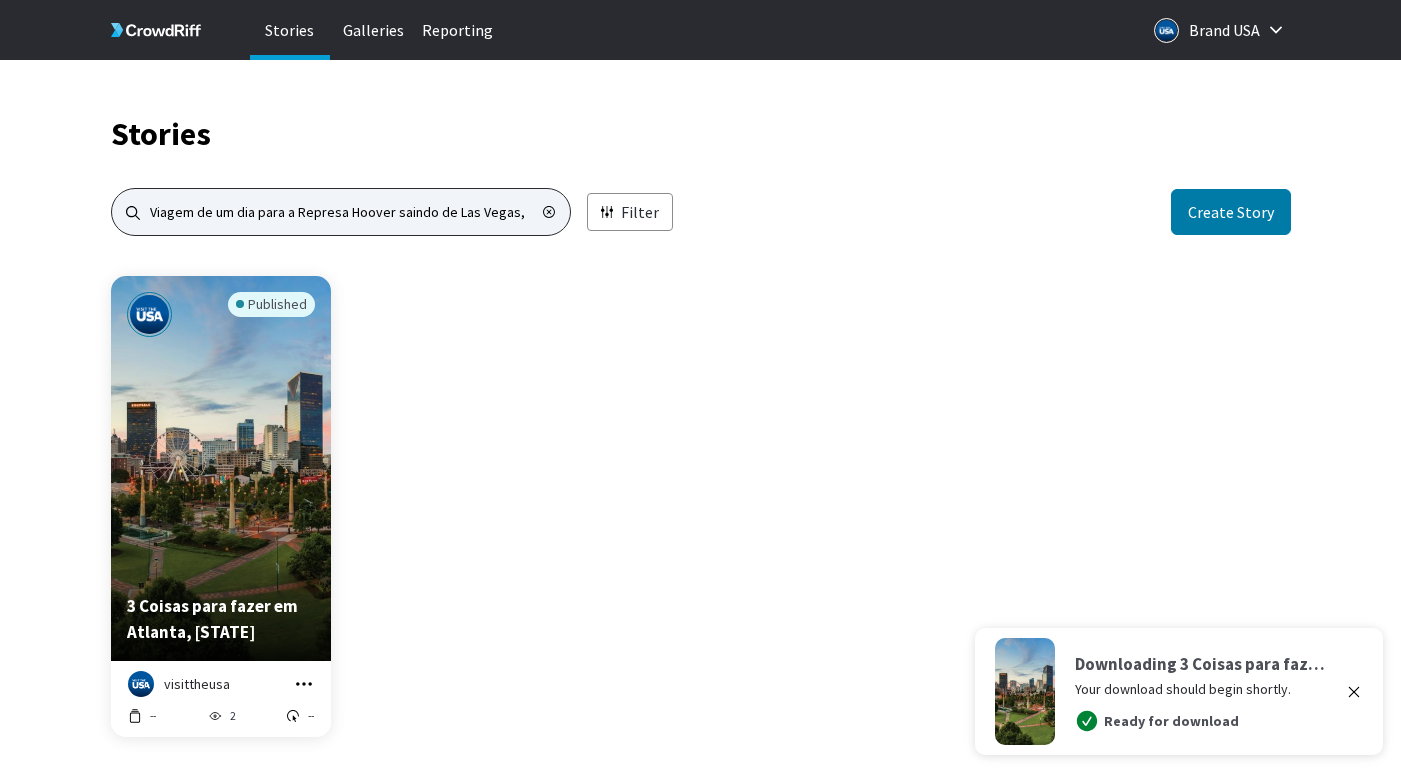 scroll, scrollTop: 0, scrollLeft: 32, axis: horizontal 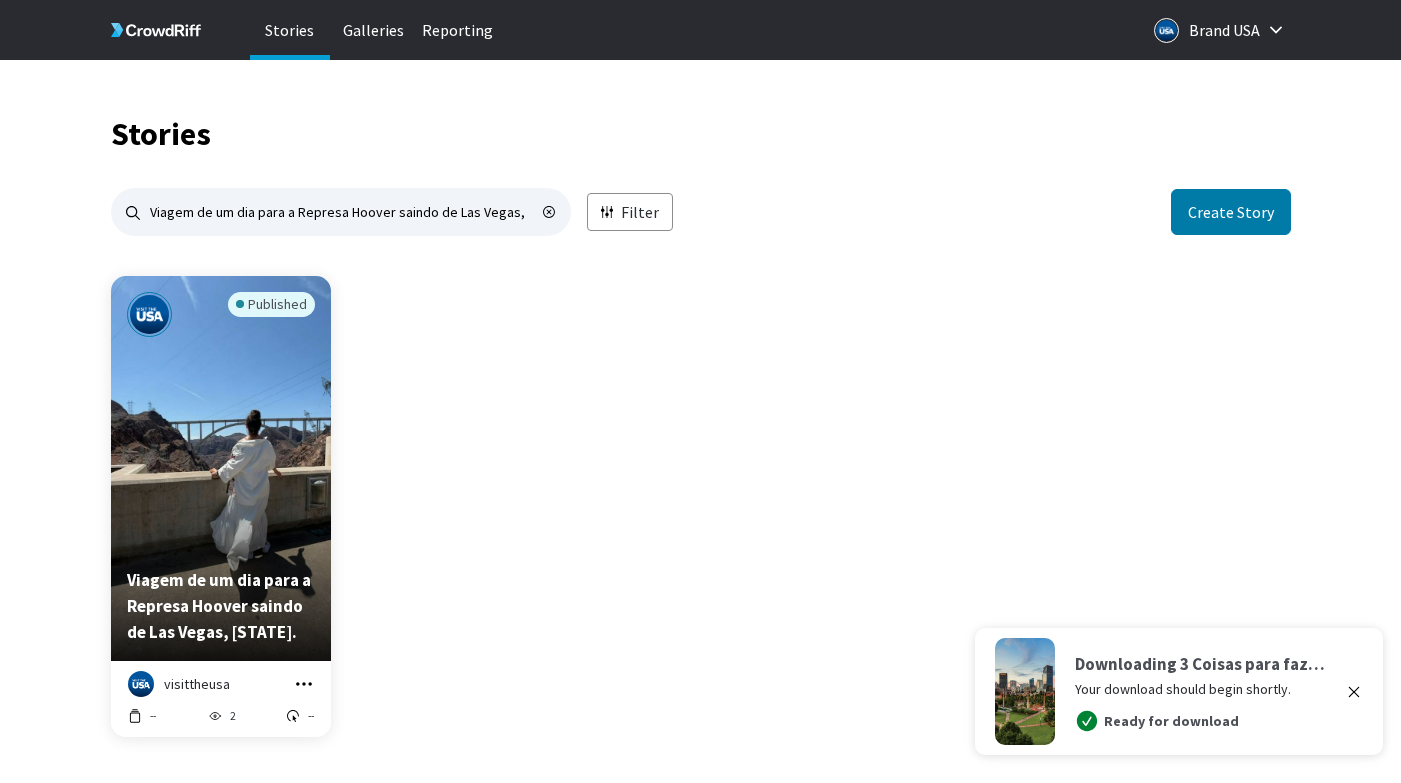 click at bounding box center [304, 684] 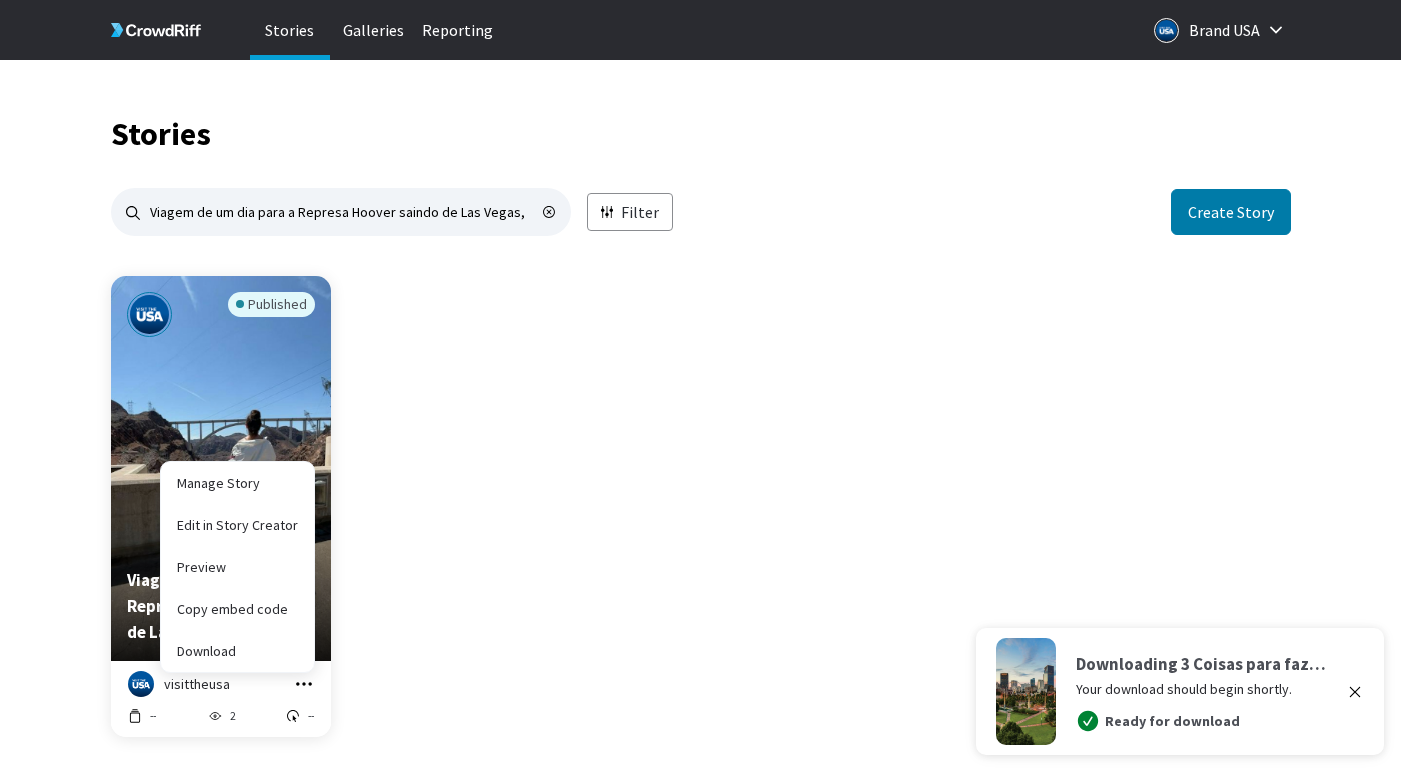 click at bounding box center [1355, 692] 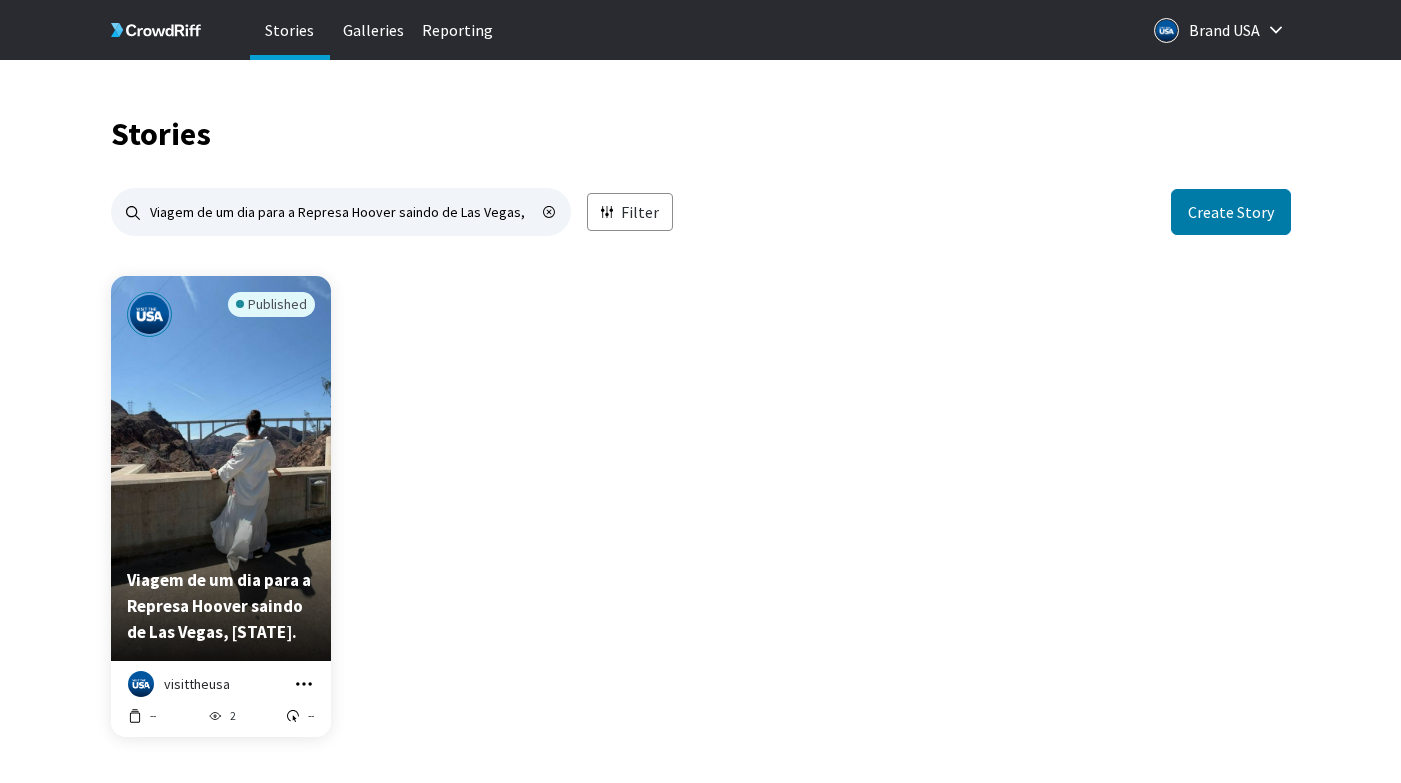 click at bounding box center [304, 684] 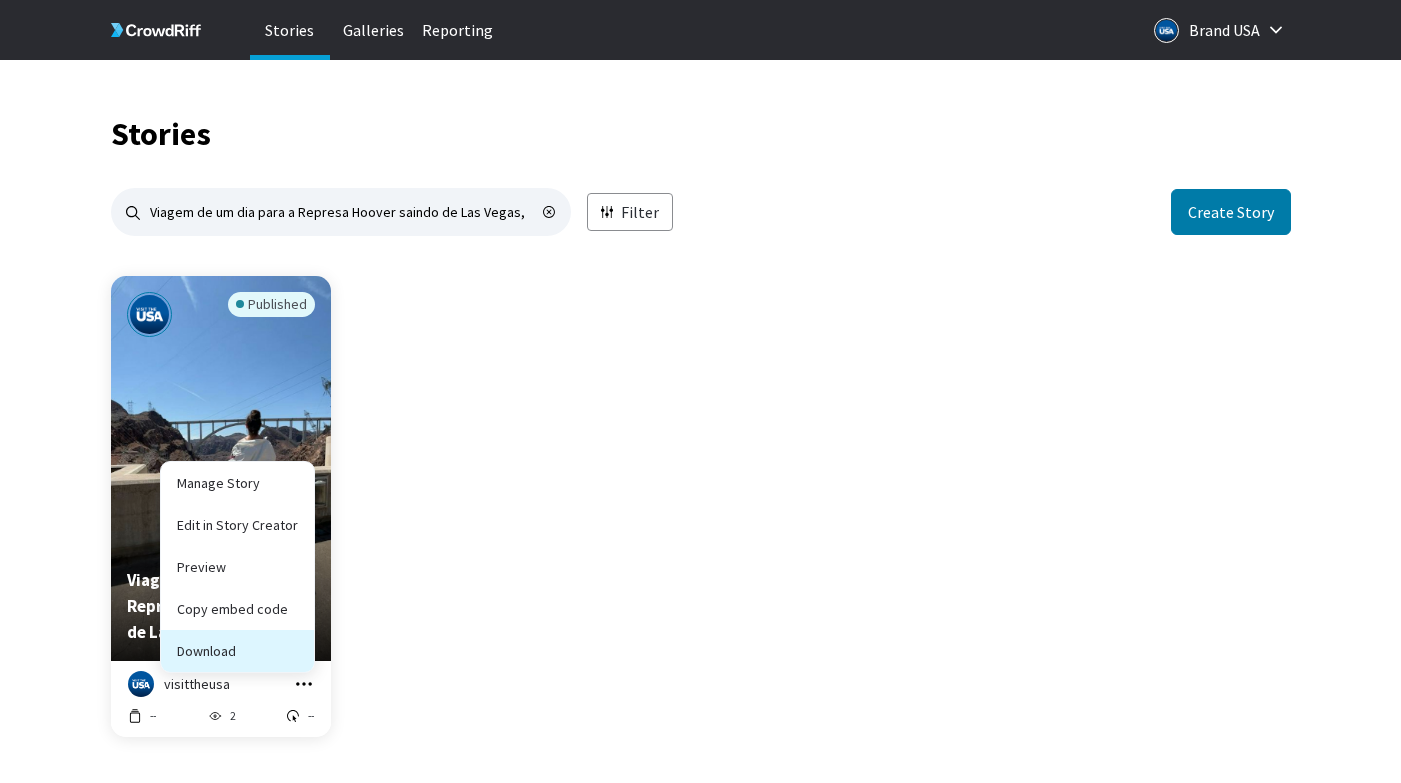 click on "Download" at bounding box center [237, 609] 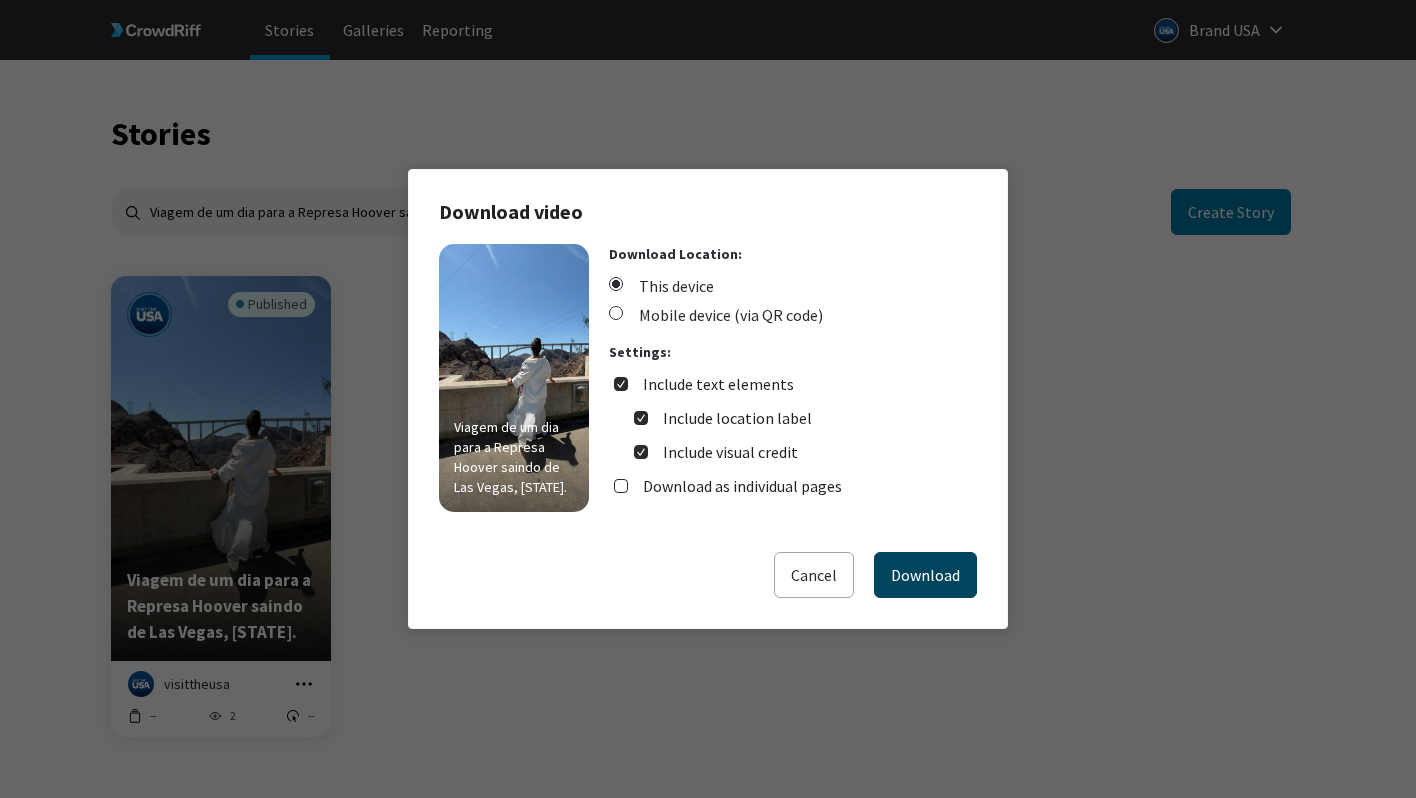 click on "Download" at bounding box center [925, 575] 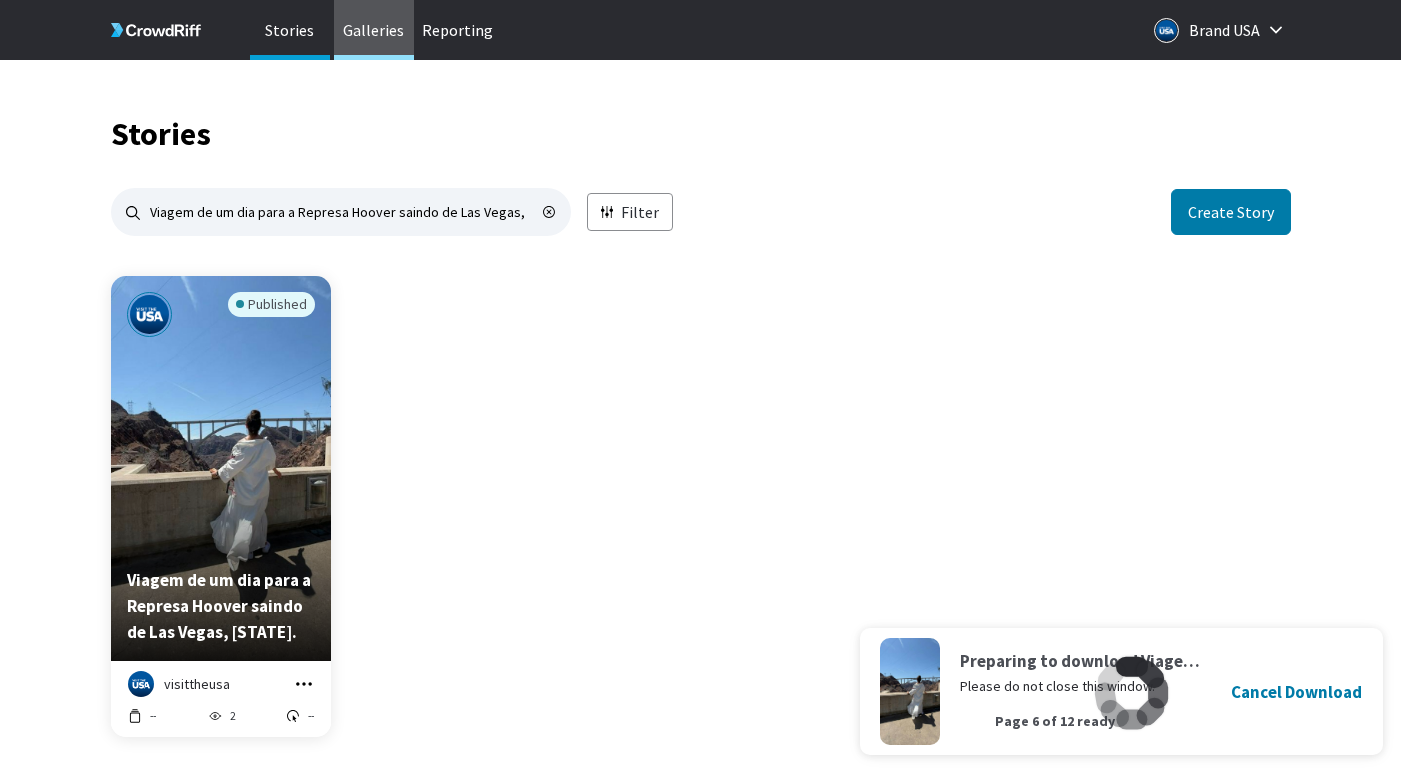 click on "Galleries" at bounding box center (374, 30) 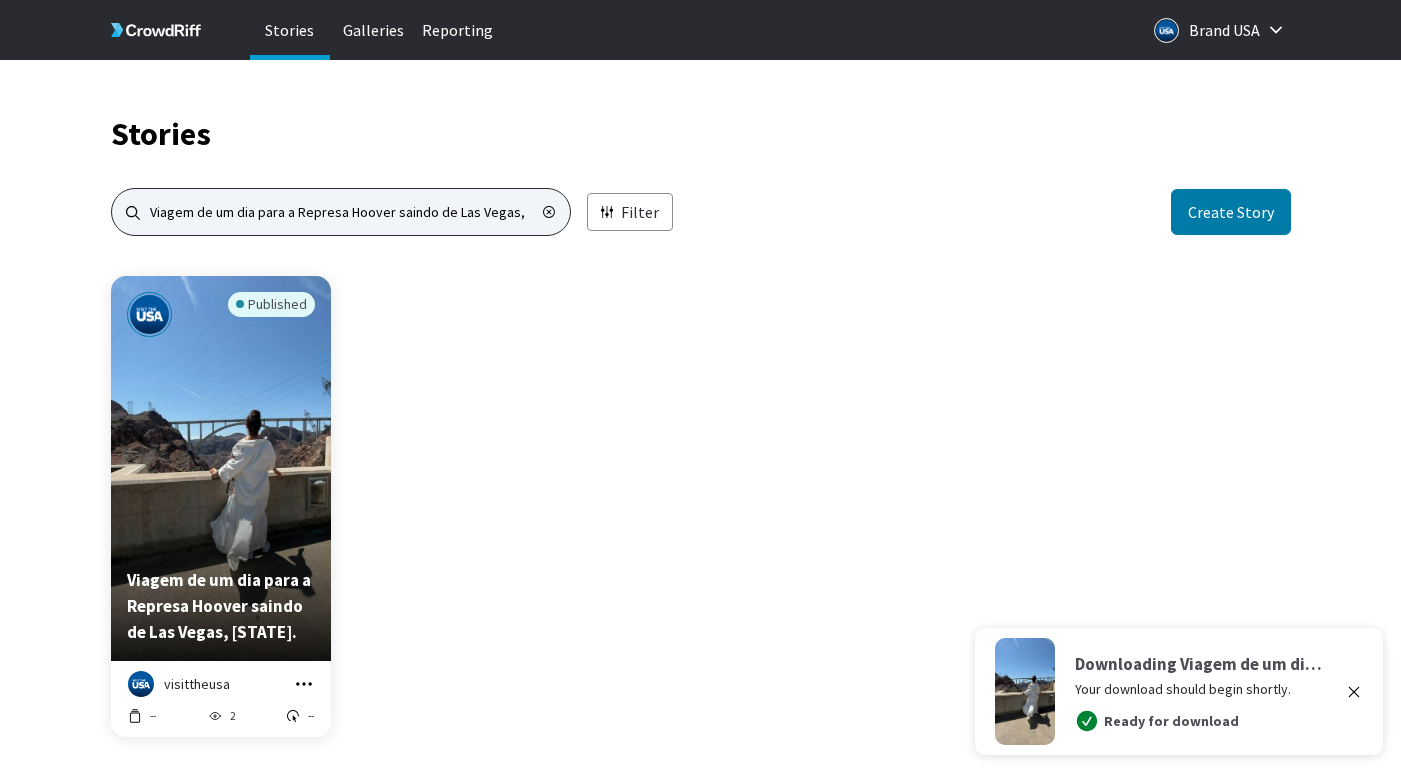 click on "Viagem de um dia para a Represa Hoover saindo de Las Vegas, [STATE]." at bounding box center (341, 212) 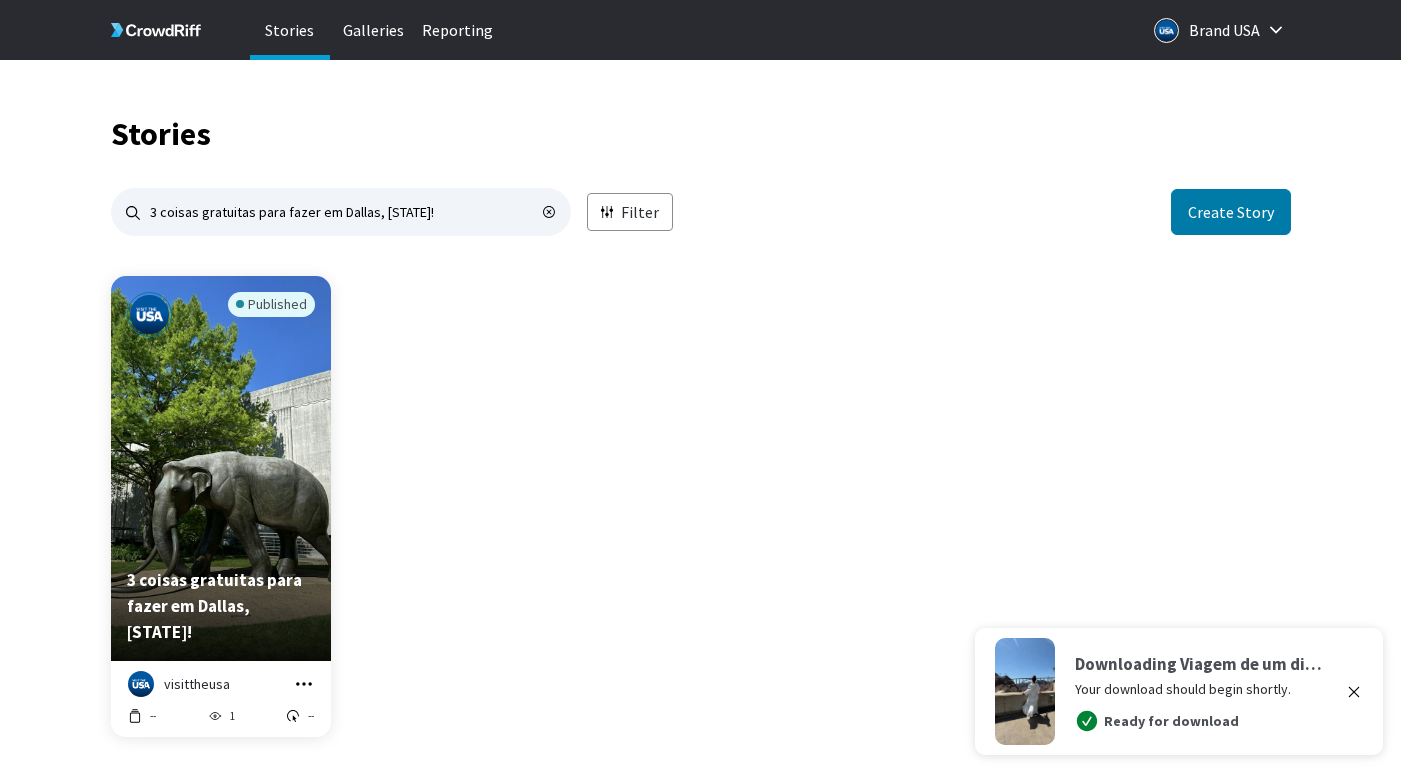 click at bounding box center [1354, 691] 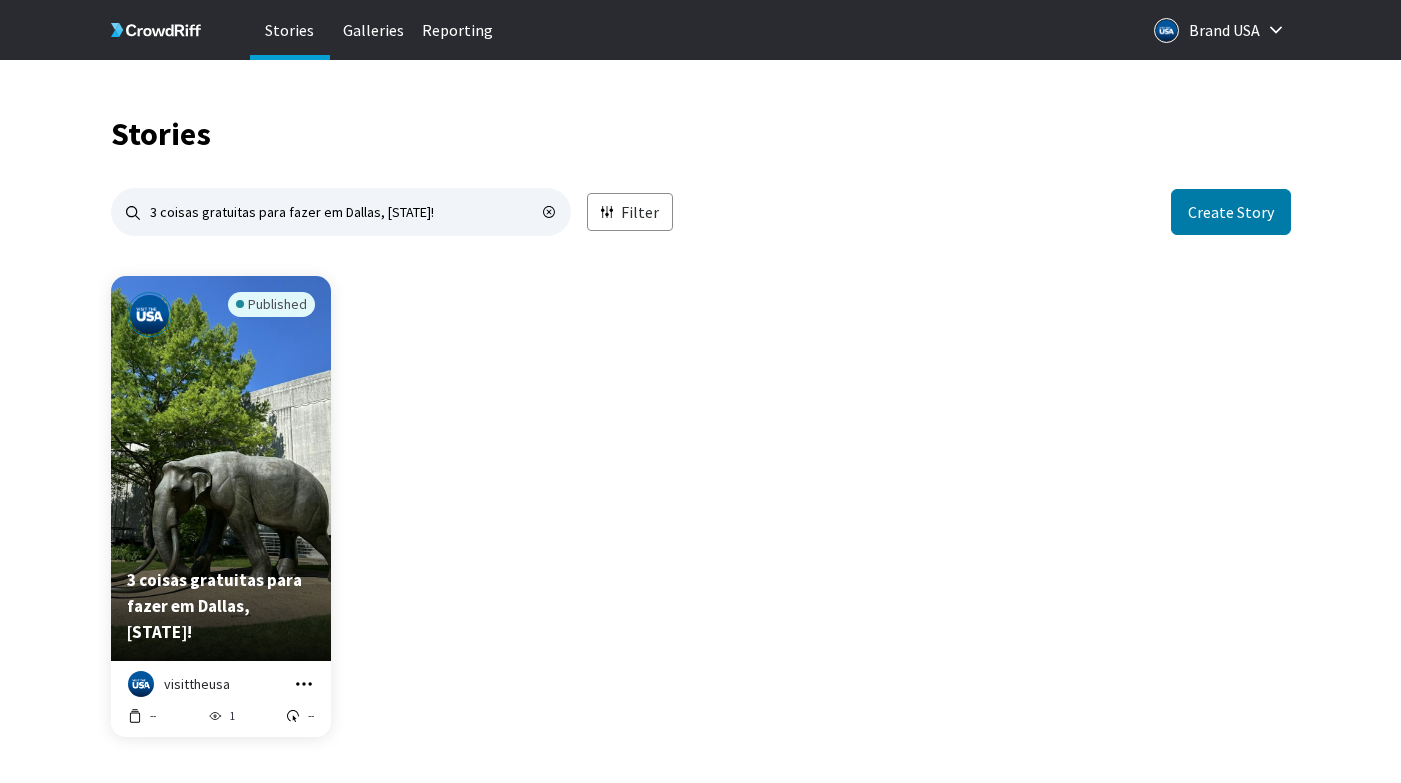 click at bounding box center (304, 684) 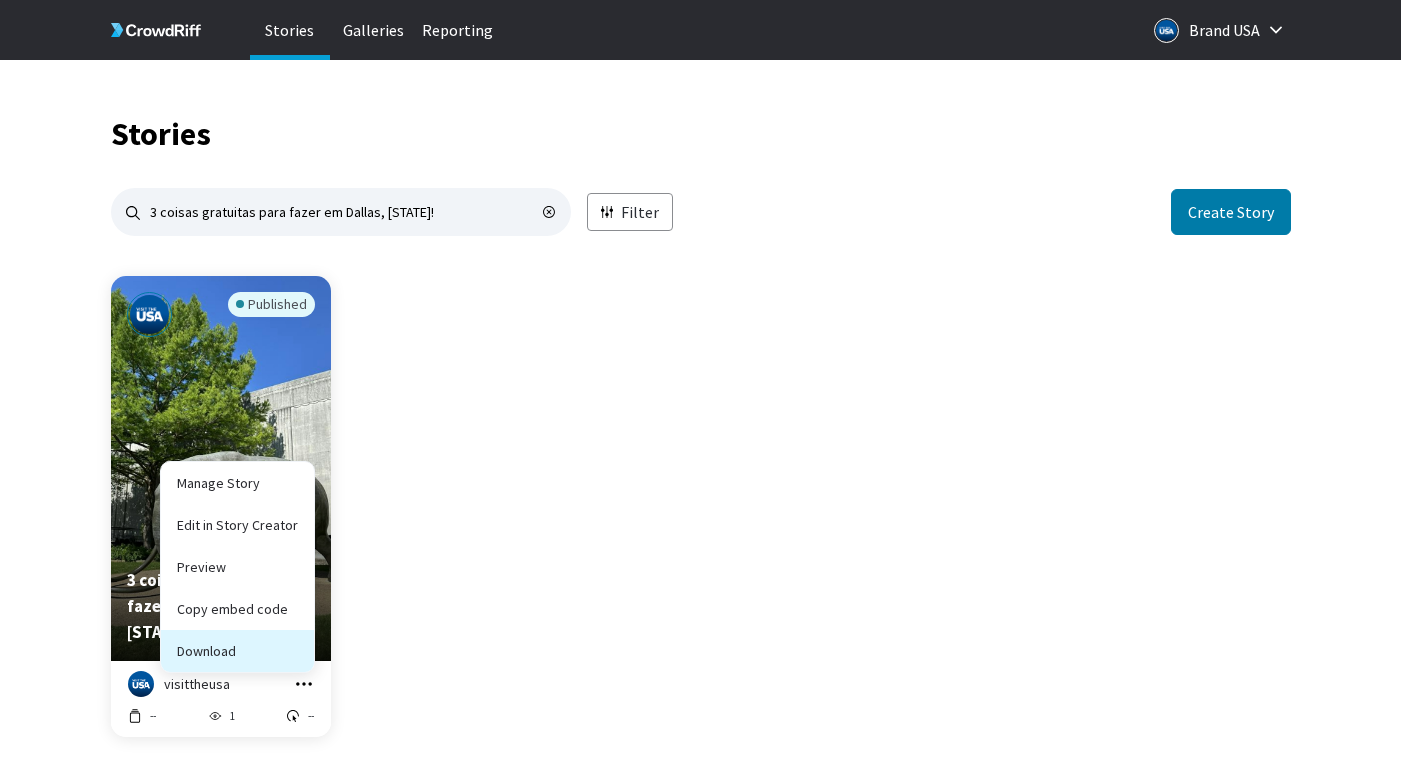 click on "Download" at bounding box center [237, 609] 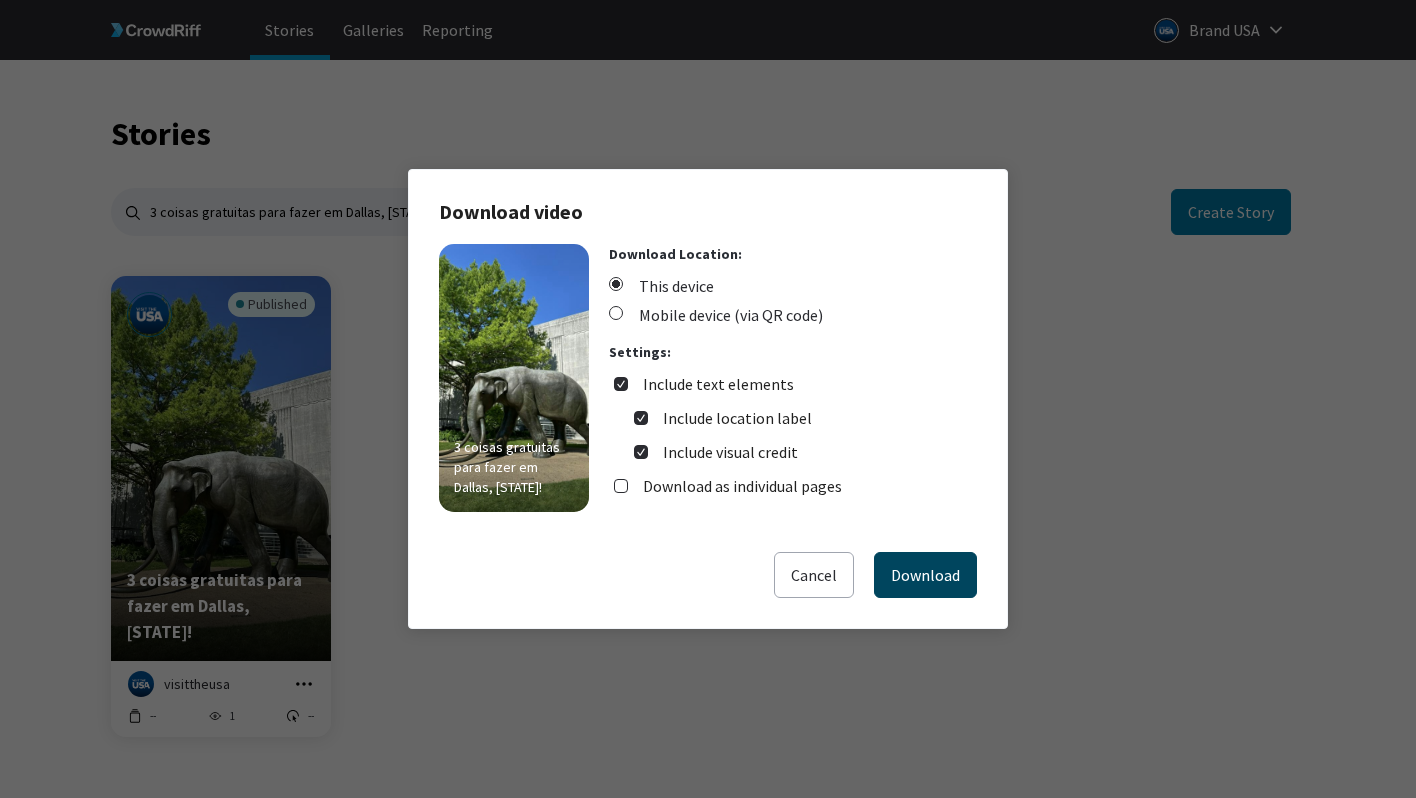 click on "Download" at bounding box center (925, 575) 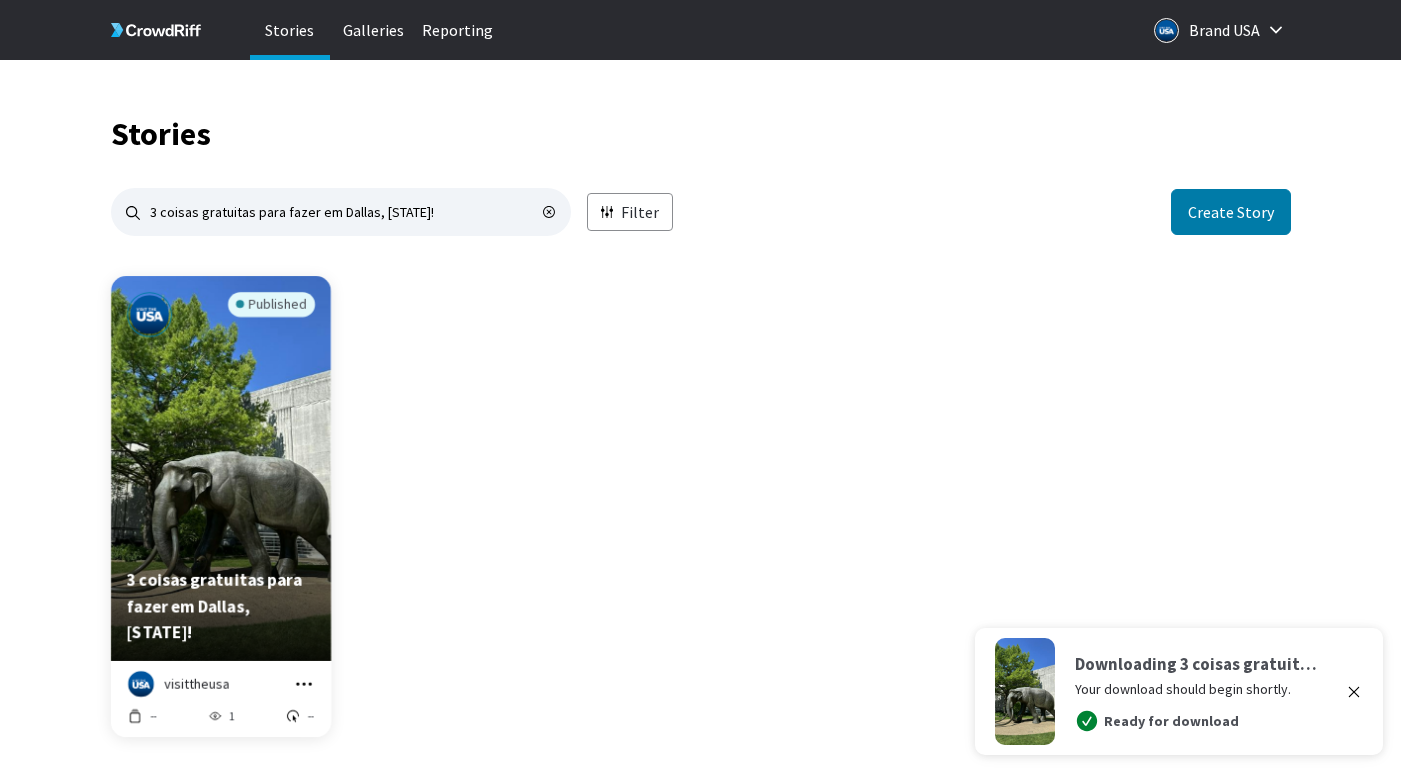 click at bounding box center (1354, 692) 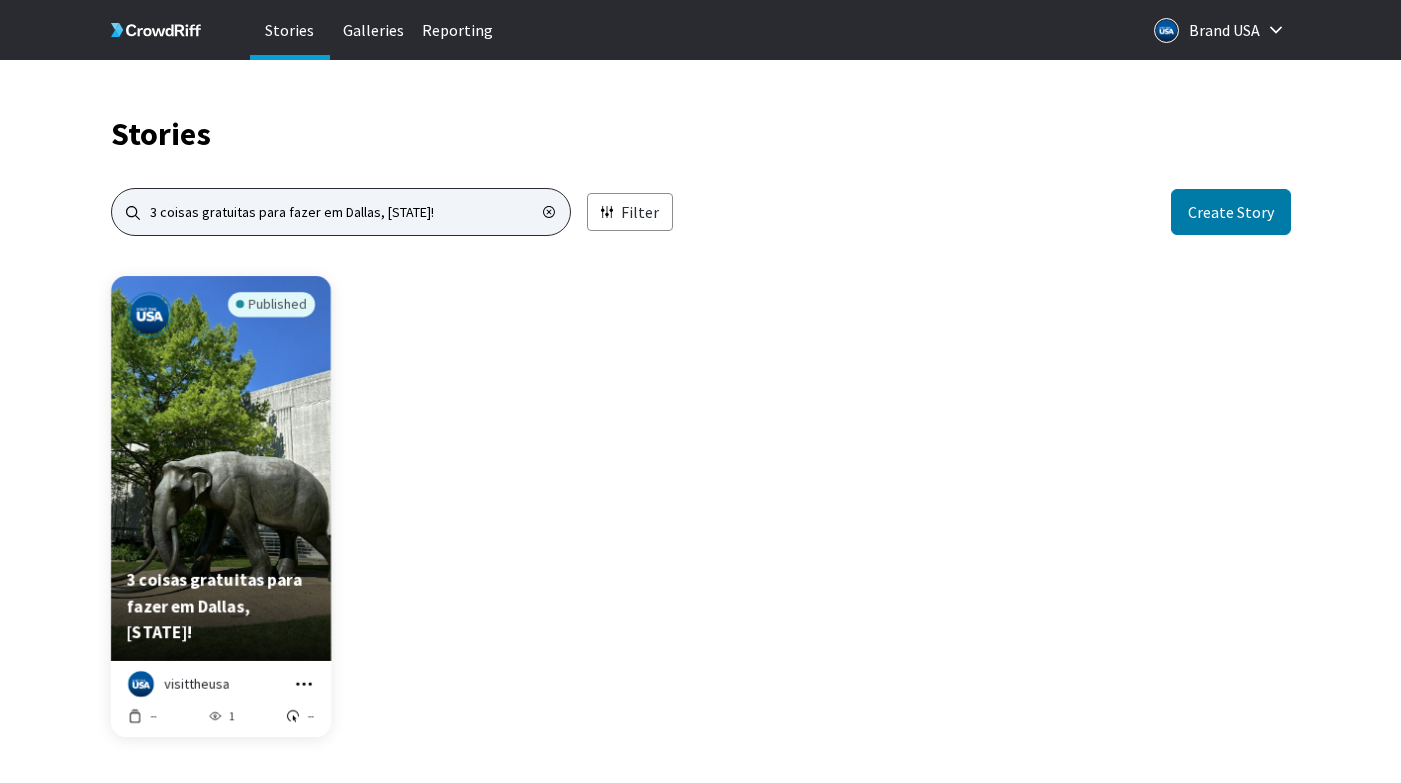 click on "3 coisas gratuitas para fazer em Dallas, [STATE]!" at bounding box center (341, 212) 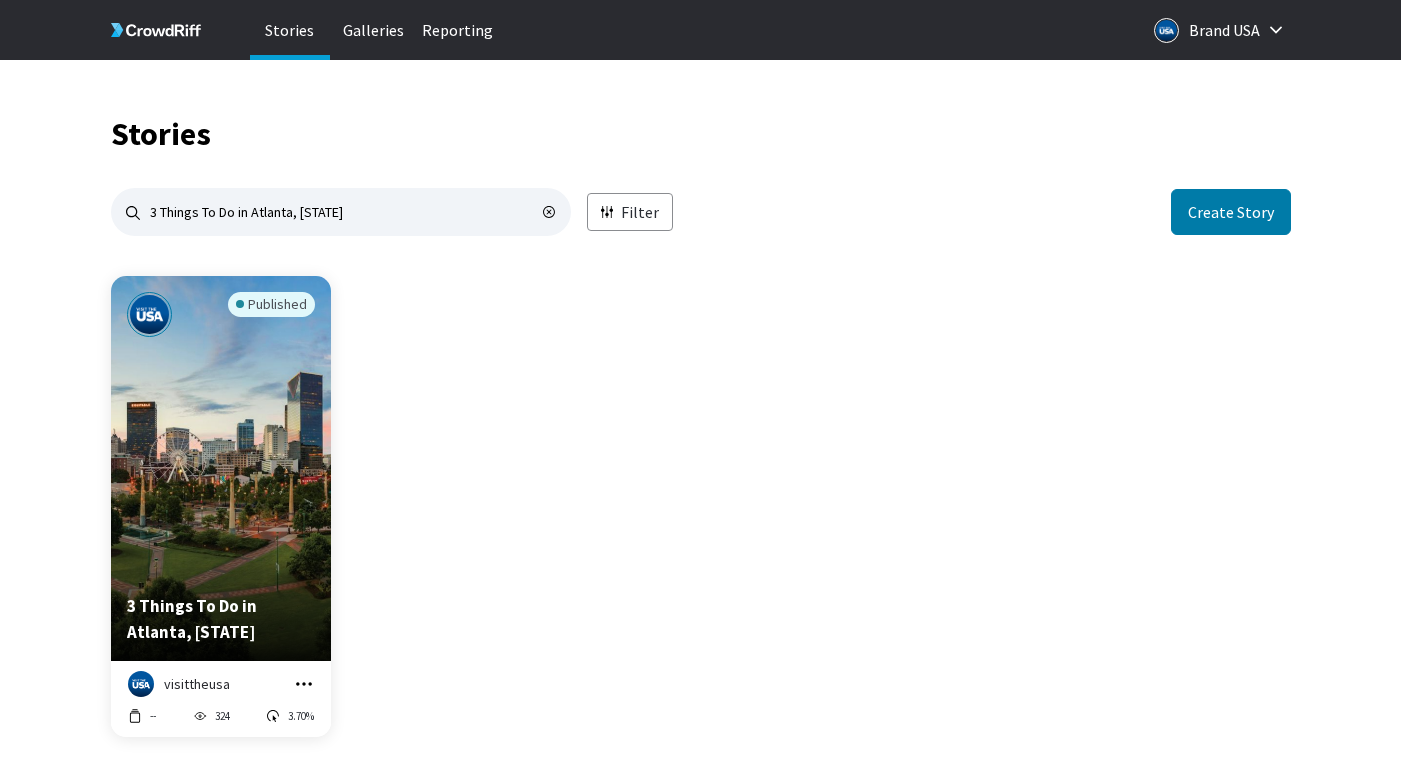 click at bounding box center [304, 684] 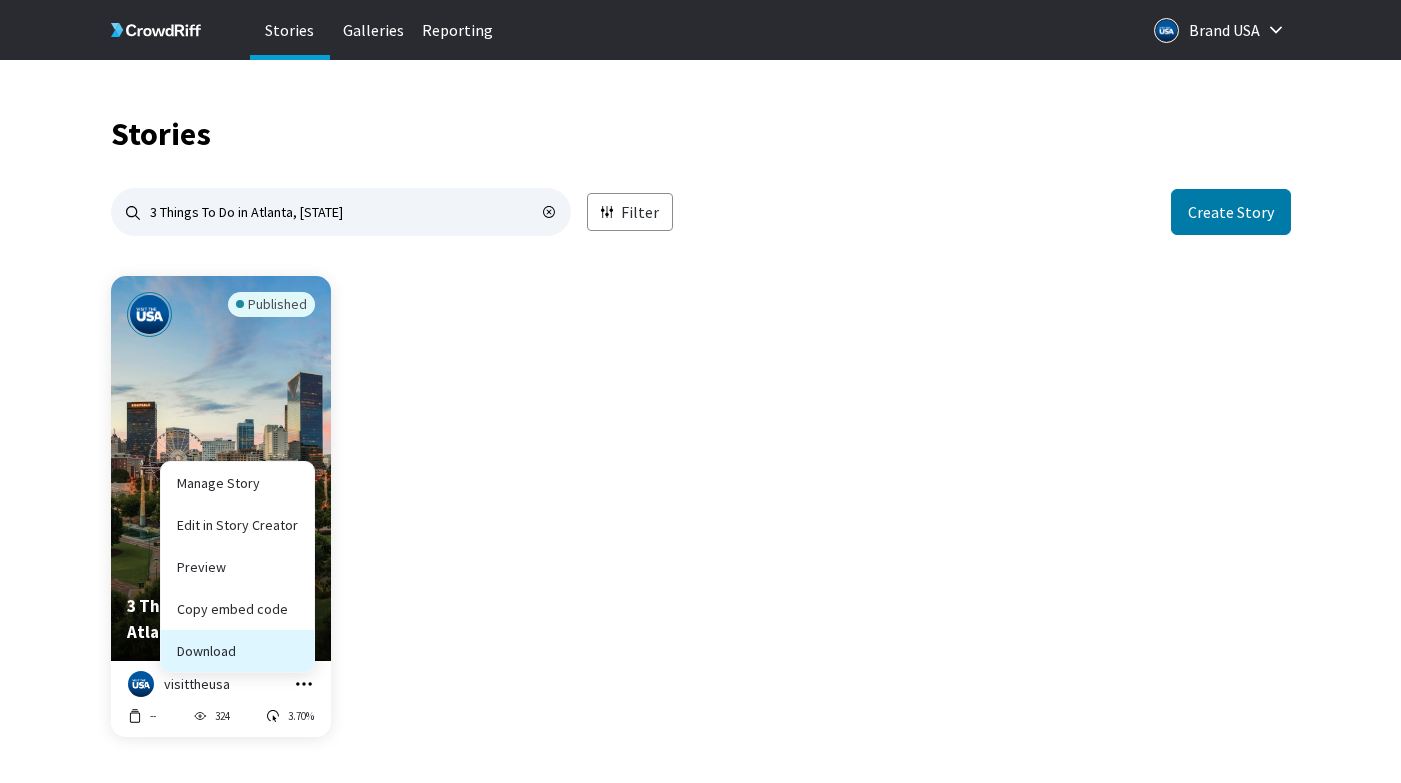 click on "Download" at bounding box center [237, 609] 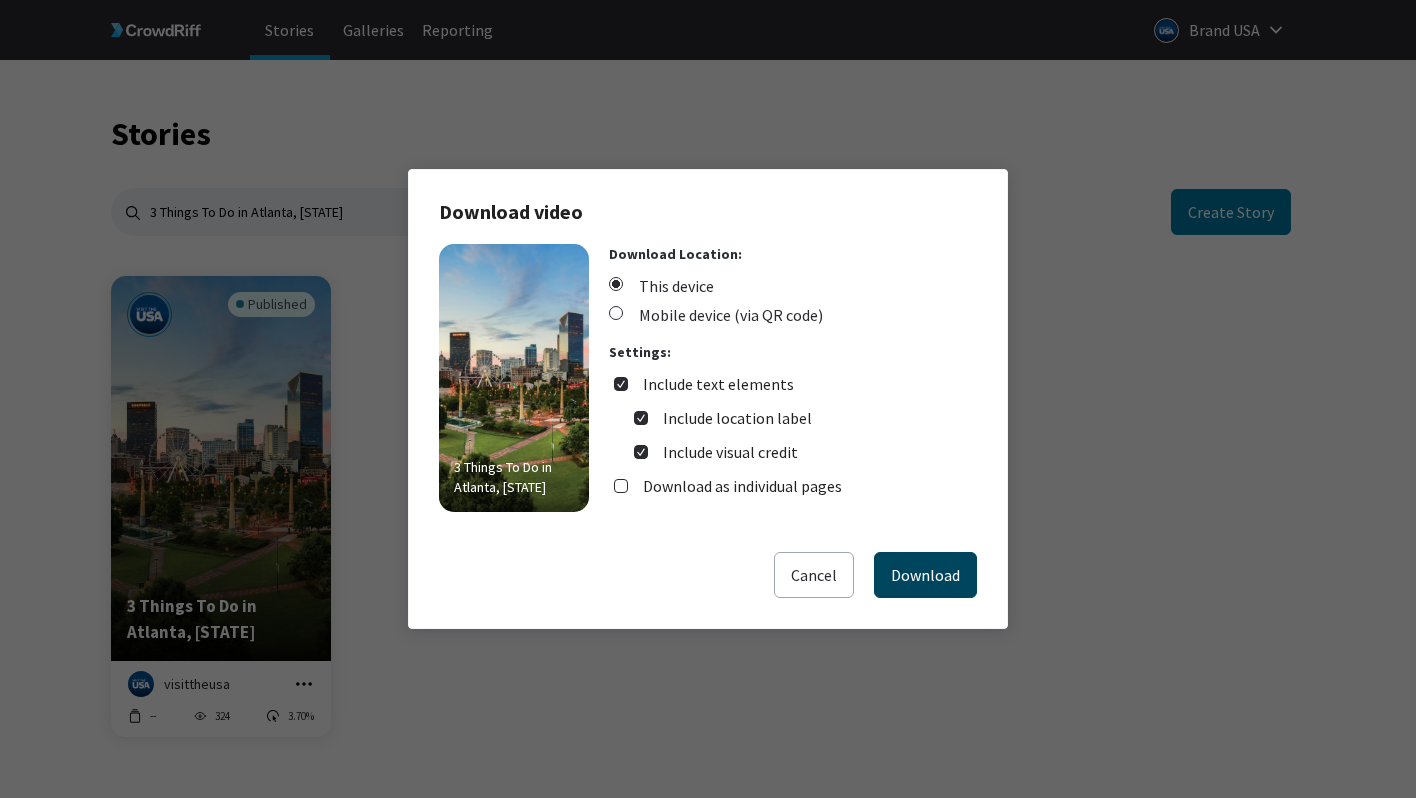 click on "Download" at bounding box center [925, 575] 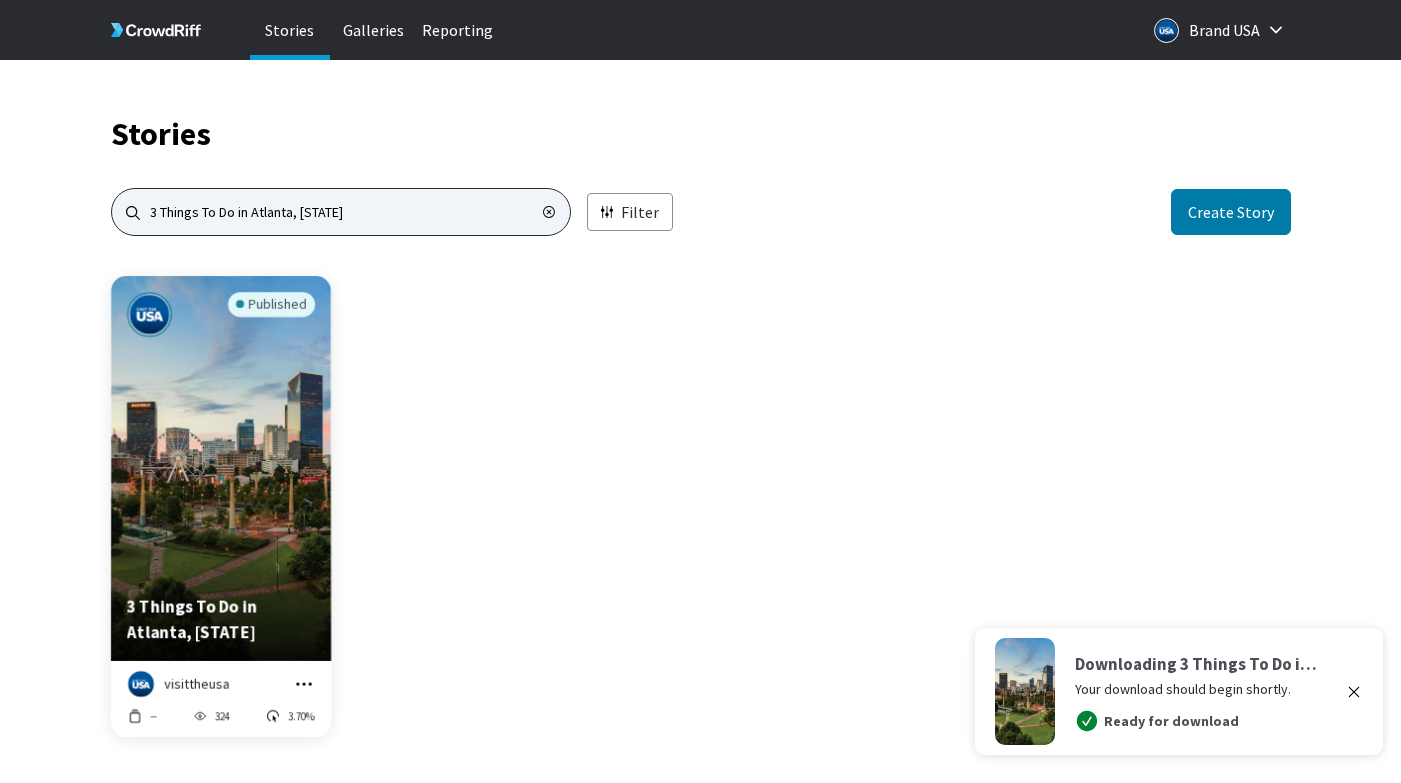click on "3 Things To Do in Atlanta, [STATE]" at bounding box center (341, 212) 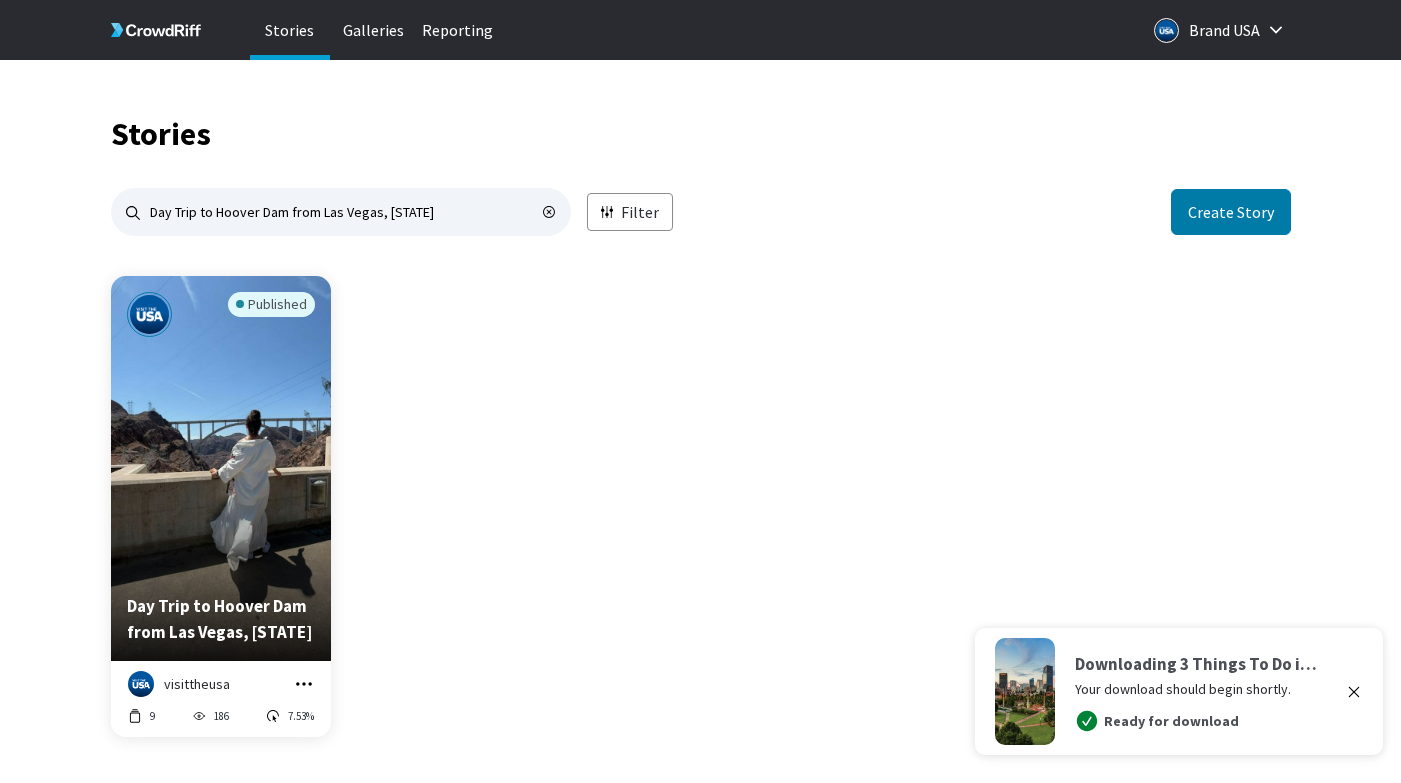 click at bounding box center [304, 684] 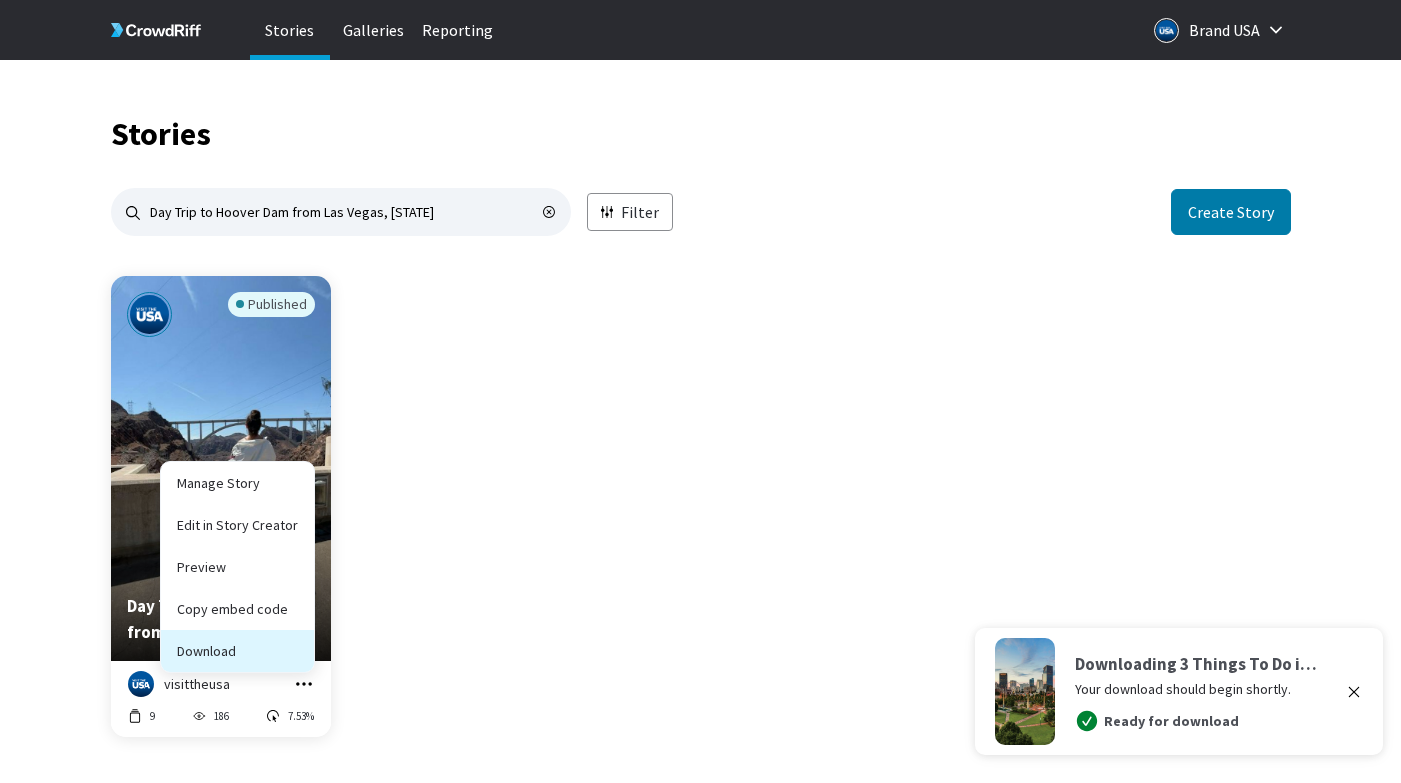 click on "Download" at bounding box center [237, 609] 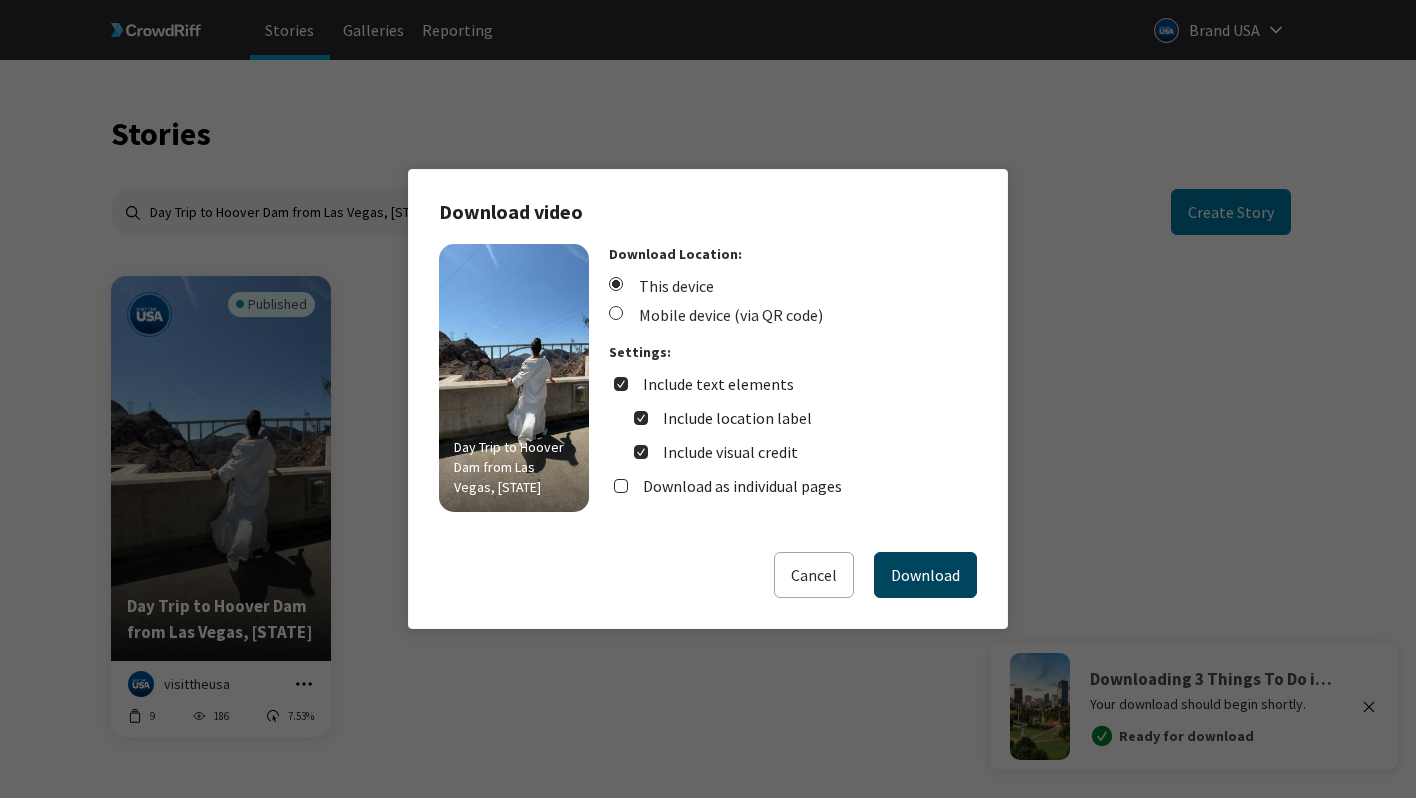 click on "Download" at bounding box center [925, 575] 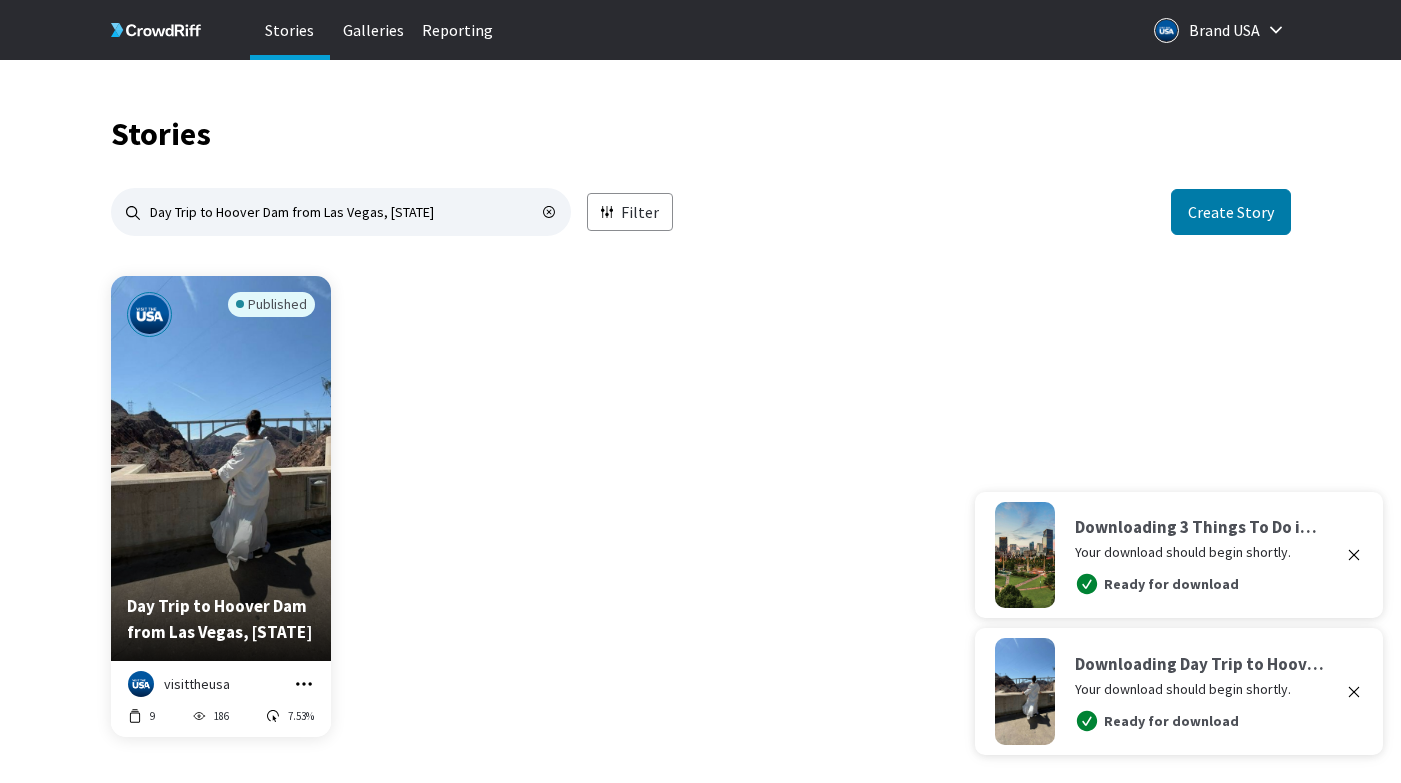 click on "Downloading 3 Things To Do in Atlanta, [STATE] Your download should begin shortly. Ready for download" at bounding box center [1179, 555] 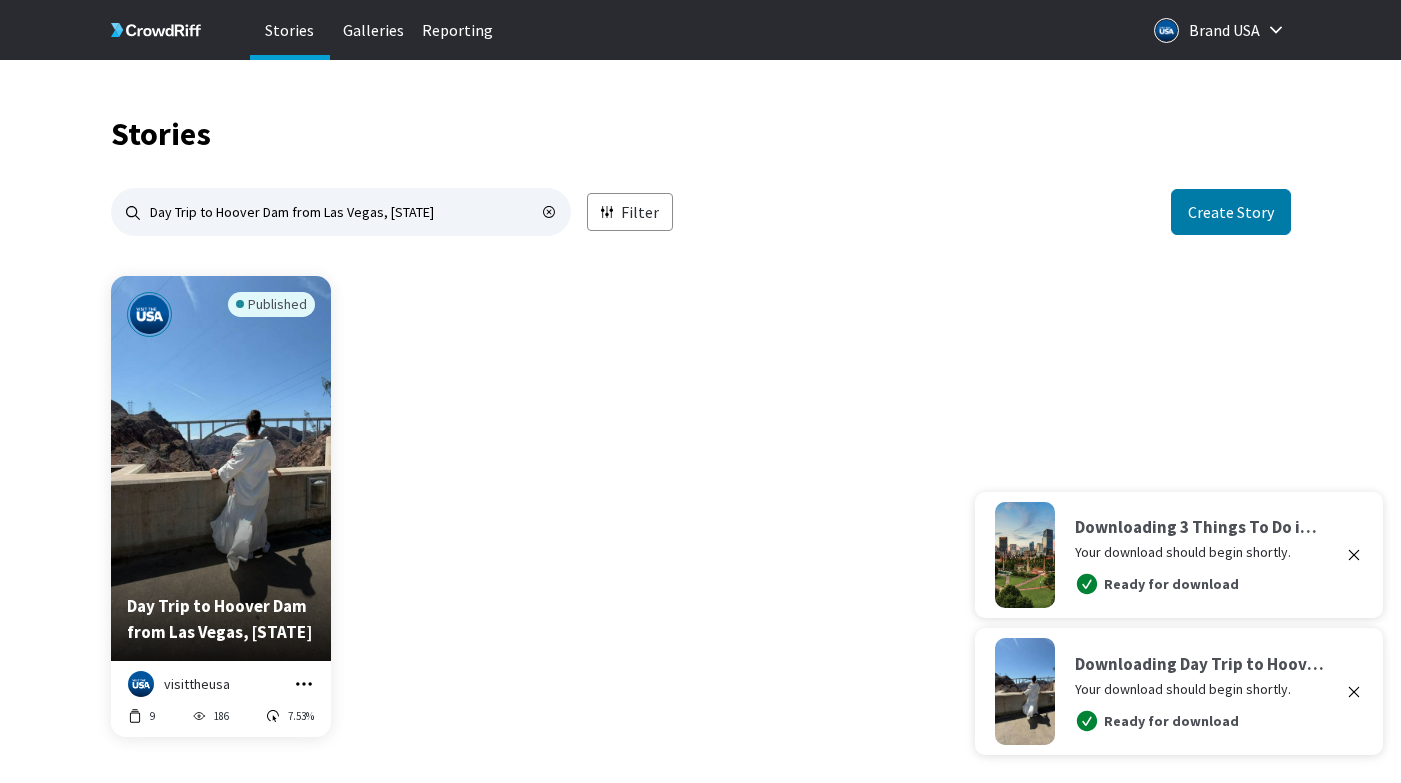 click at bounding box center (1354, 555) 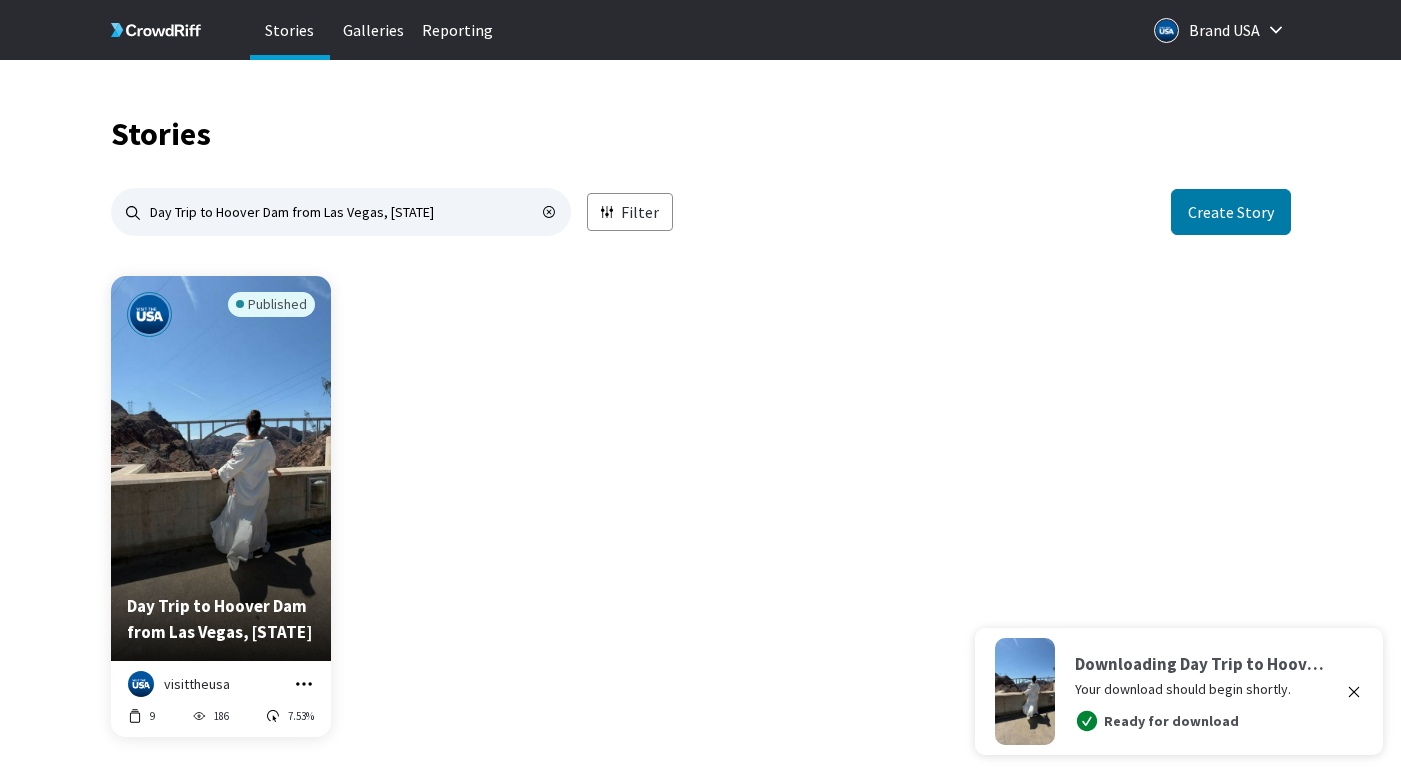 click at bounding box center (1354, 691) 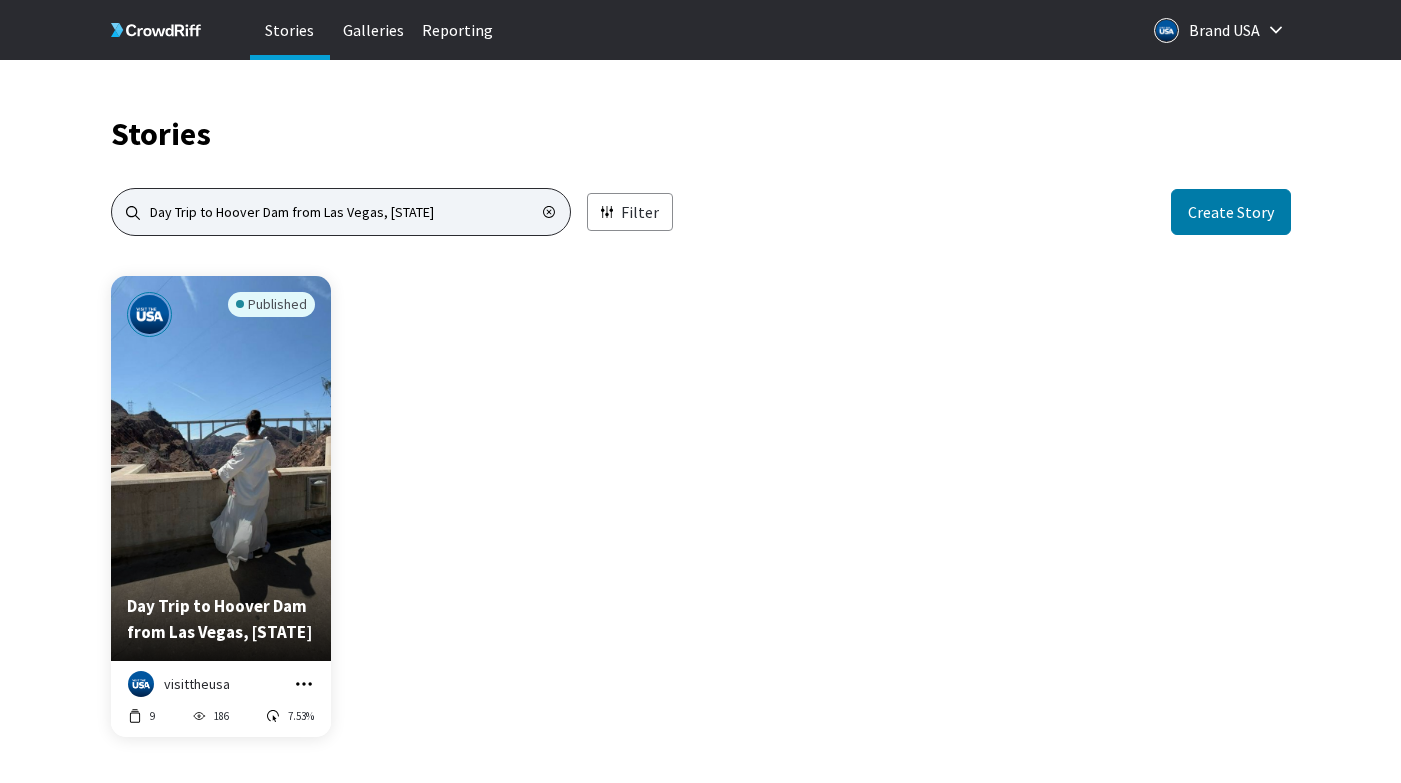 click on "Day Trip to Hoover Dam from Las Vegas, [STATE]" at bounding box center (341, 212) 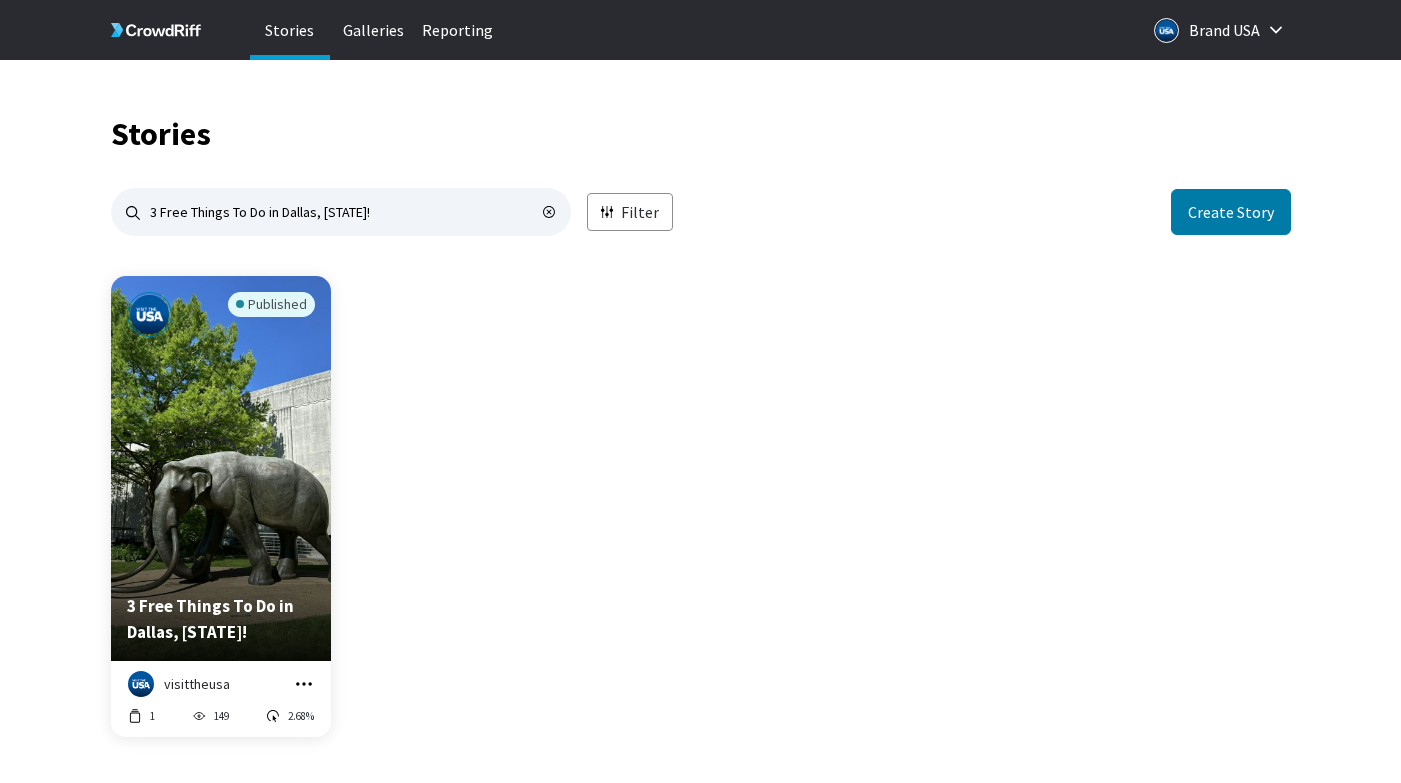click at bounding box center [304, 684] 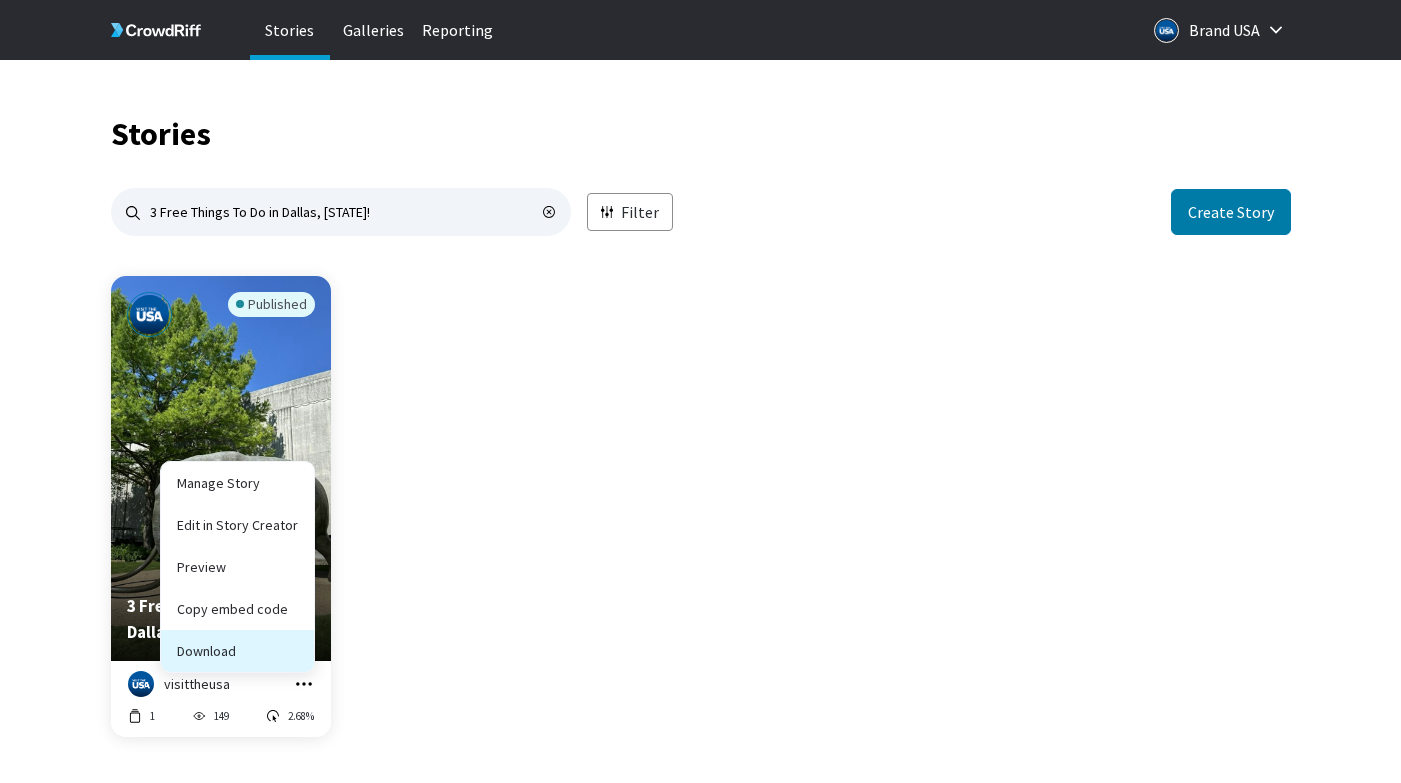 click on "Download" at bounding box center (237, 609) 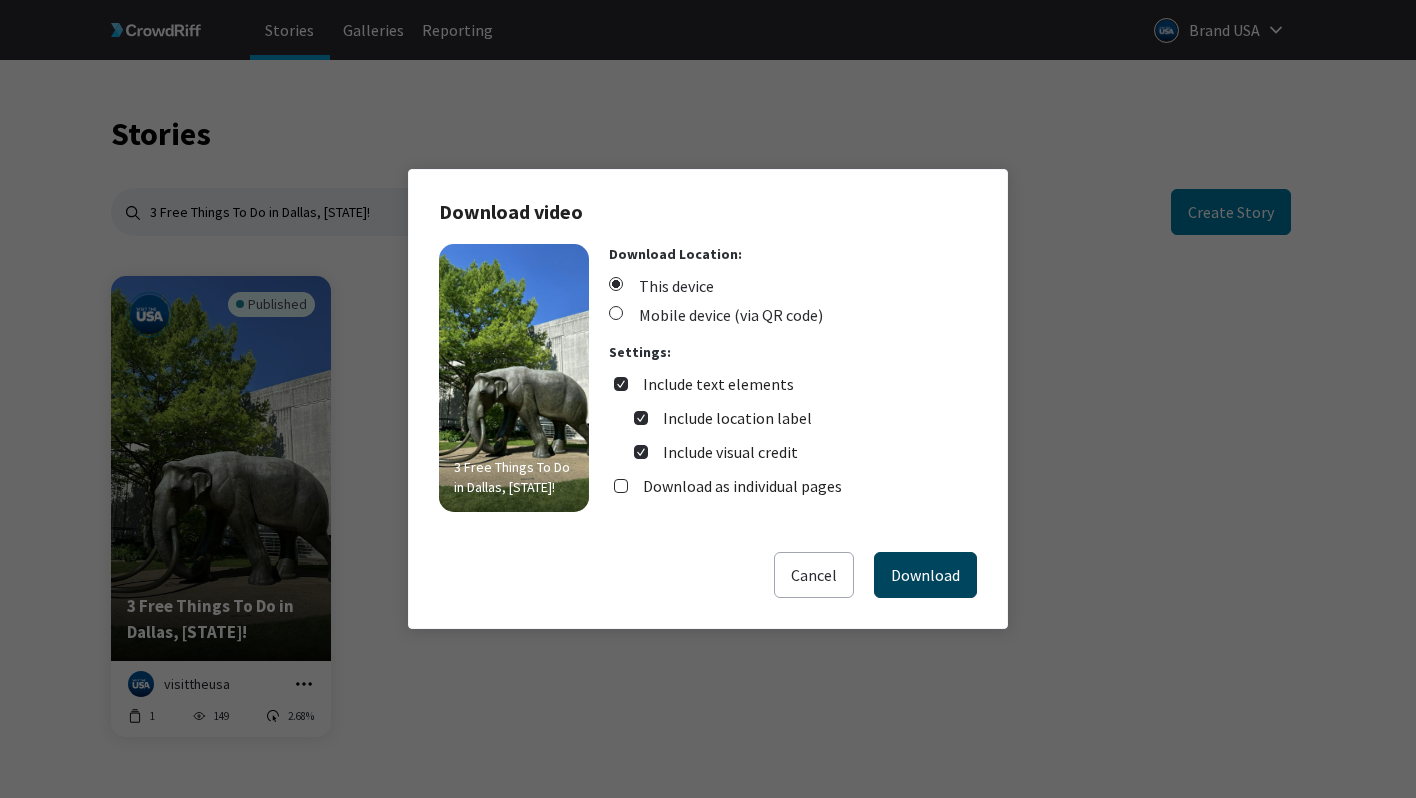 click on "Download" at bounding box center [925, 575] 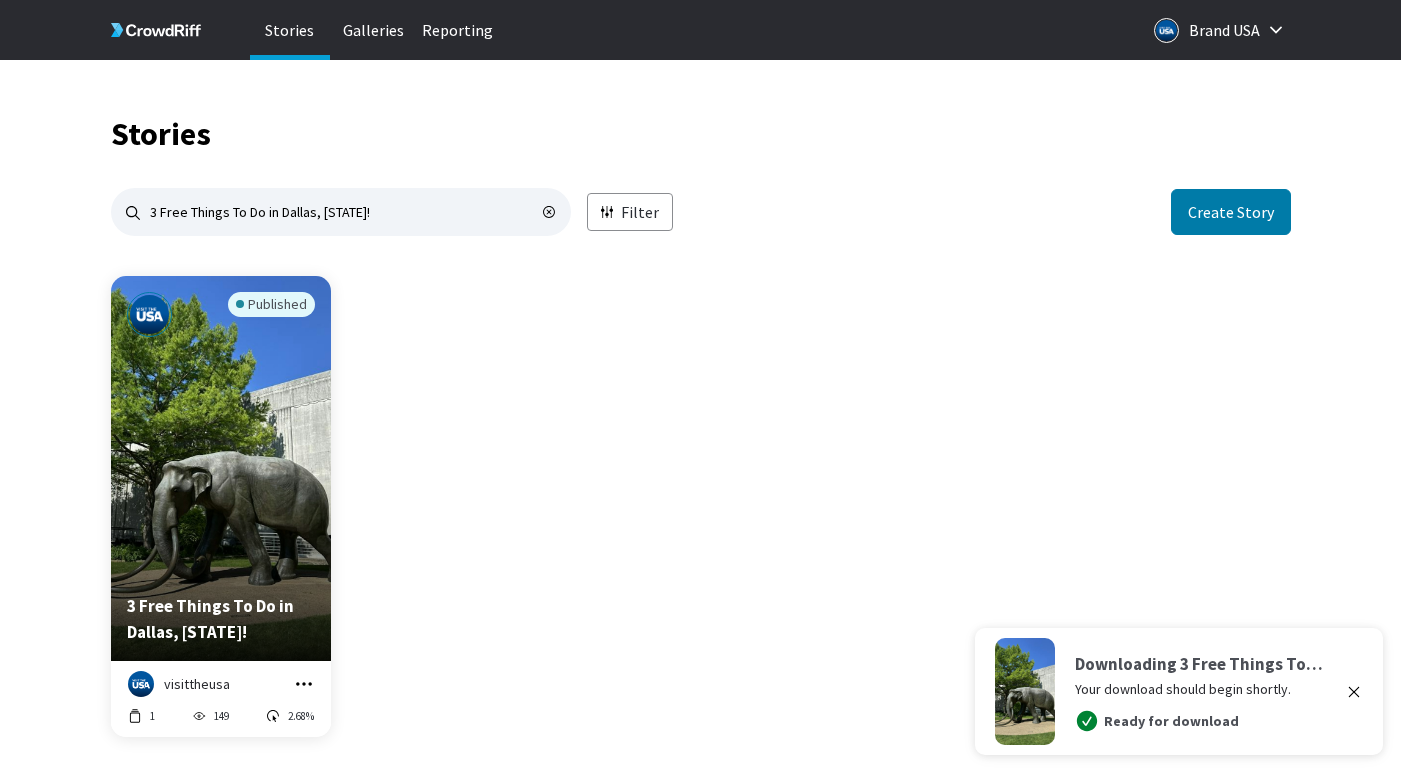 click on "Published 3 Free Things To Do in Dallas, [STATE]! visittheusa Manage Story Edit in Story Creator Preview Copy embed code Download 1 149 2.68%" at bounding box center [701, 518] 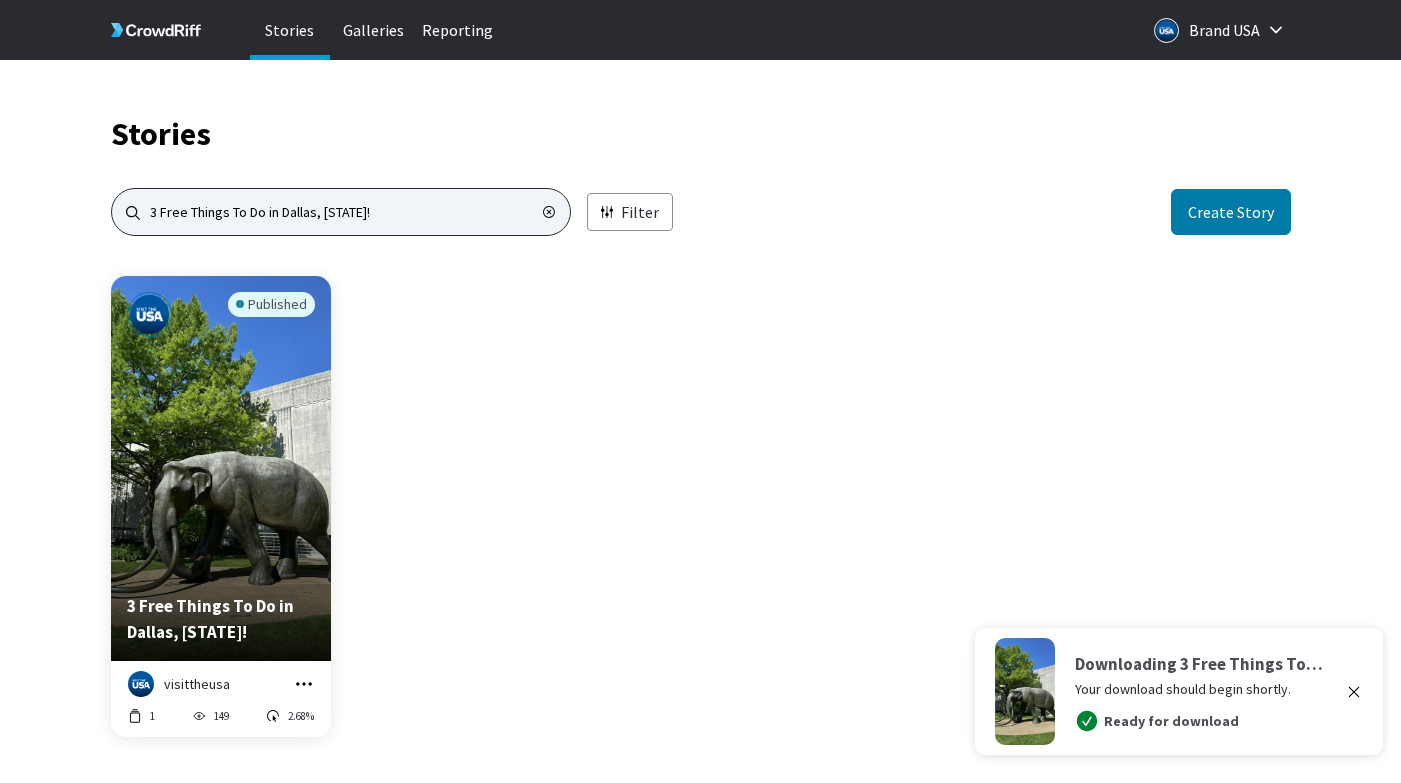 click on "3 Free Things To Do in Dallas, [STATE]!" at bounding box center [341, 212] 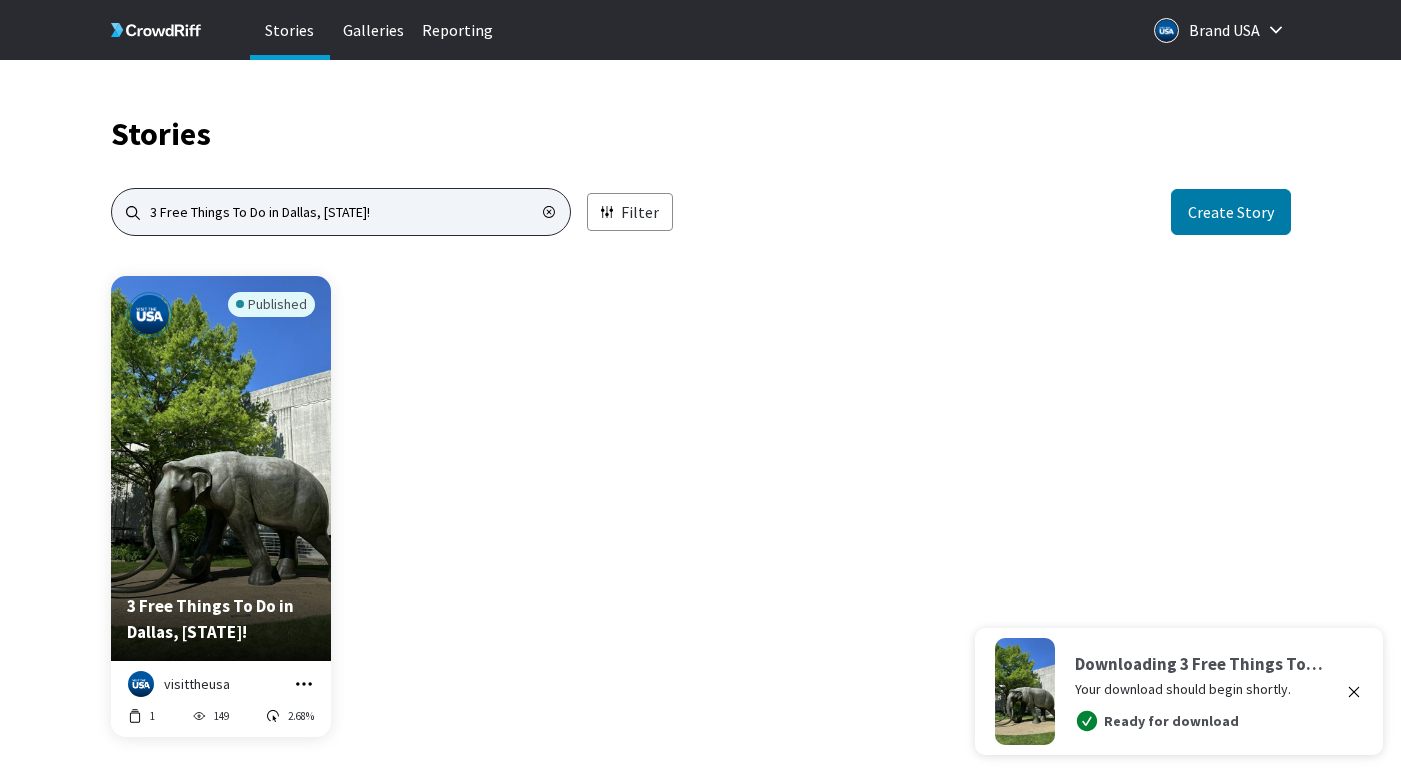 click on "3 Free Things To Do in Dallas, [STATE]!" at bounding box center [341, 212] 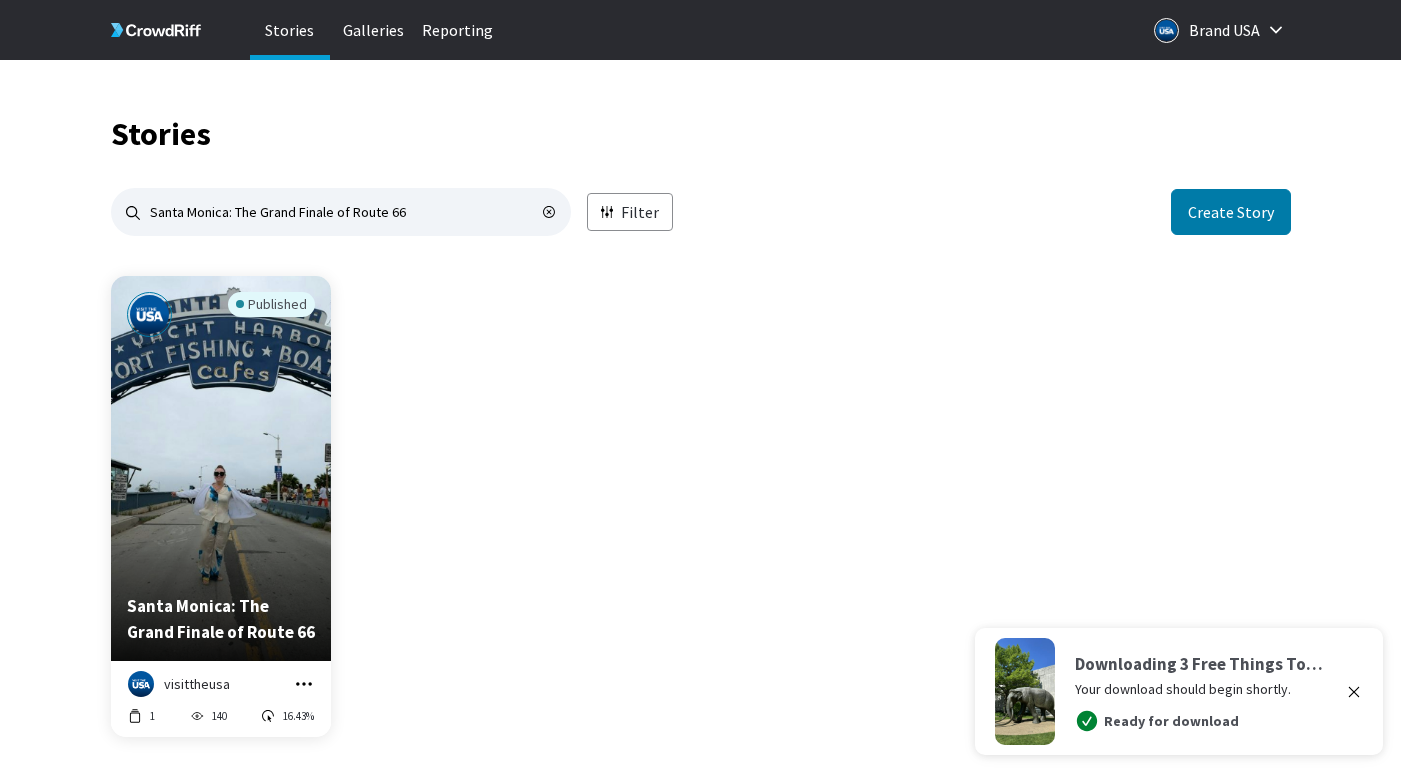 click at bounding box center (304, 683) 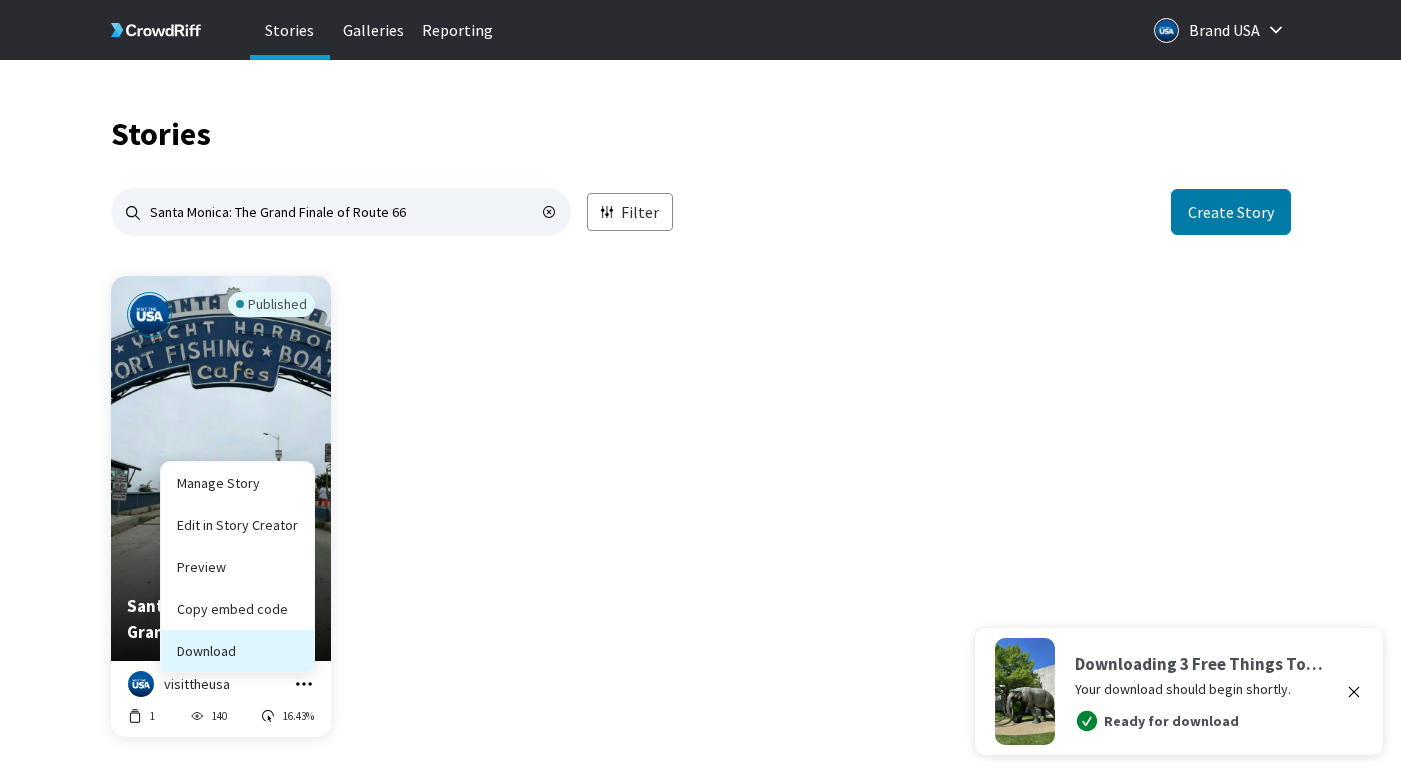 click on "Download" at bounding box center (237, 609) 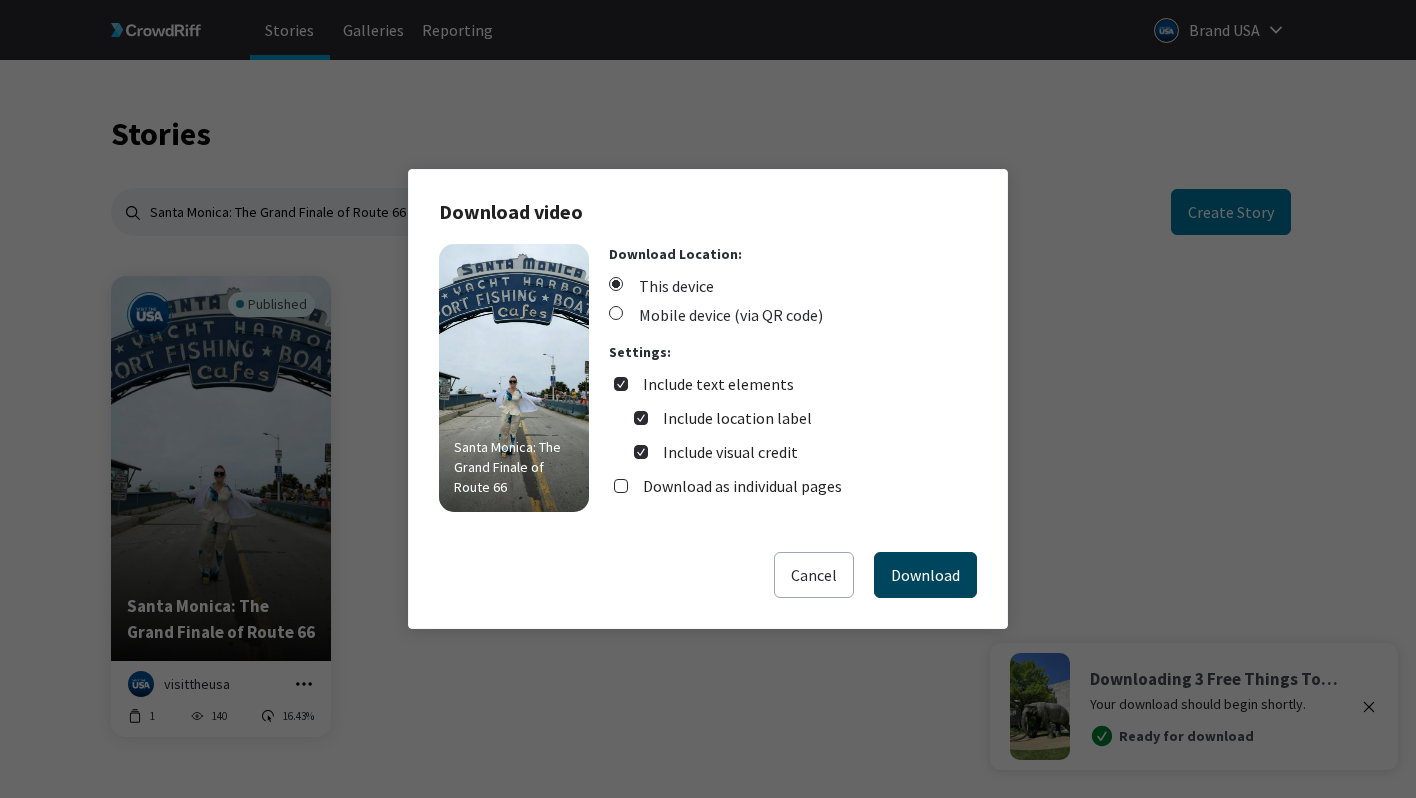 click on "Download" at bounding box center [925, 575] 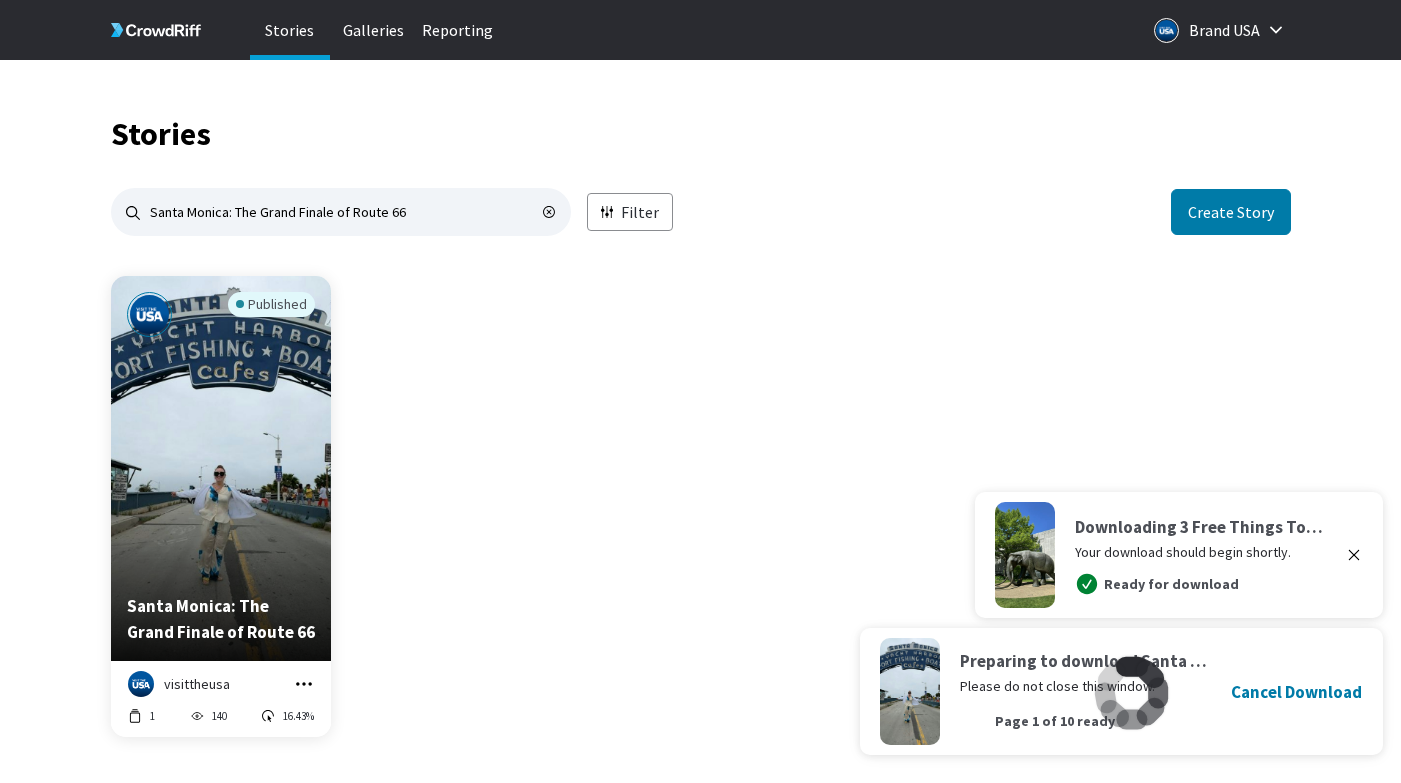 click at bounding box center [1354, 555] 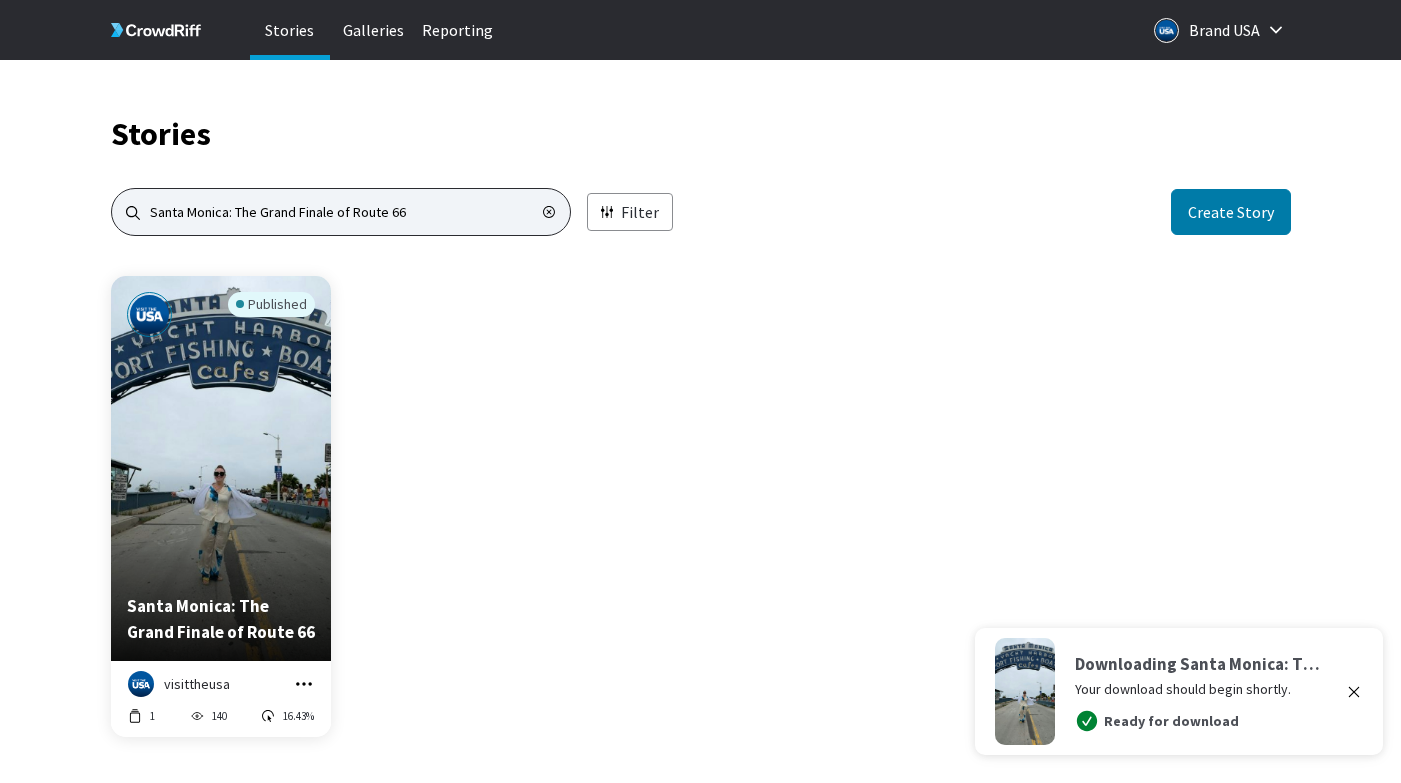 click on "Santa Monica: The Grand Finale of Route 66" at bounding box center [341, 212] 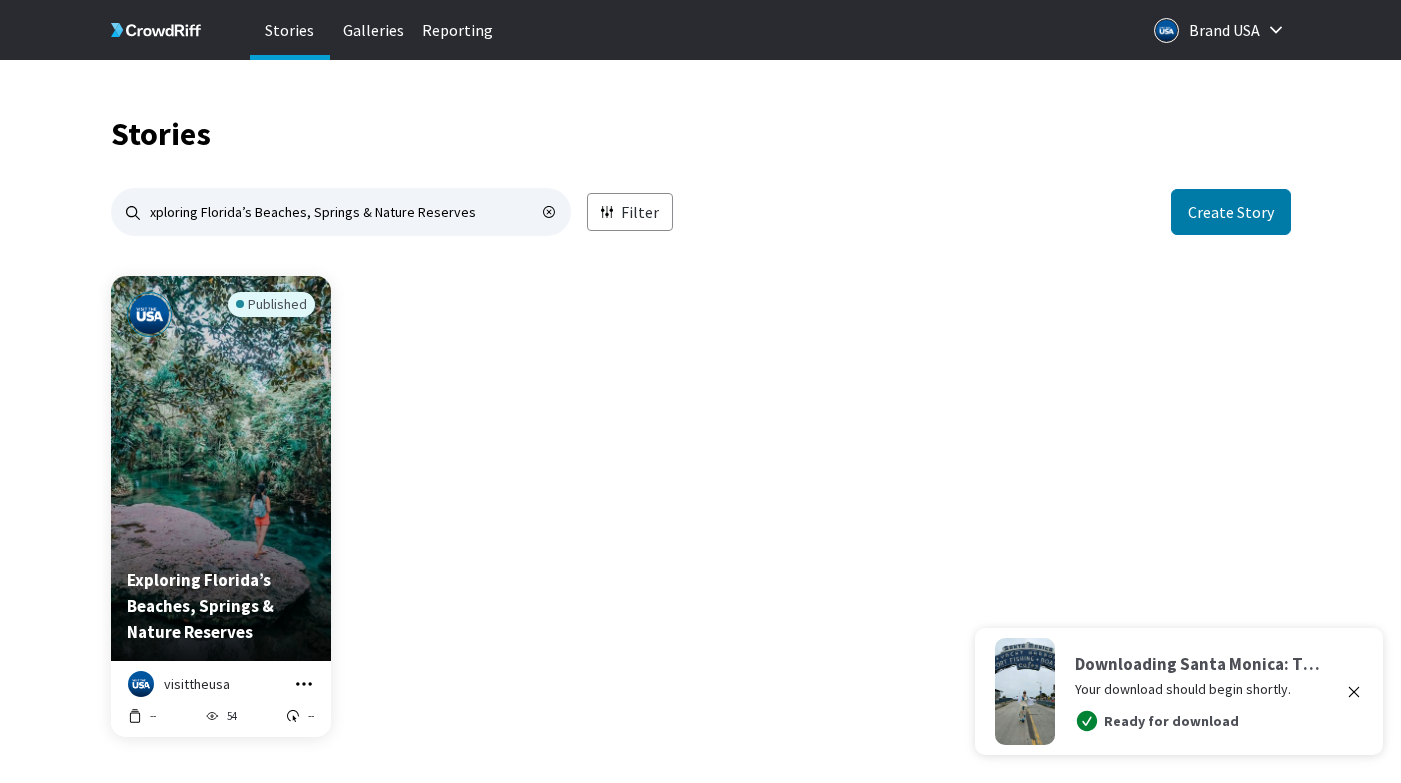click on "Downloading Santa Monica: The Grand Finale of Route 66 Your download should begin shortly. Ready for download" at bounding box center (1179, 691) 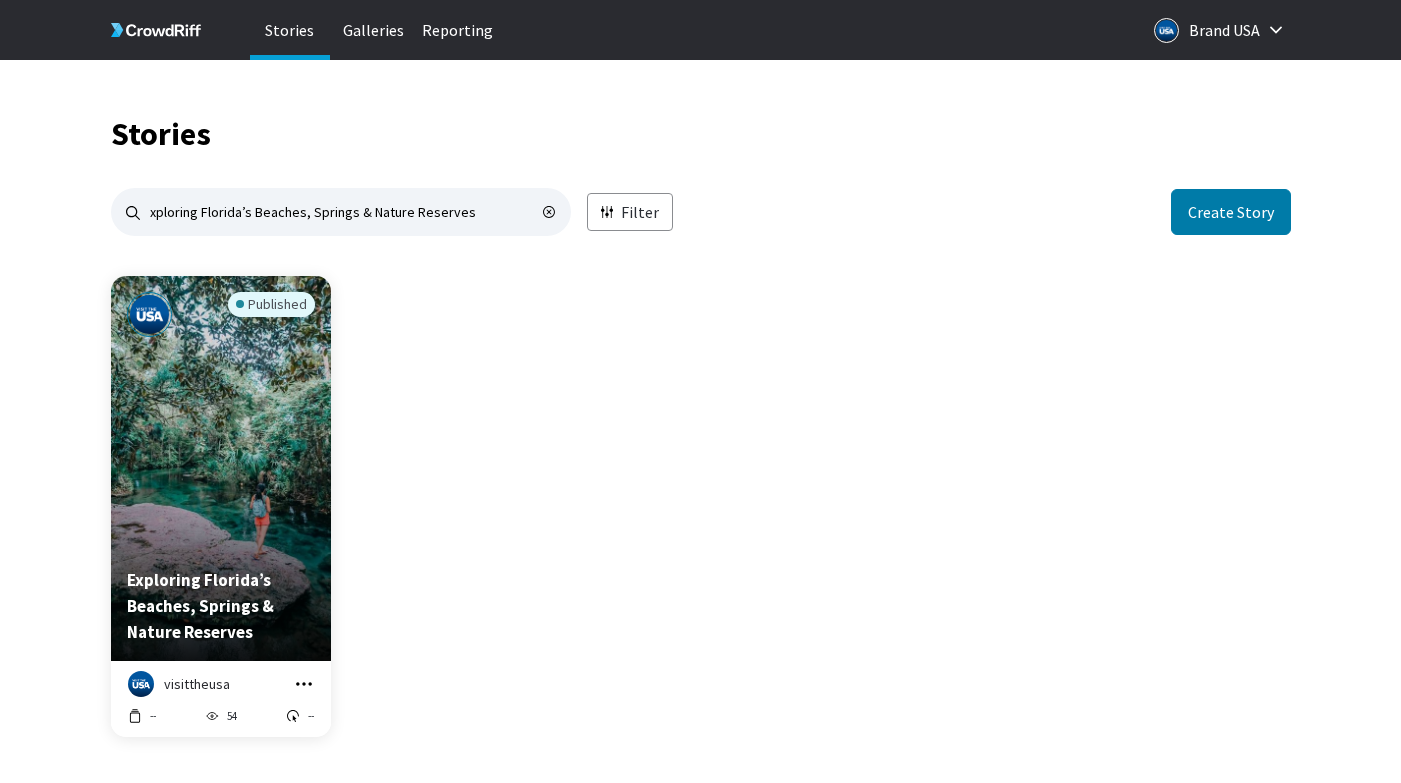 click at bounding box center (304, 684) 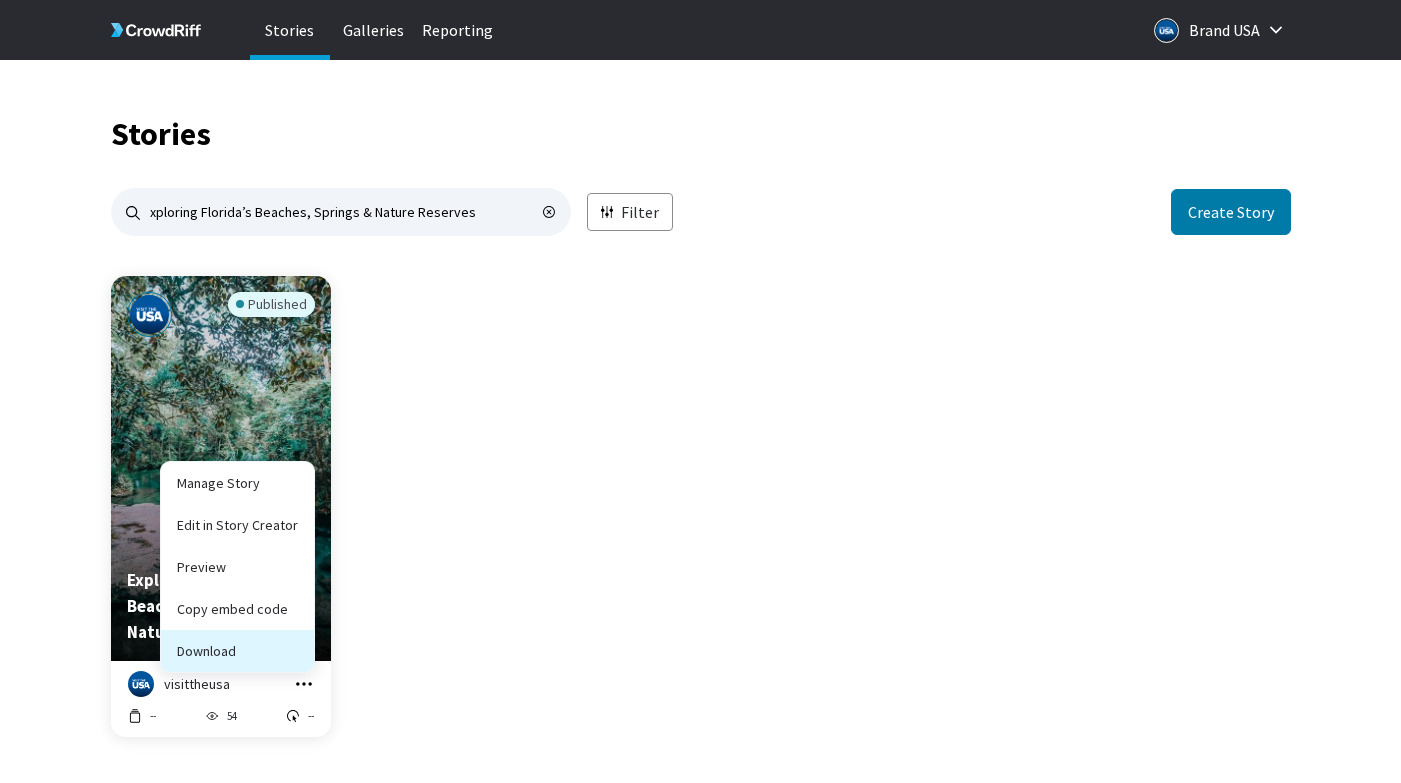 click on "Download" at bounding box center [237, 609] 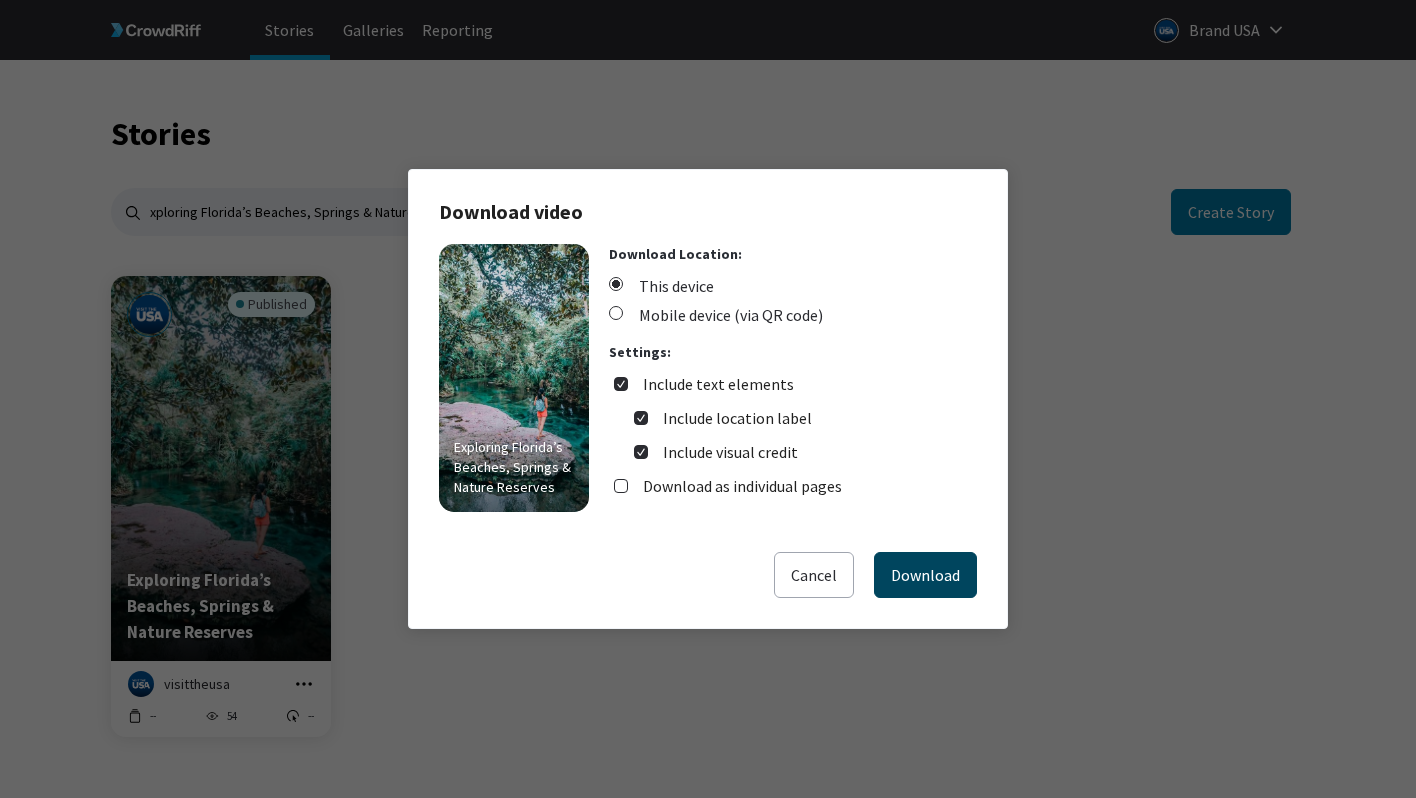 click on "Download" at bounding box center (925, 575) 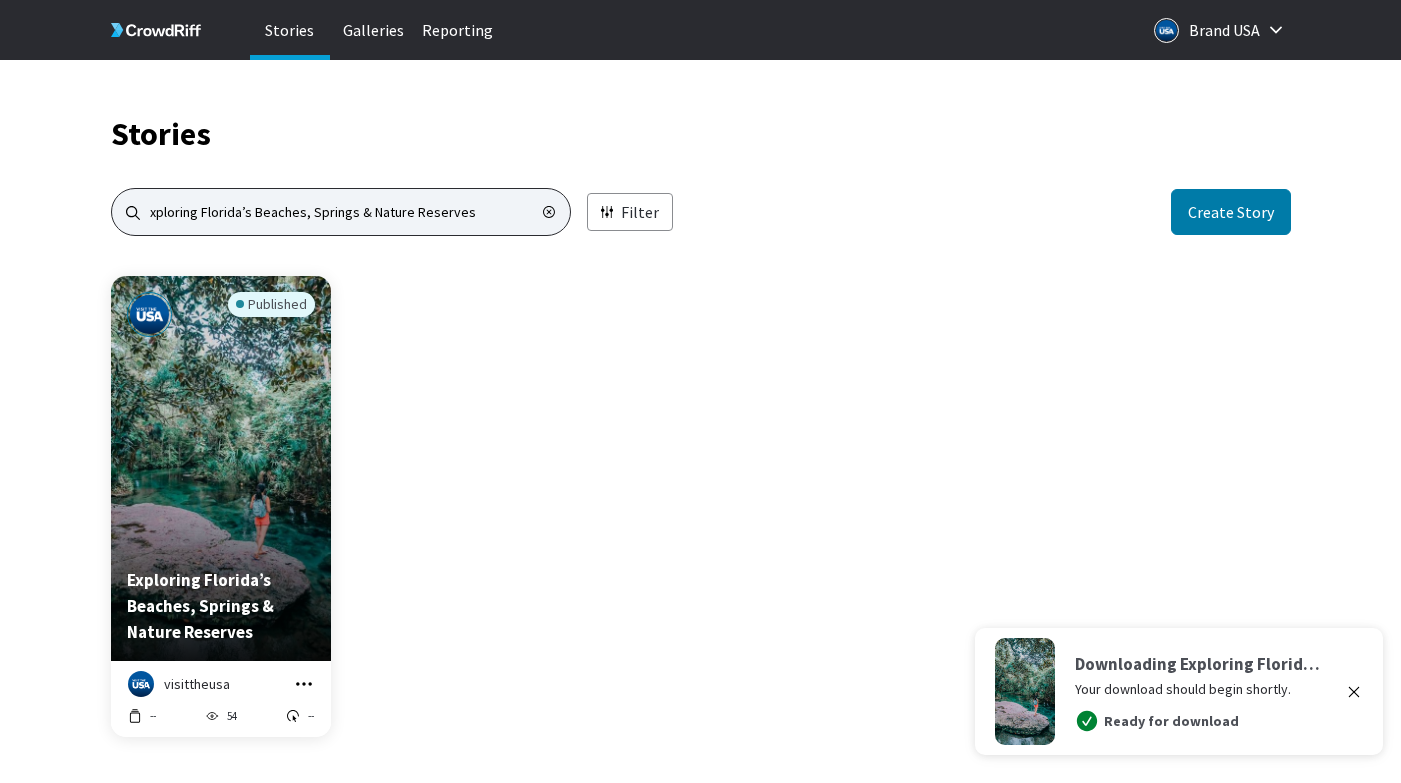 click on "xploring Florida’s Beaches, Springs & Nature Reserves" at bounding box center [341, 212] 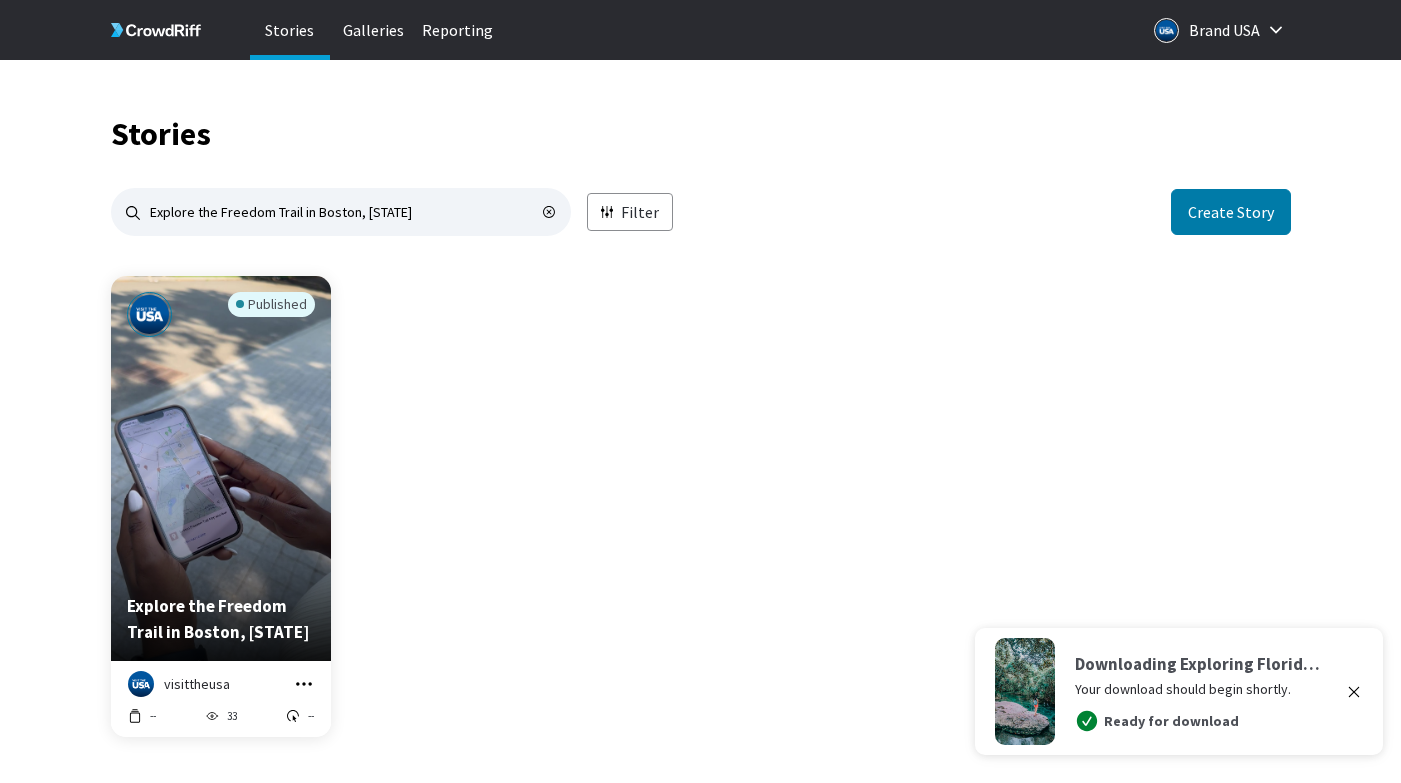 click at bounding box center (304, 684) 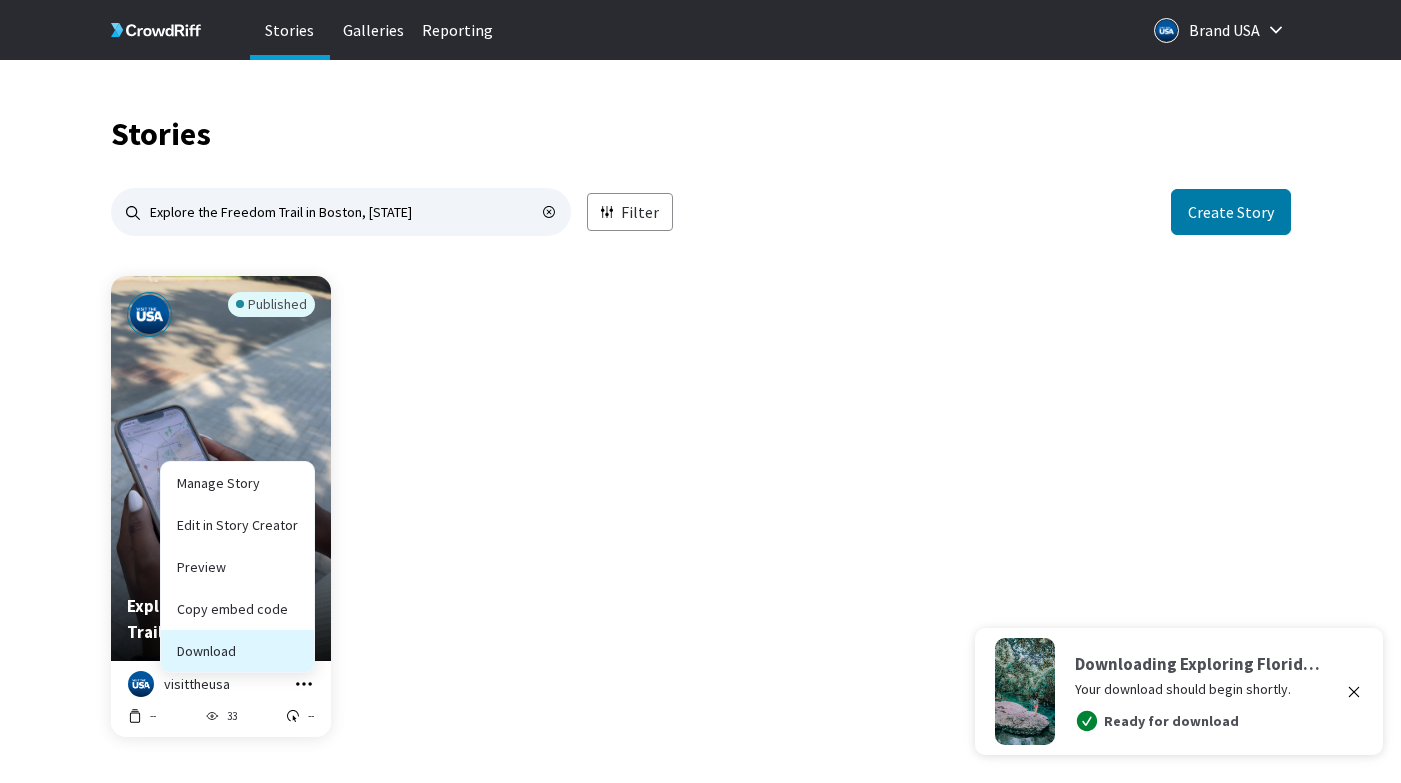 click on "Download" at bounding box center (237, 609) 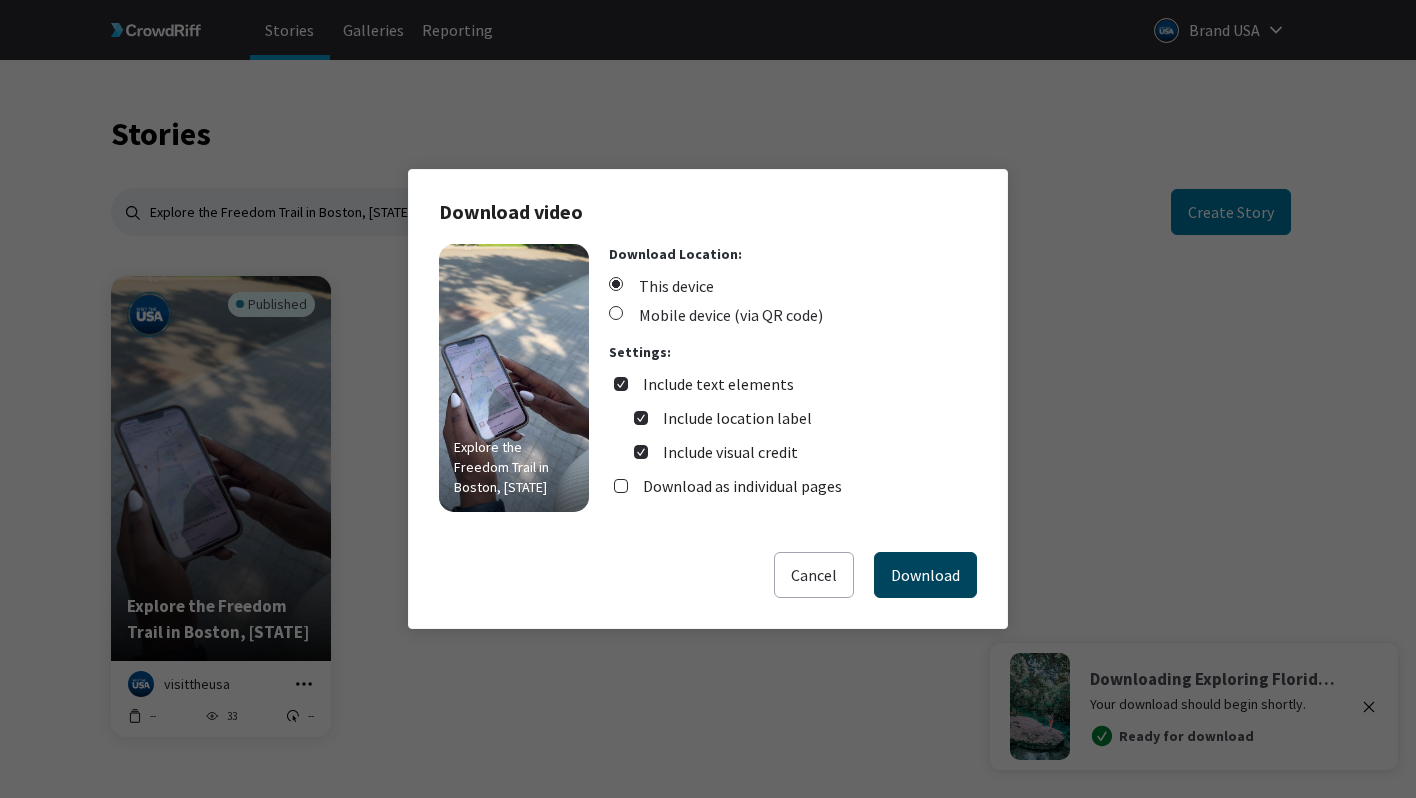 click on "Download" at bounding box center [925, 575] 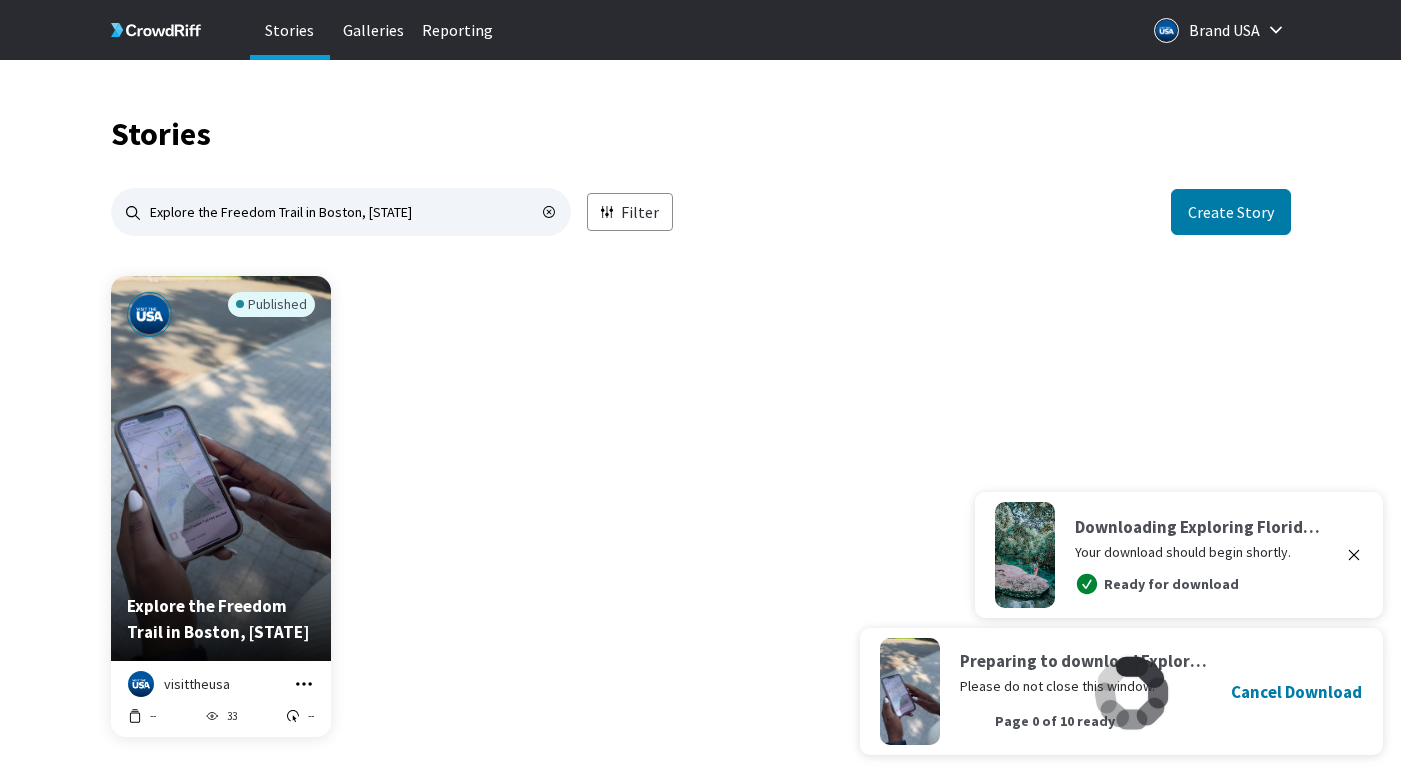 click at bounding box center (1354, 555) 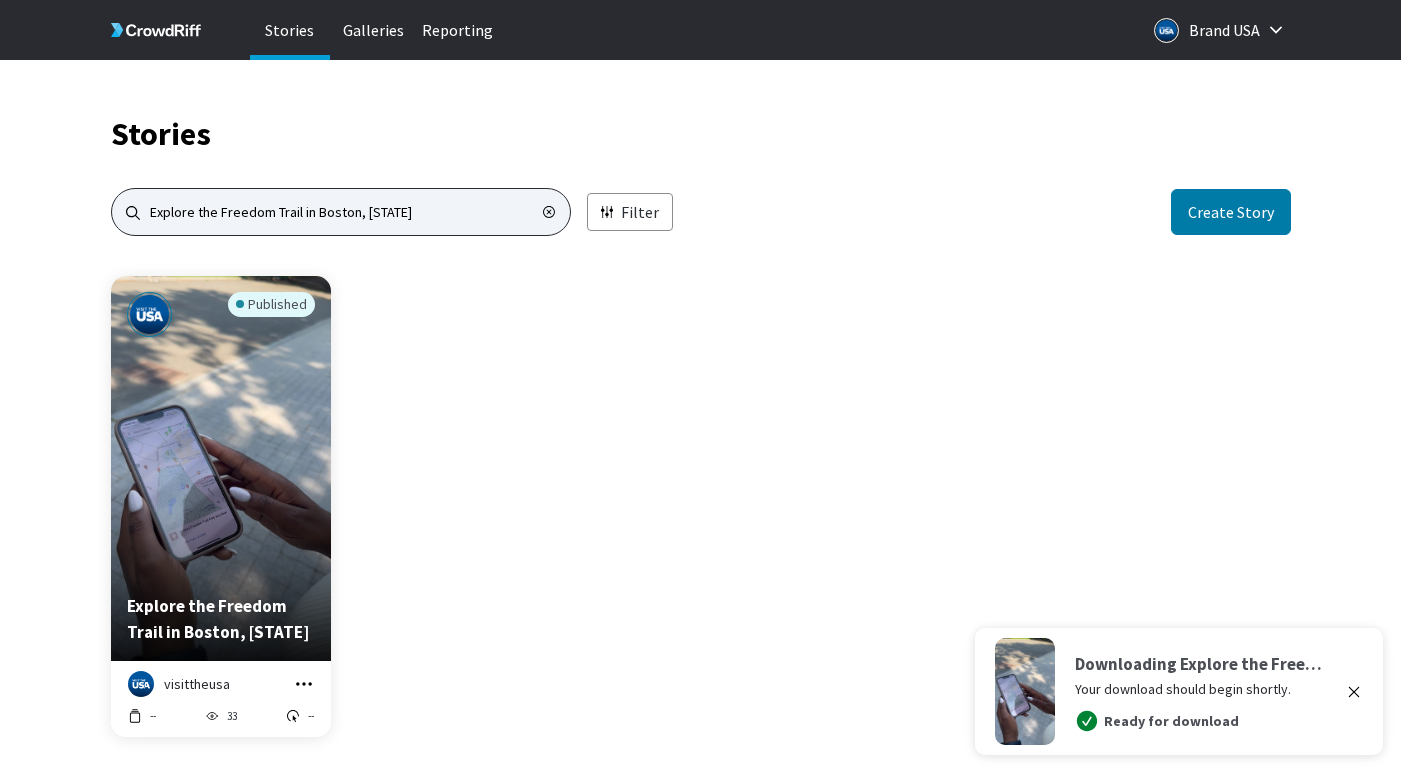 click on "Explore the Freedom Trail in Boston, [STATE]" at bounding box center (341, 212) 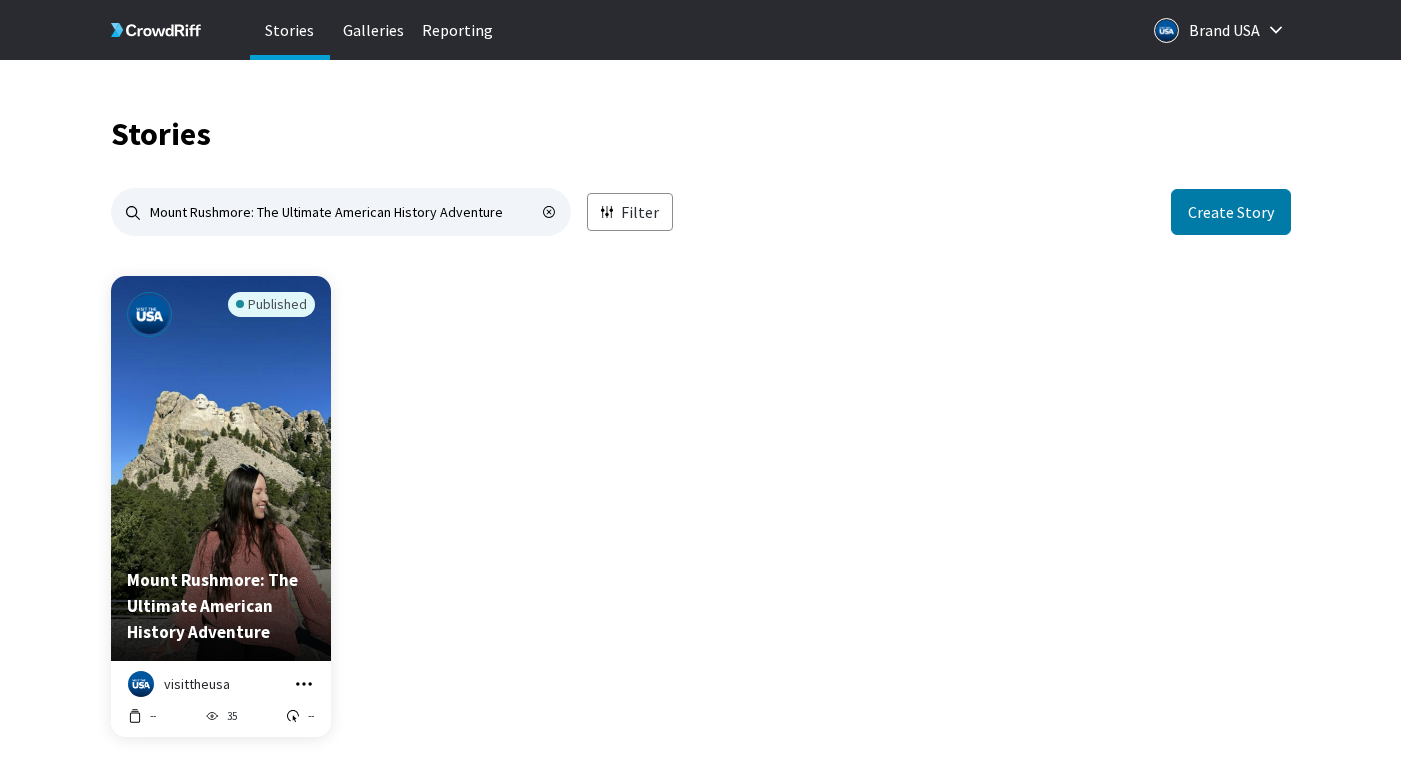 click at bounding box center (304, 683) 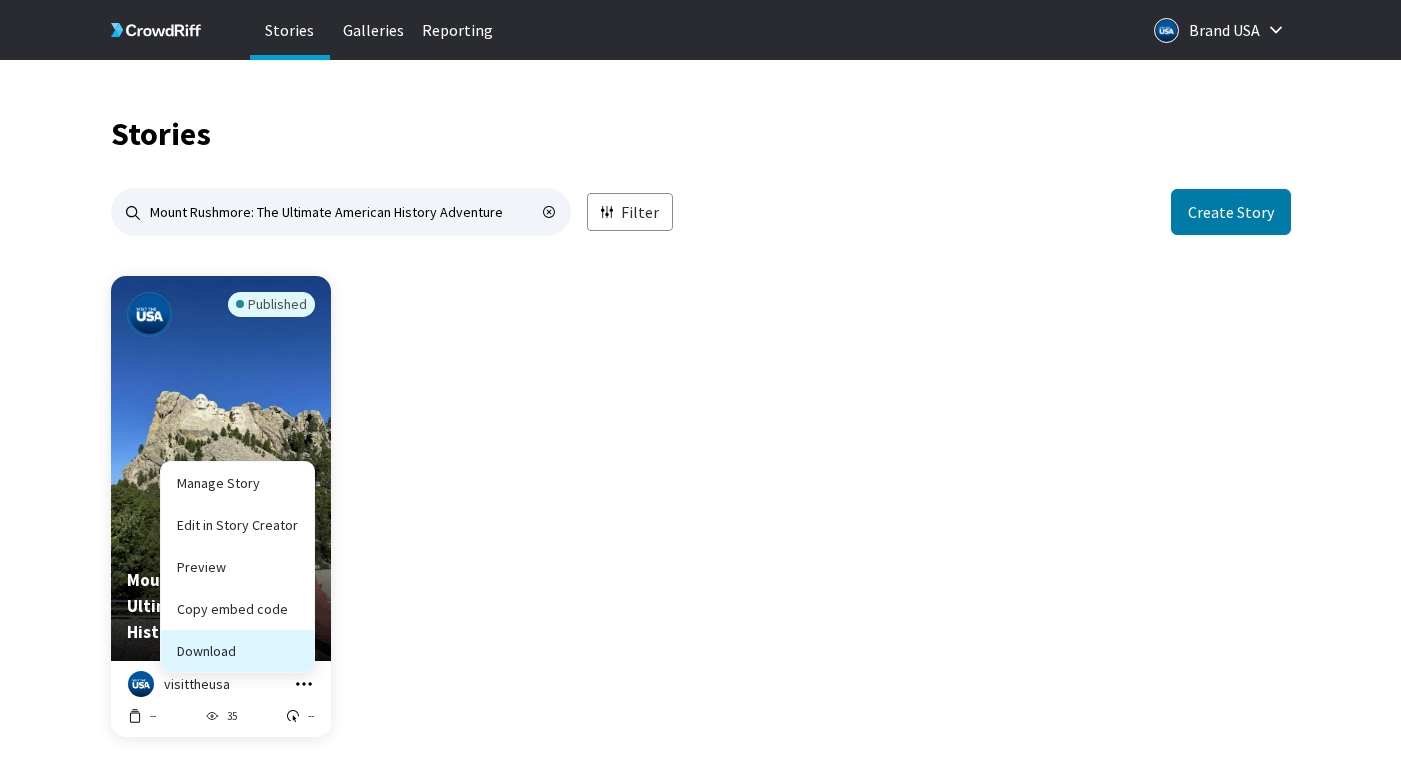 click on "Download" at bounding box center [237, 609] 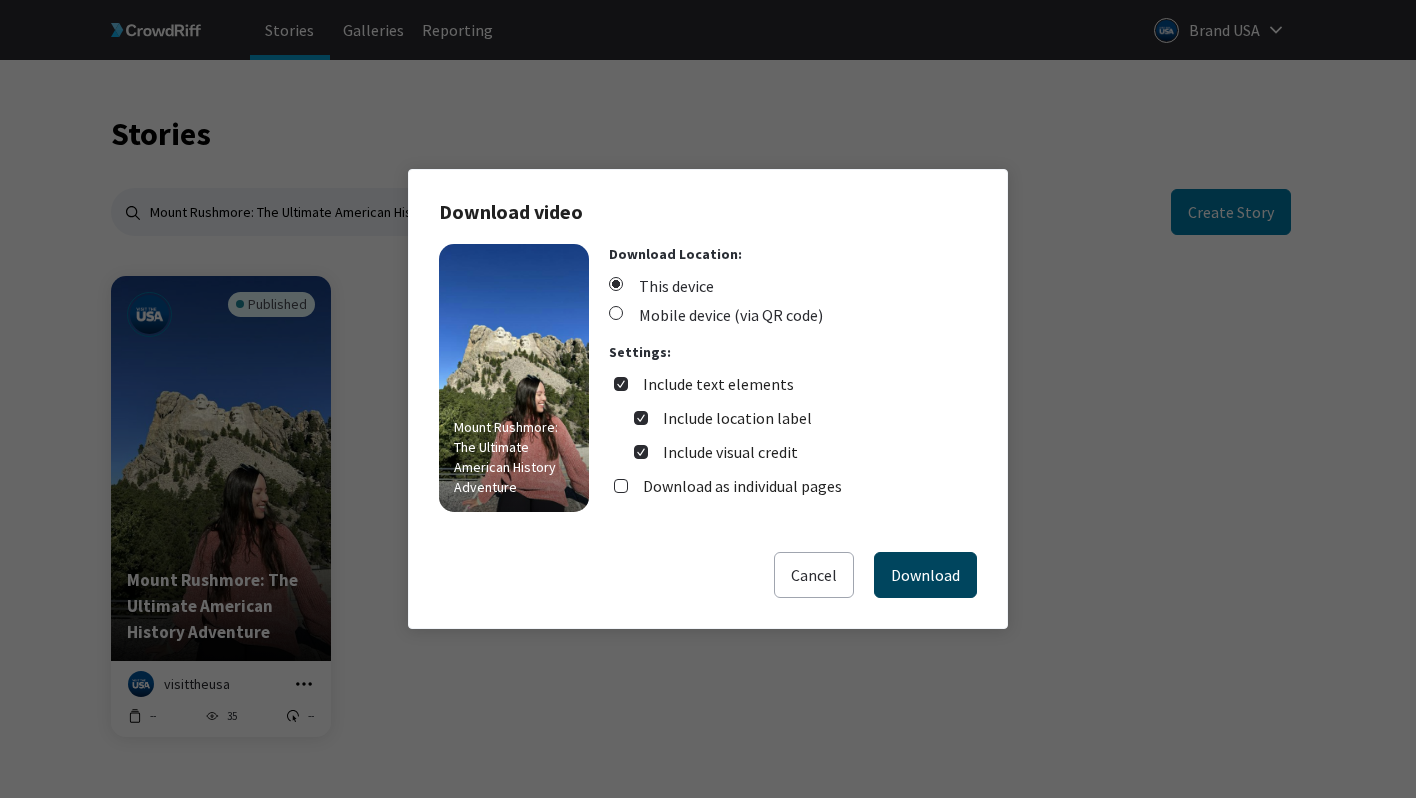 click on "Download" at bounding box center (925, 575) 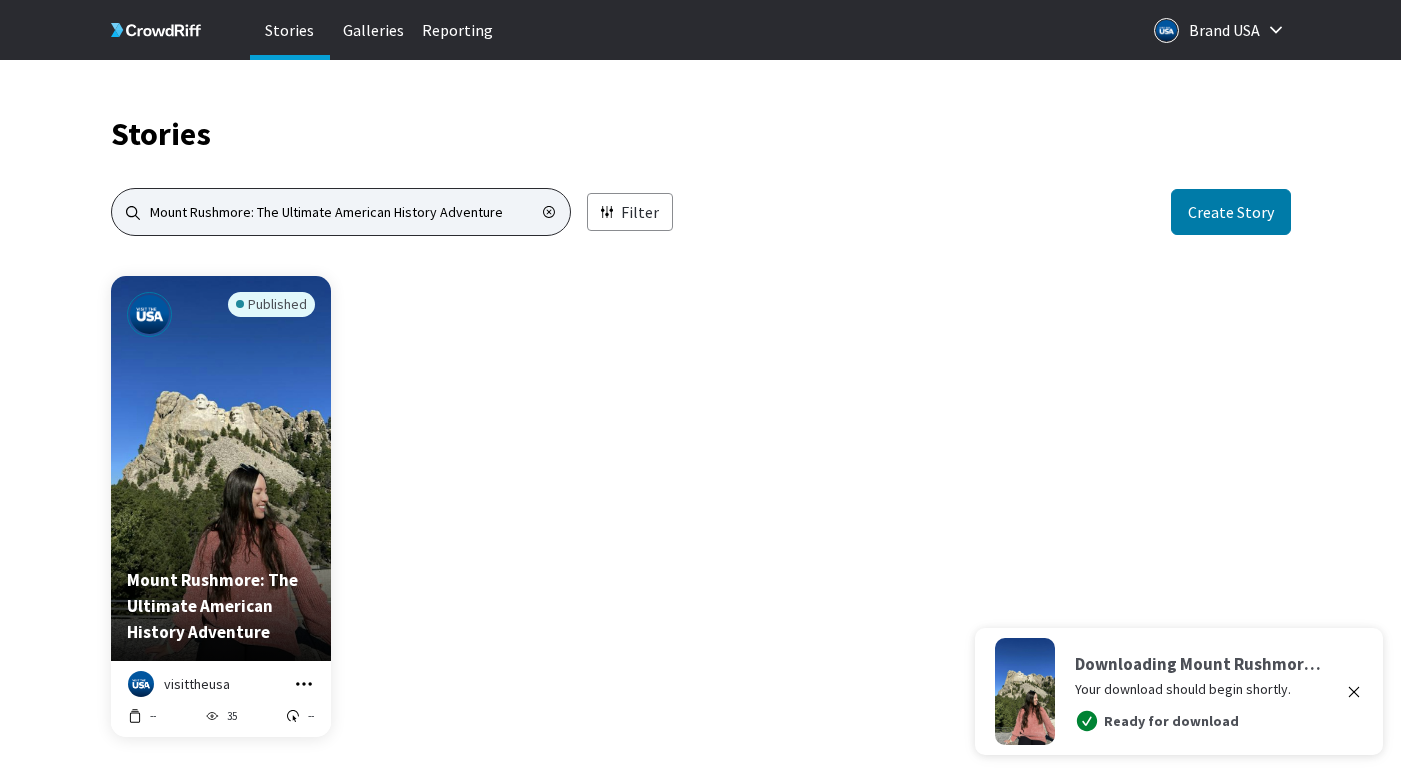 click on "Mount Rushmore: The Ultimate American History Adventure" at bounding box center (341, 212) 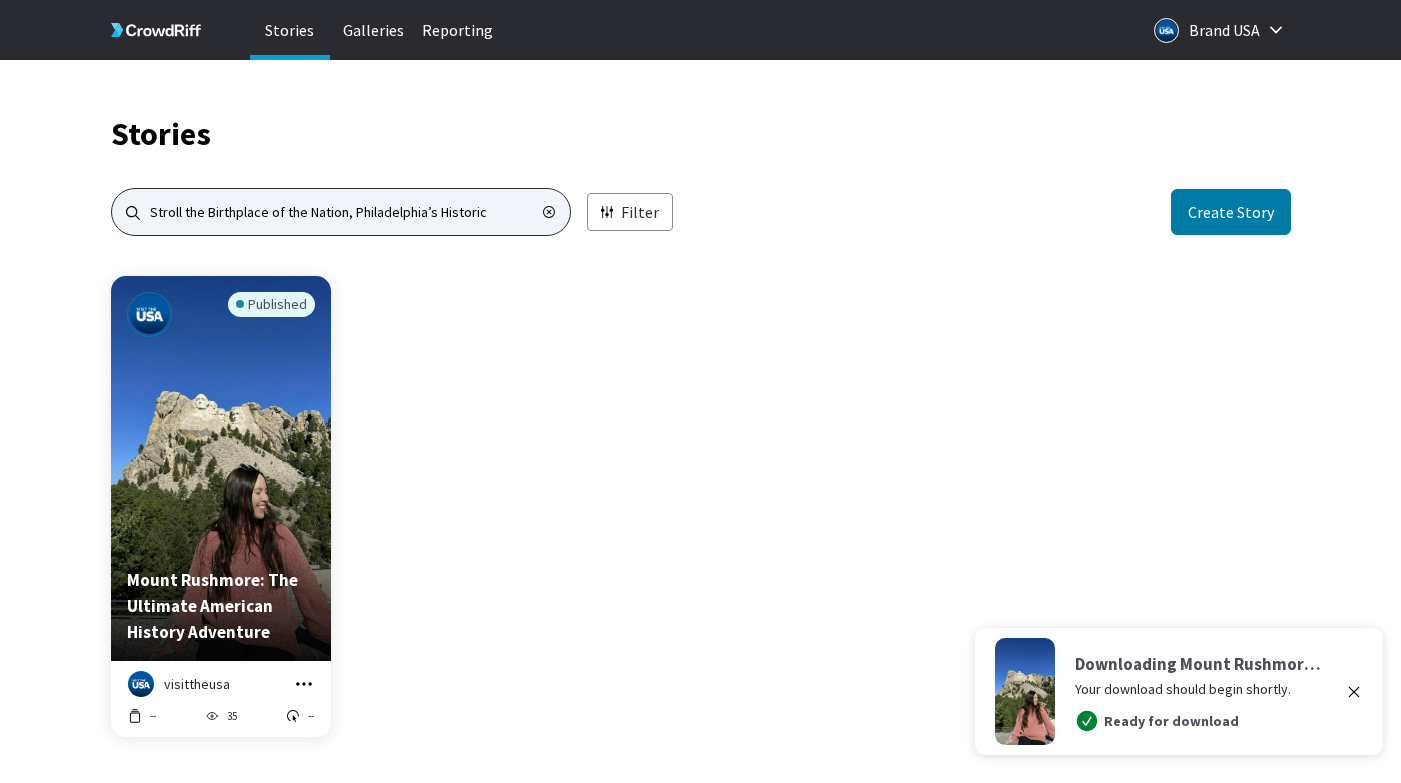 type on "Stroll the Birthplace of the Nation, Philadelphia’s Historic" 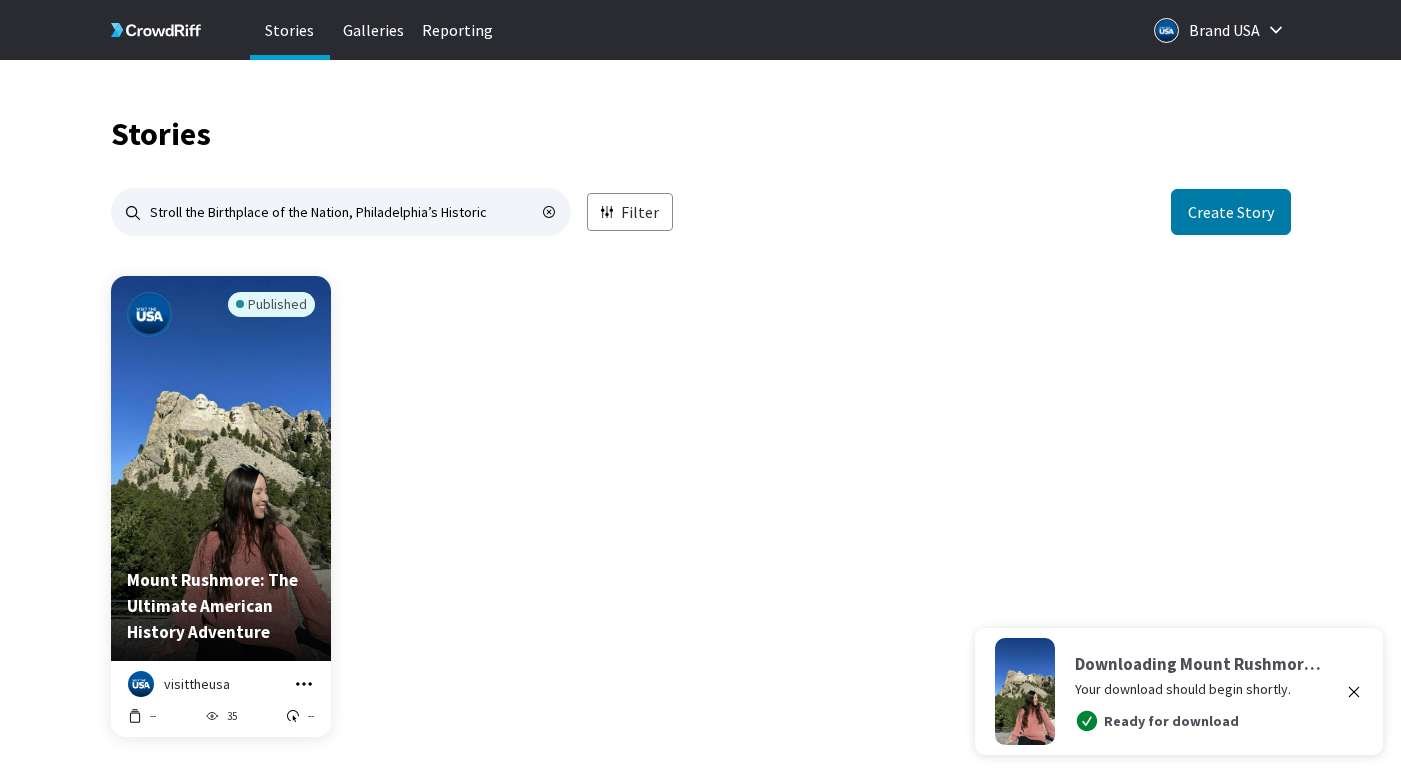 click at bounding box center [1354, 692] 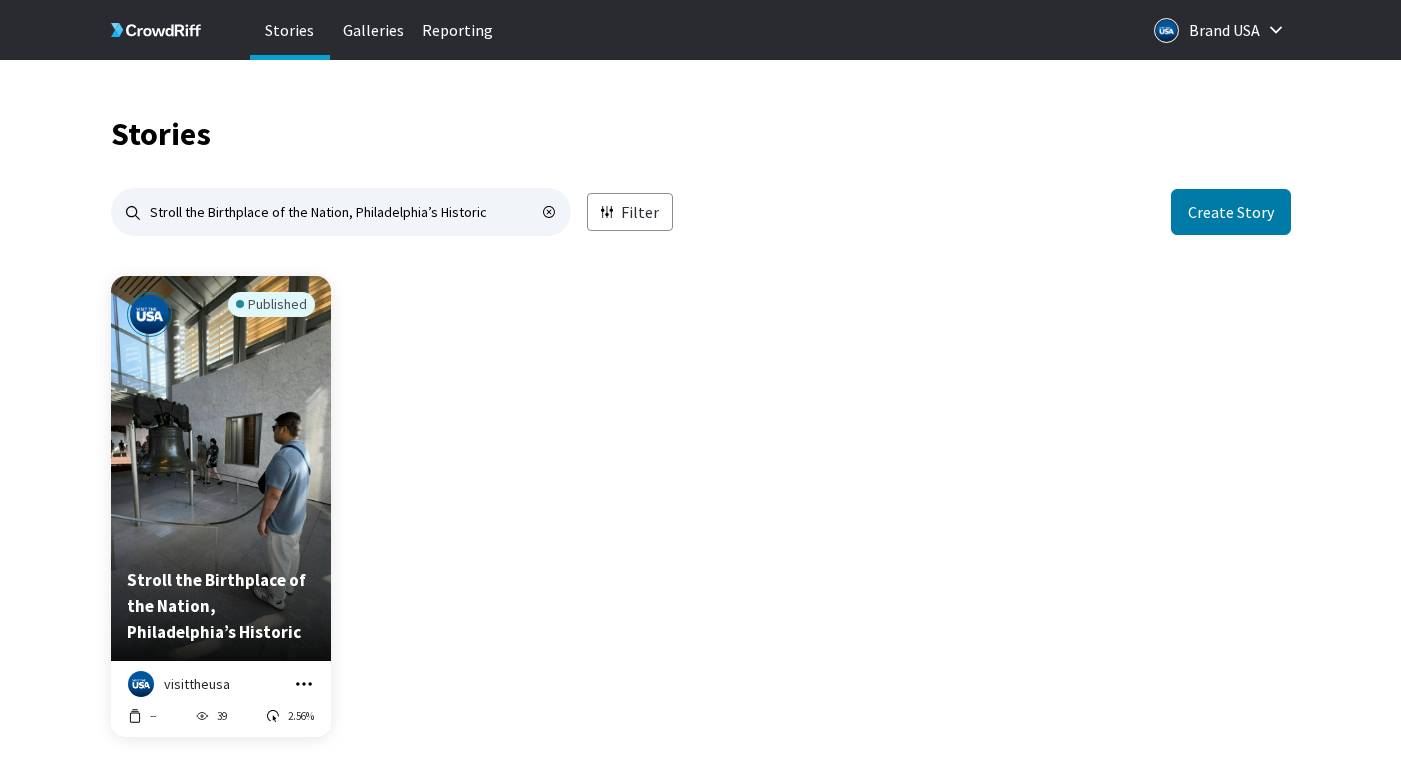click at bounding box center (304, 684) 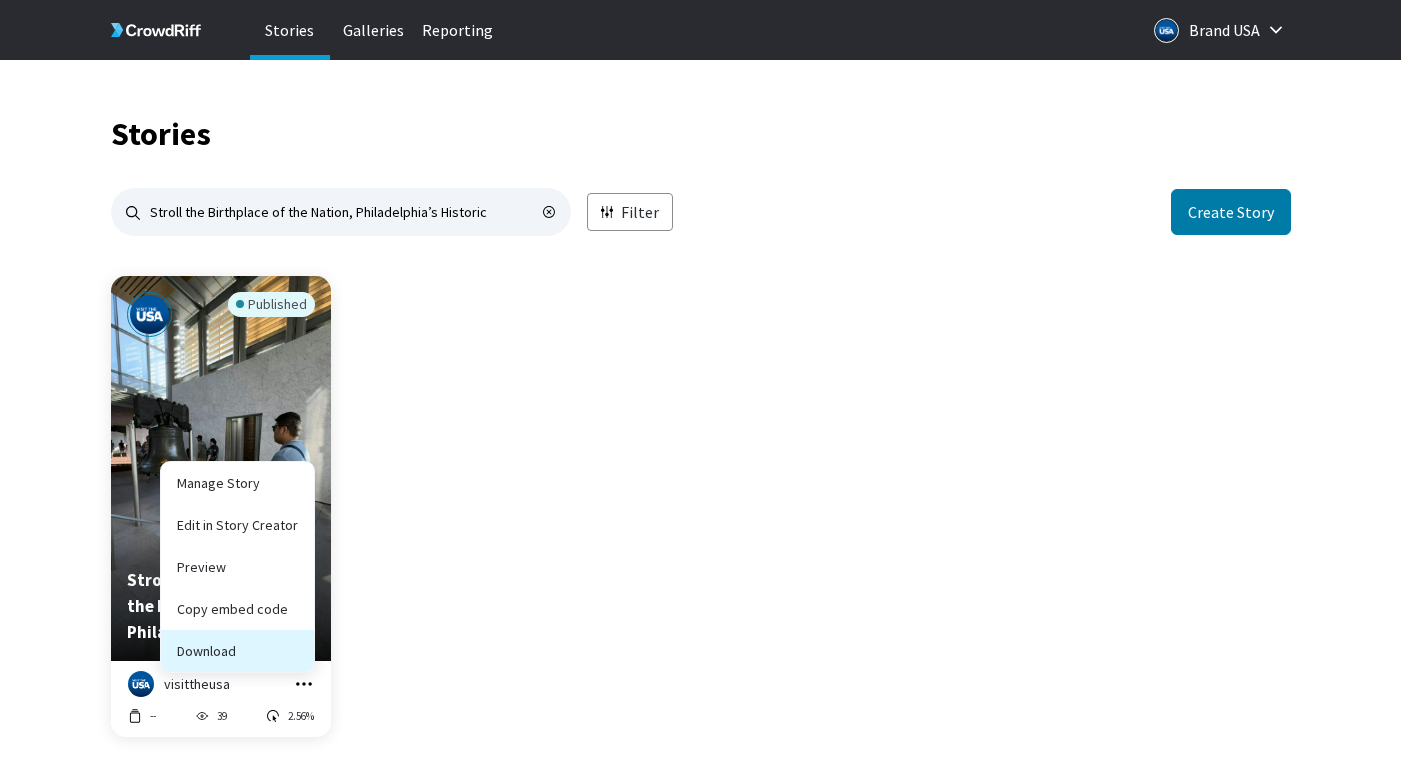 click on "Download" at bounding box center (237, 609) 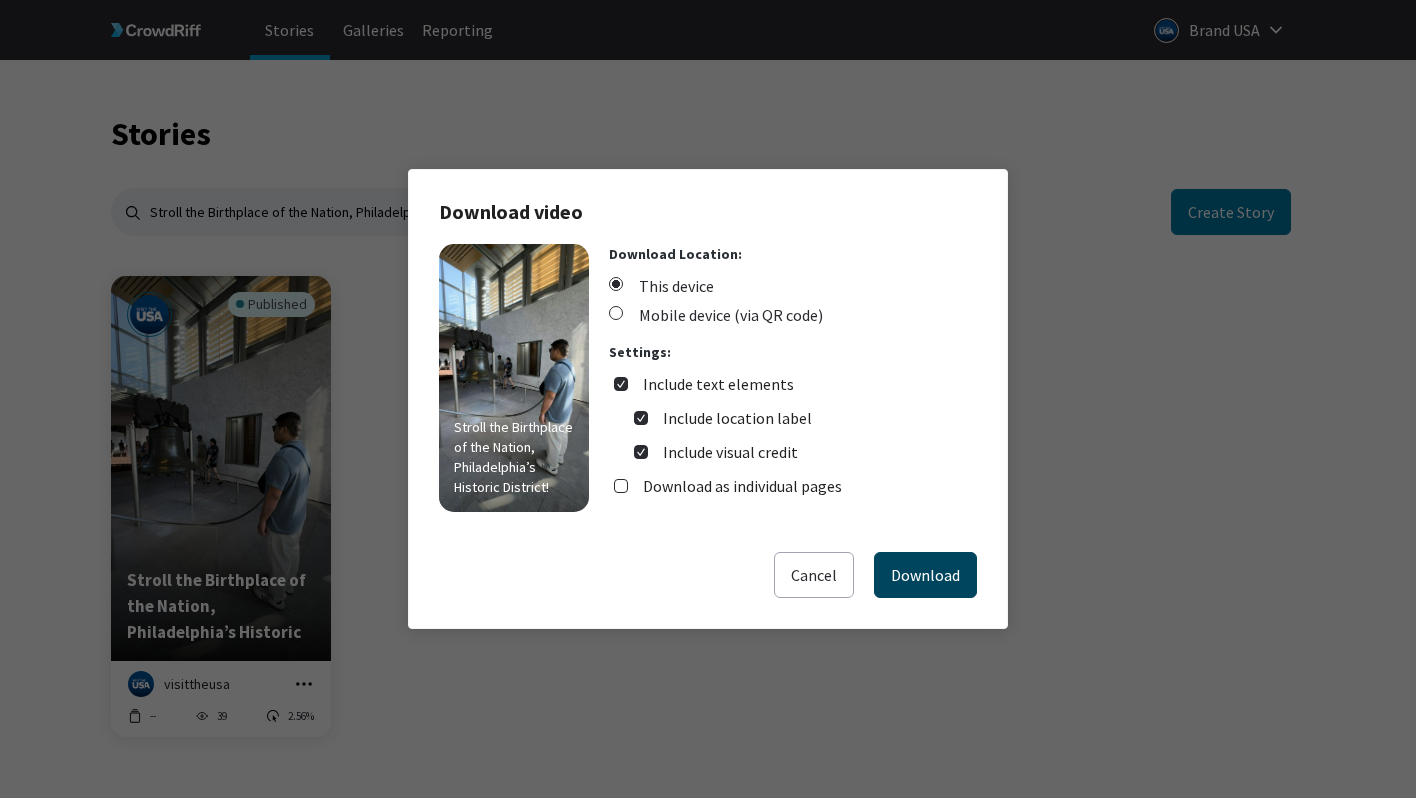click on "Download" at bounding box center [925, 575] 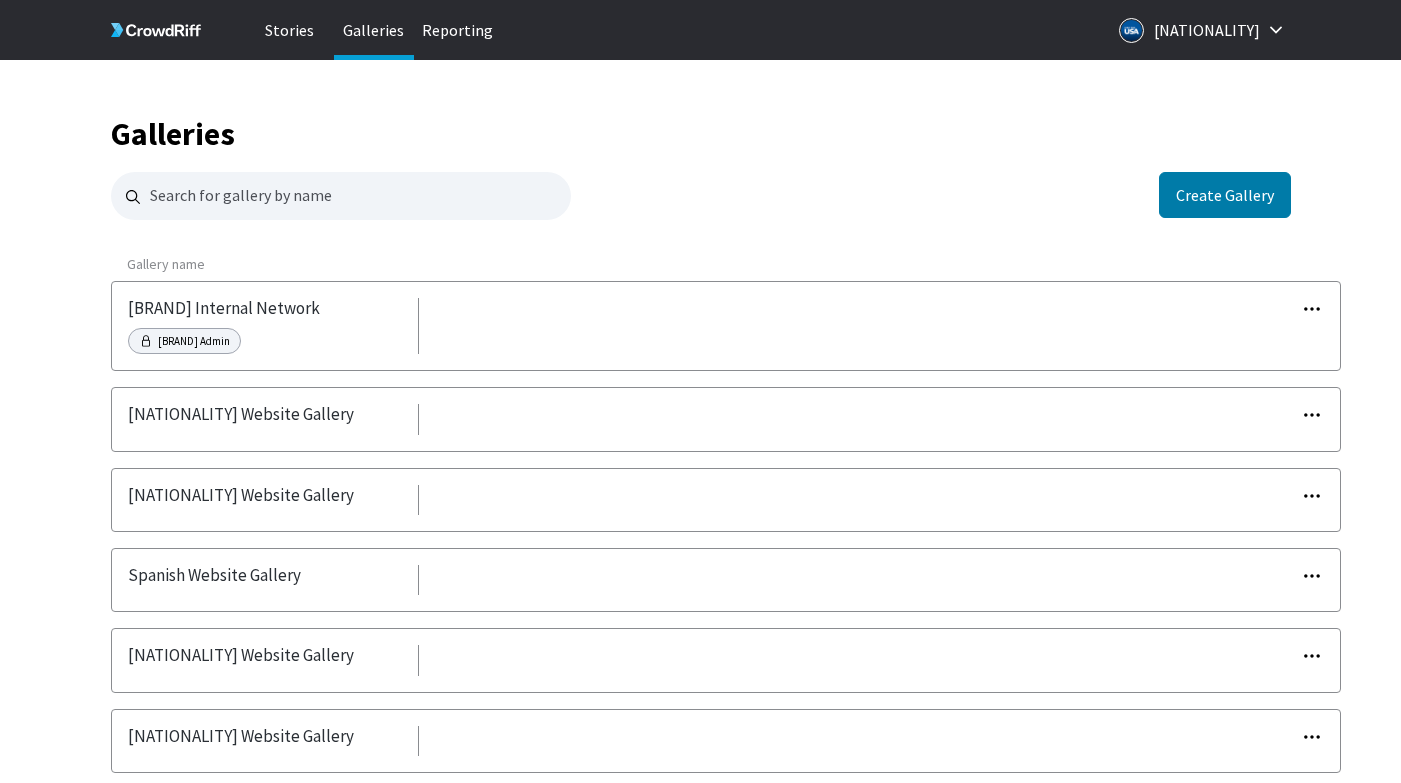 scroll, scrollTop: 227, scrollLeft: 0, axis: vertical 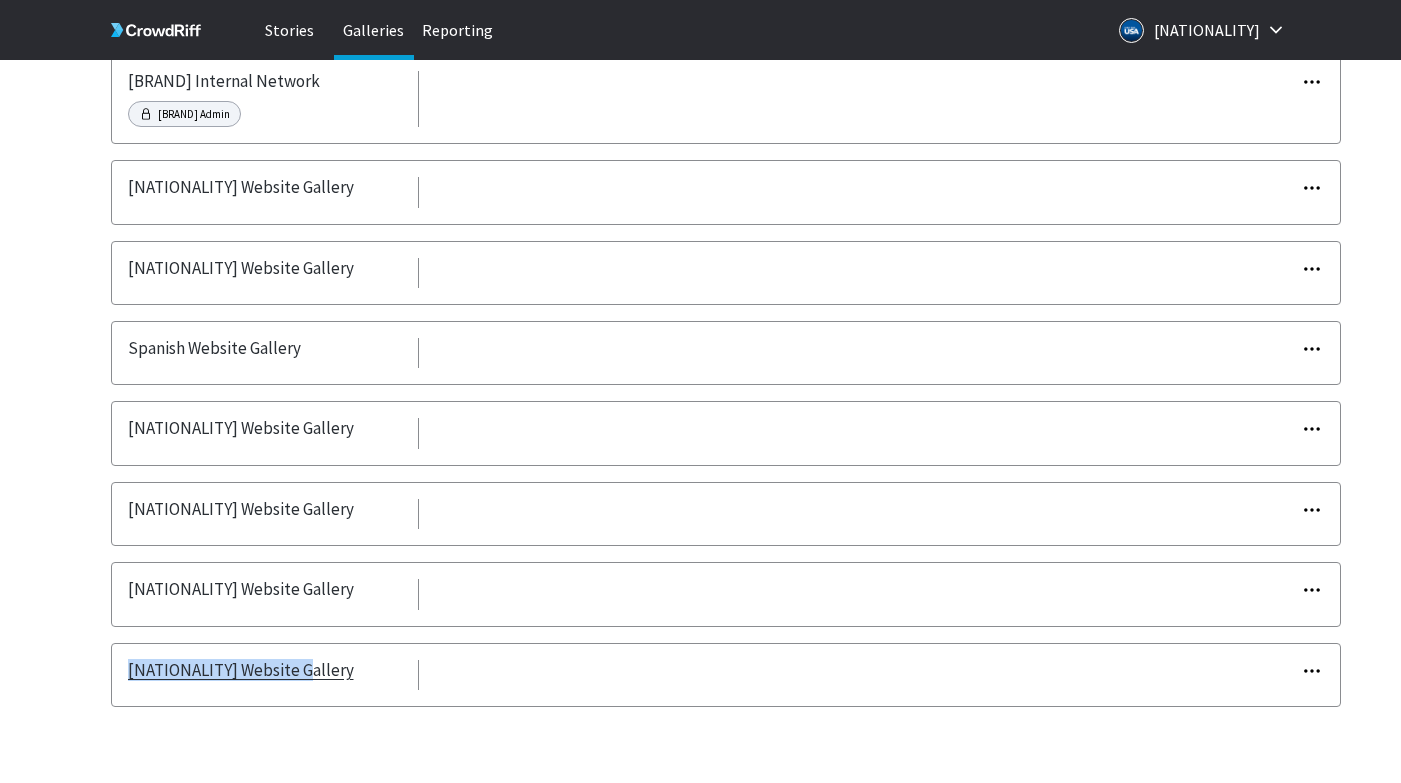 drag, startPoint x: 297, startPoint y: 671, endPoint x: 130, endPoint y: 660, distance: 167.36188 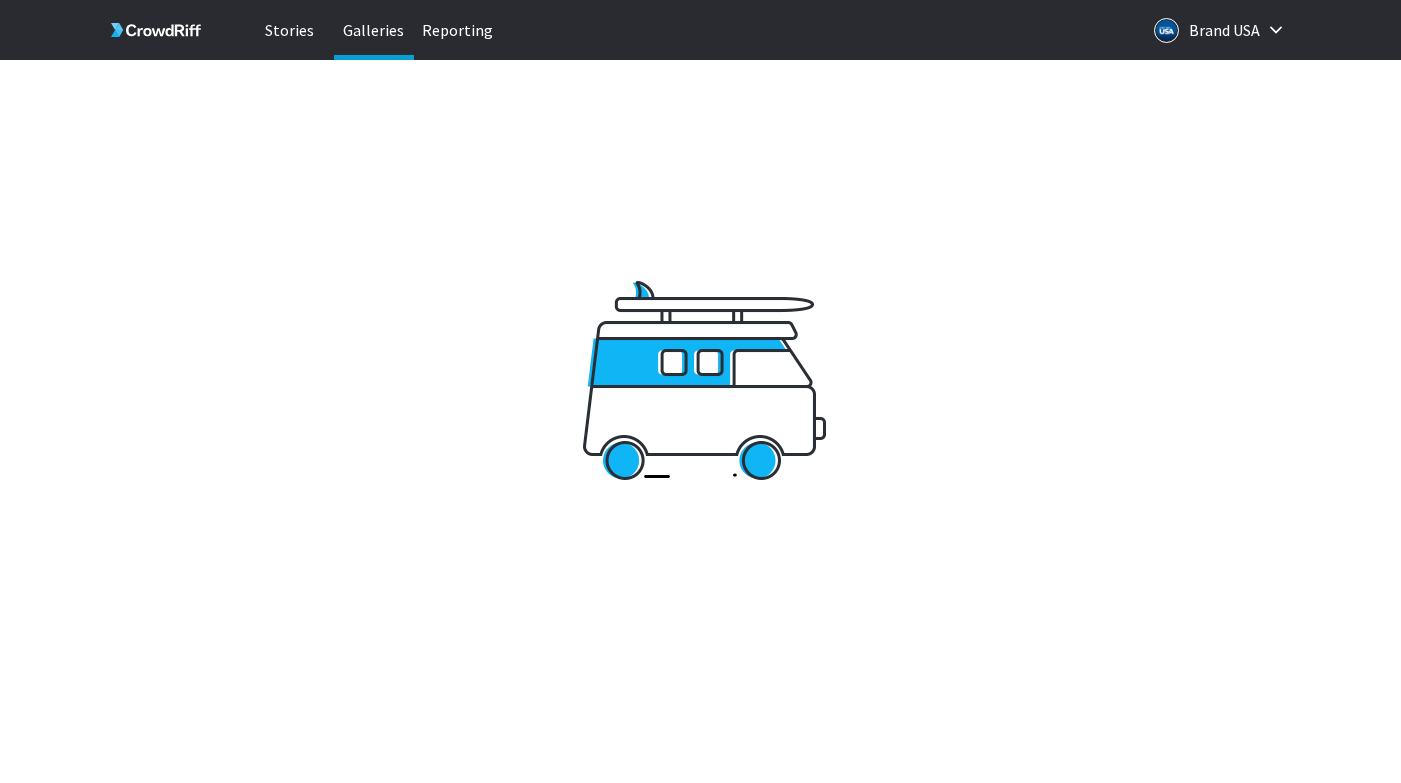 scroll, scrollTop: 60, scrollLeft: 0, axis: vertical 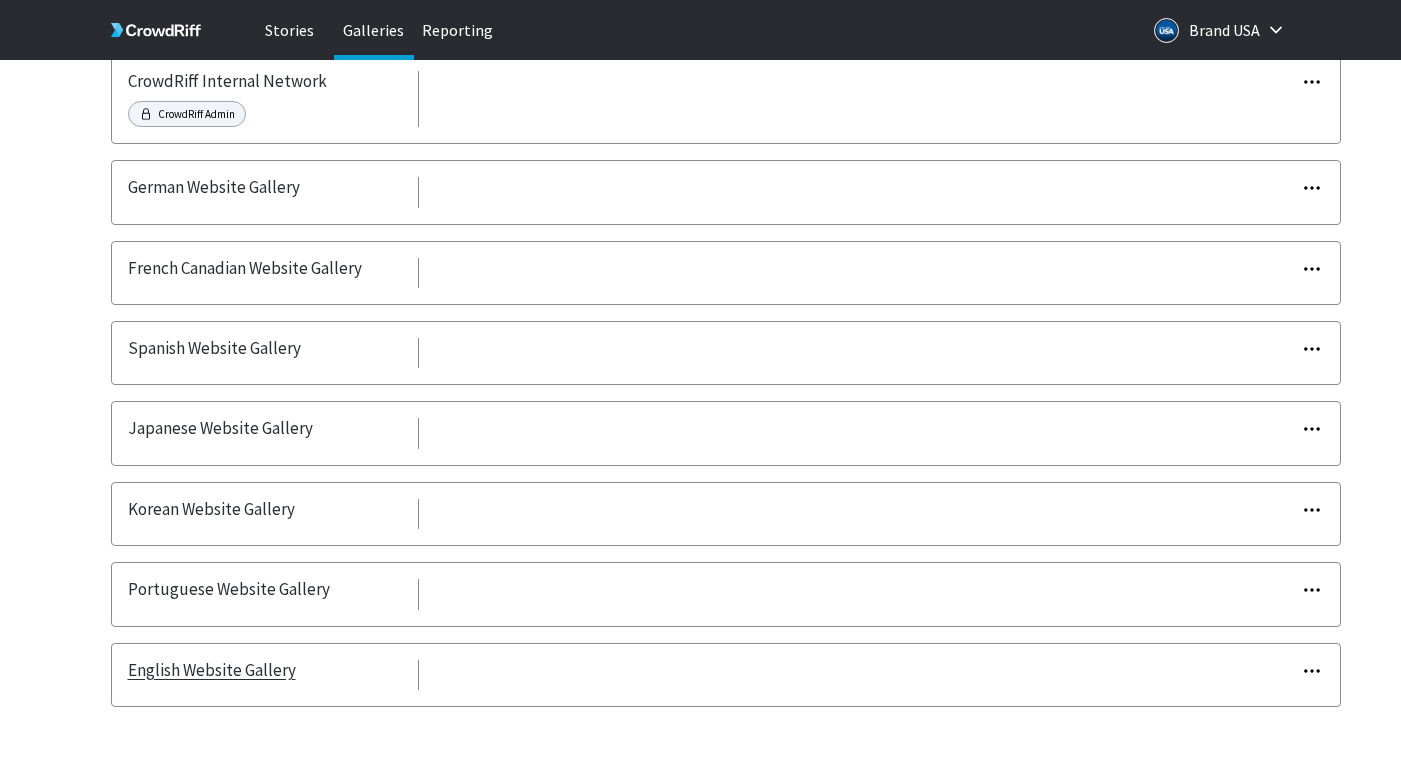 click on "English Website Gallery" at bounding box center [212, 670] 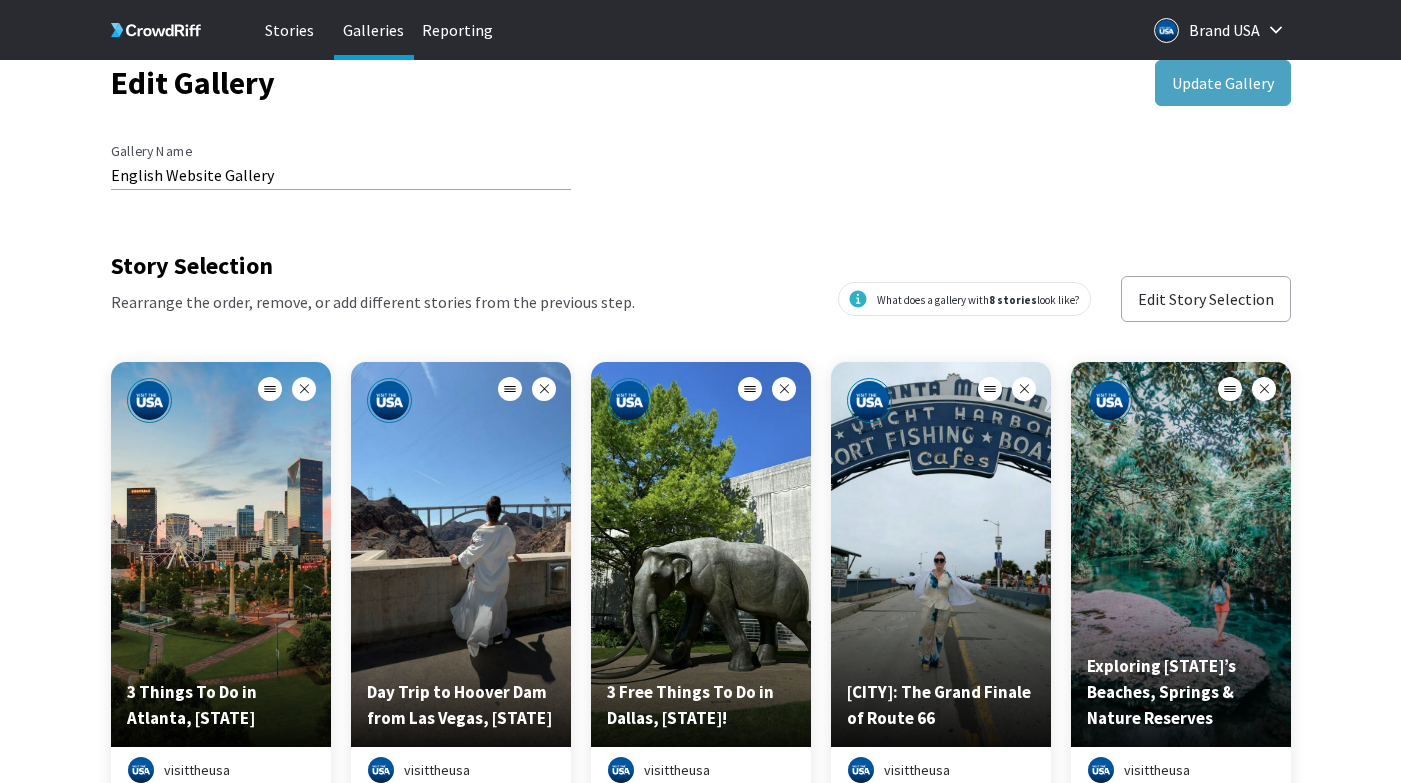 scroll, scrollTop: 227, scrollLeft: 0, axis: vertical 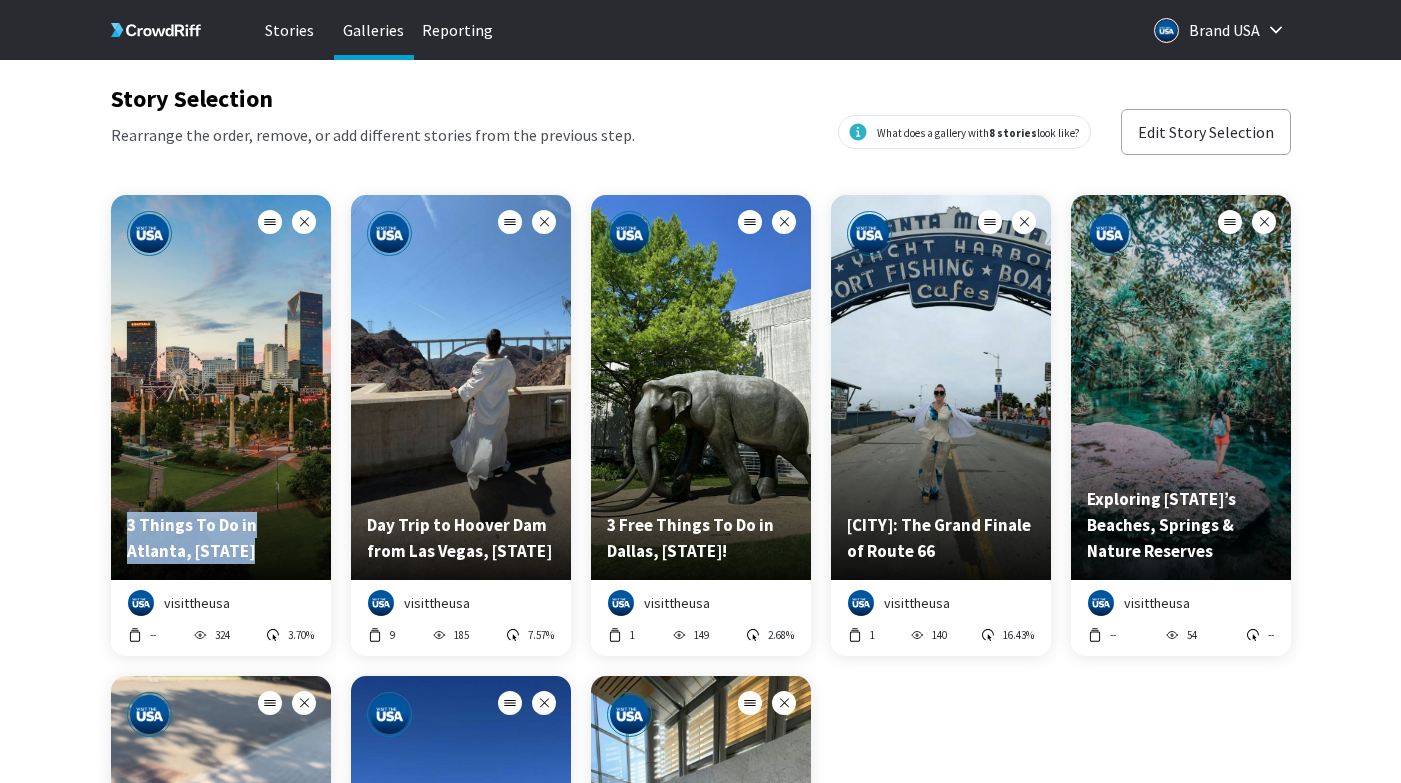 type 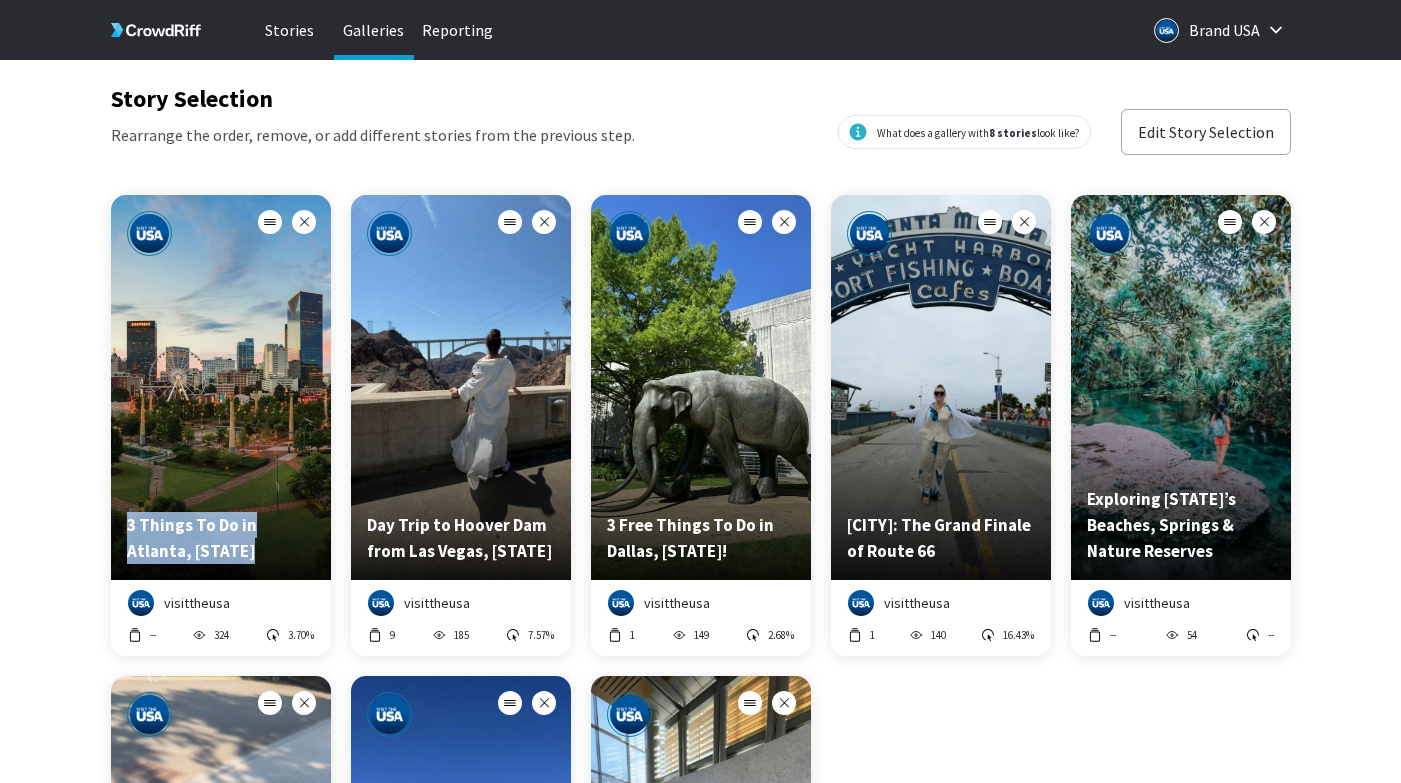 drag, startPoint x: 262, startPoint y: 557, endPoint x: 572, endPoint y: 67, distance: 579.8276 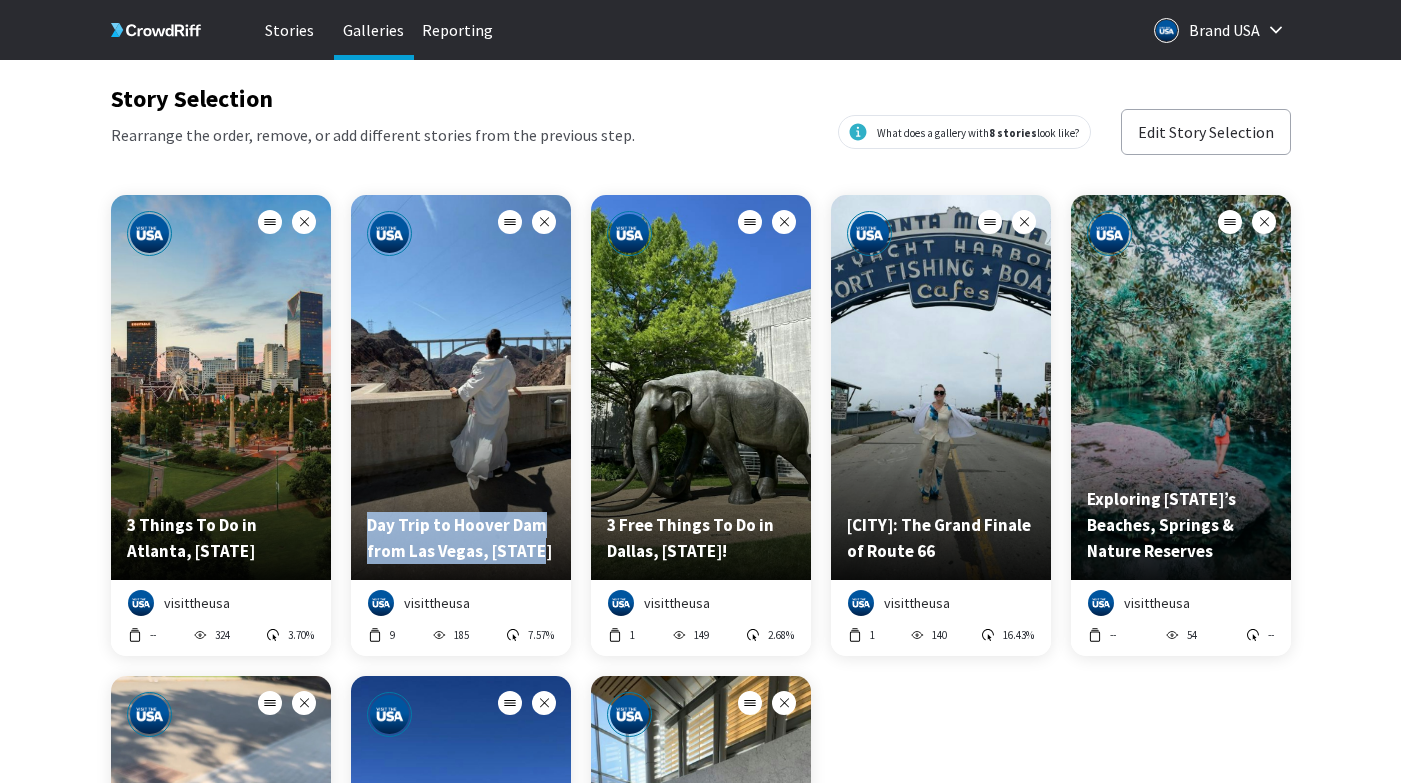 type 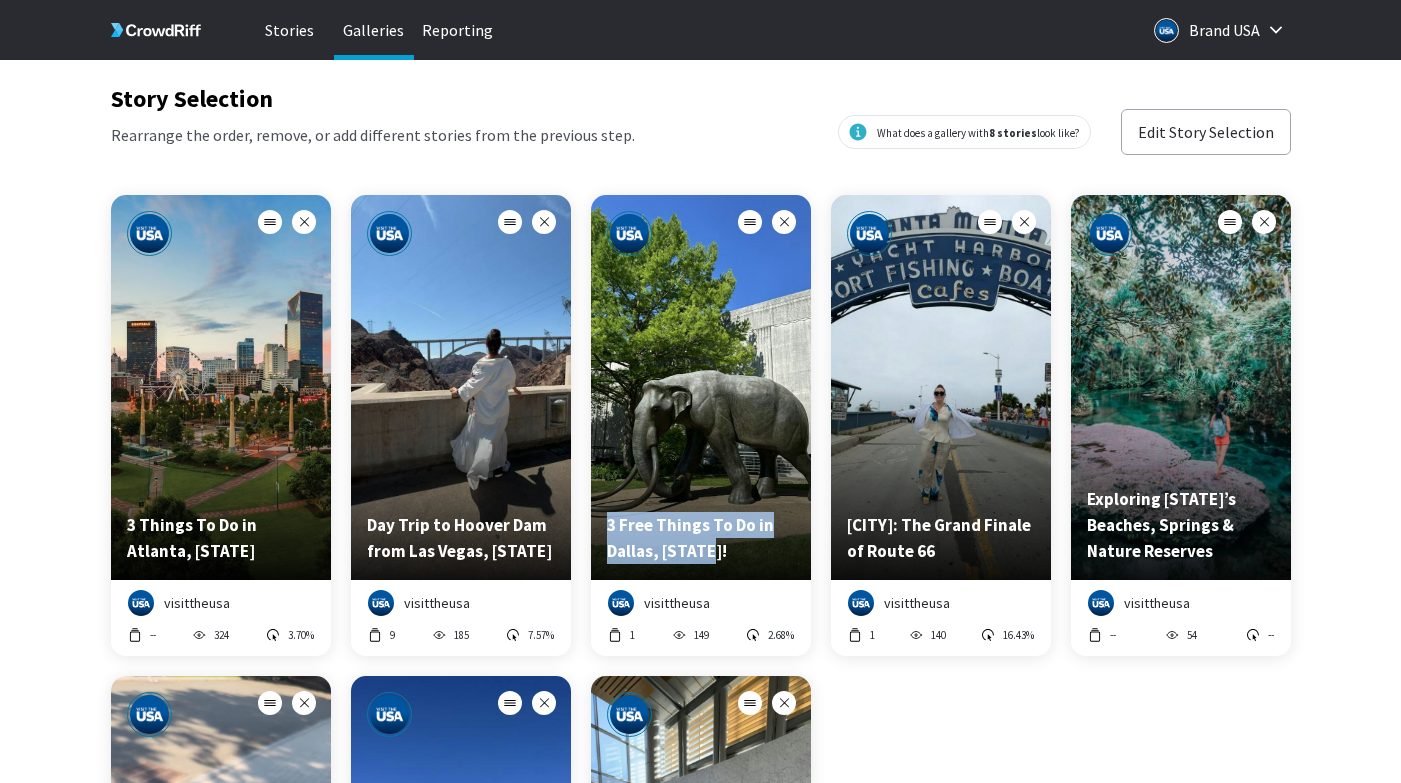 type 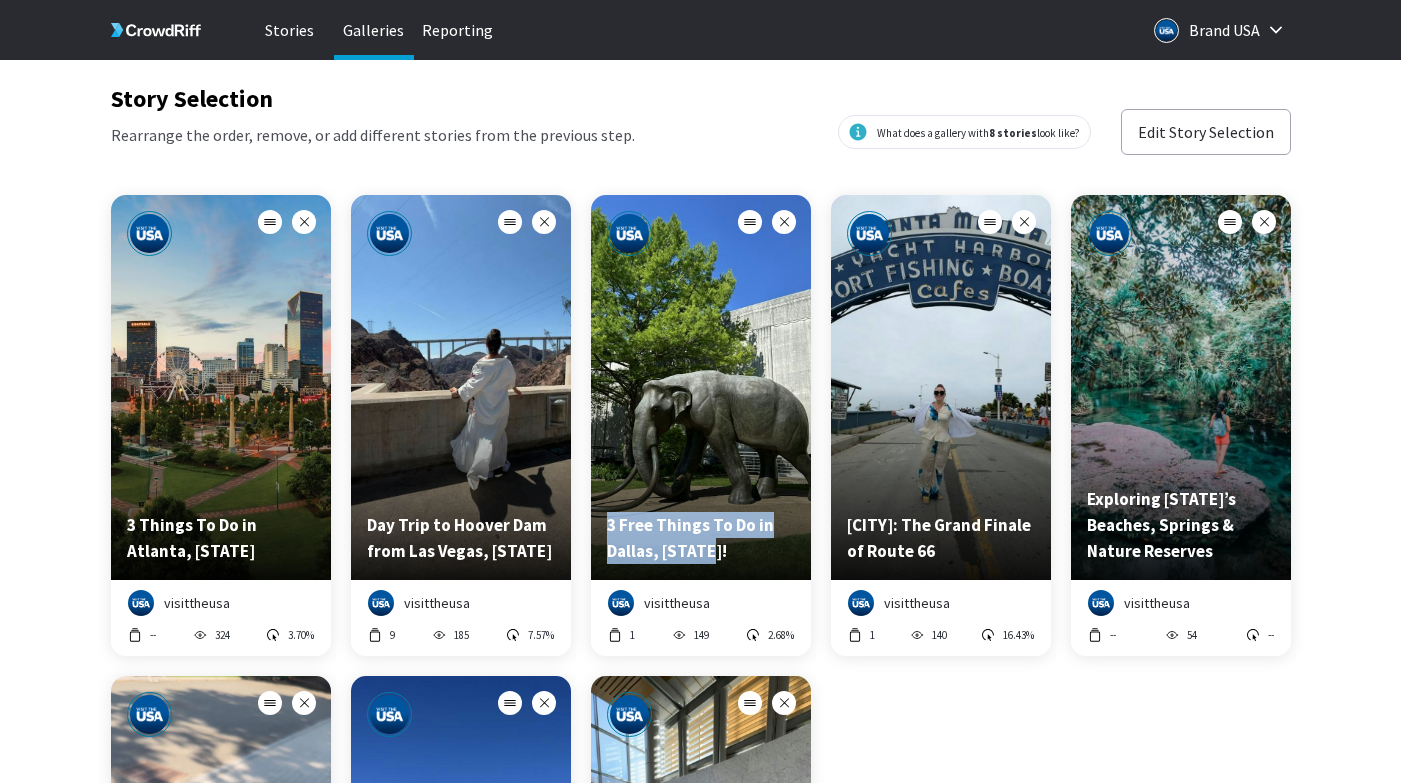 drag, startPoint x: 990, startPoint y: 552, endPoint x: 846, endPoint y: 527, distance: 146.15402 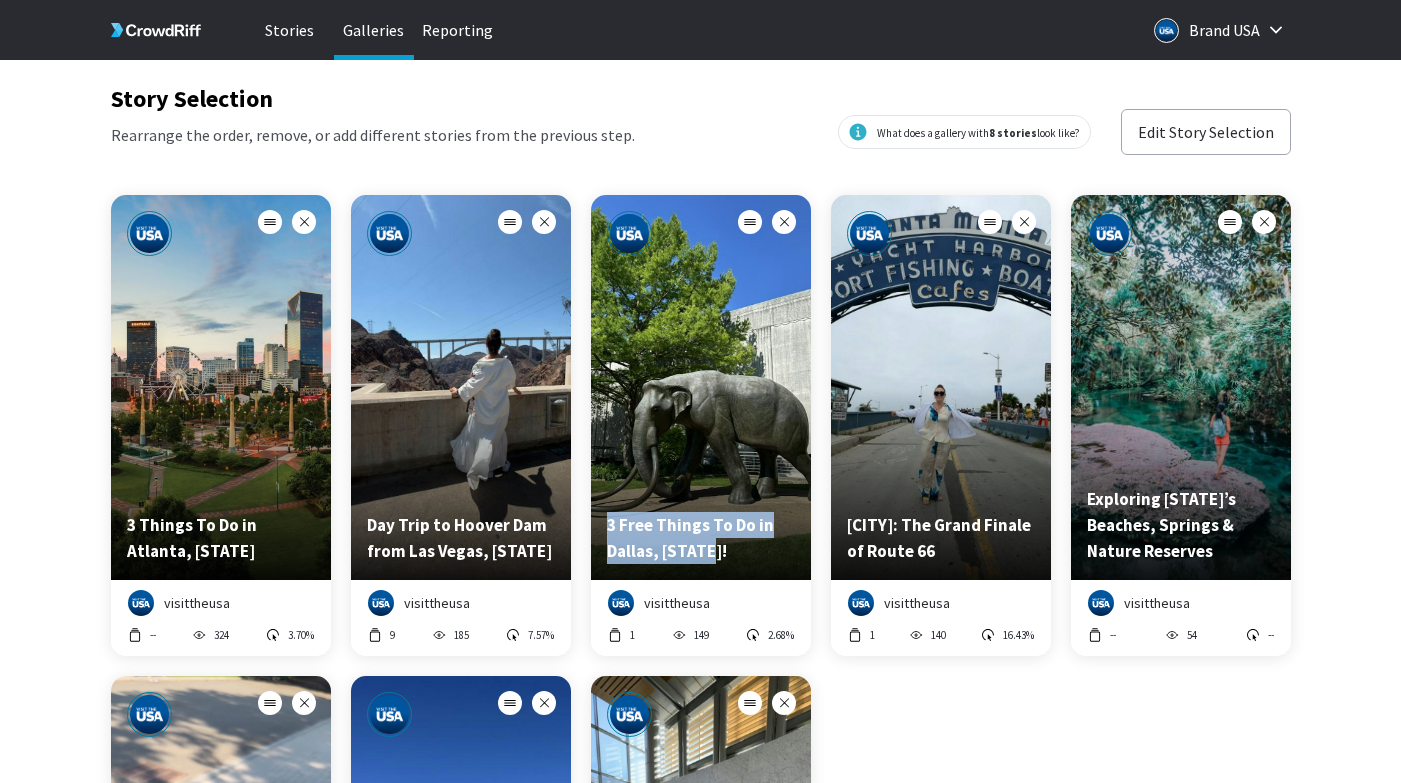 copy on "Santa Monica: The Grand Finale of Route 66" 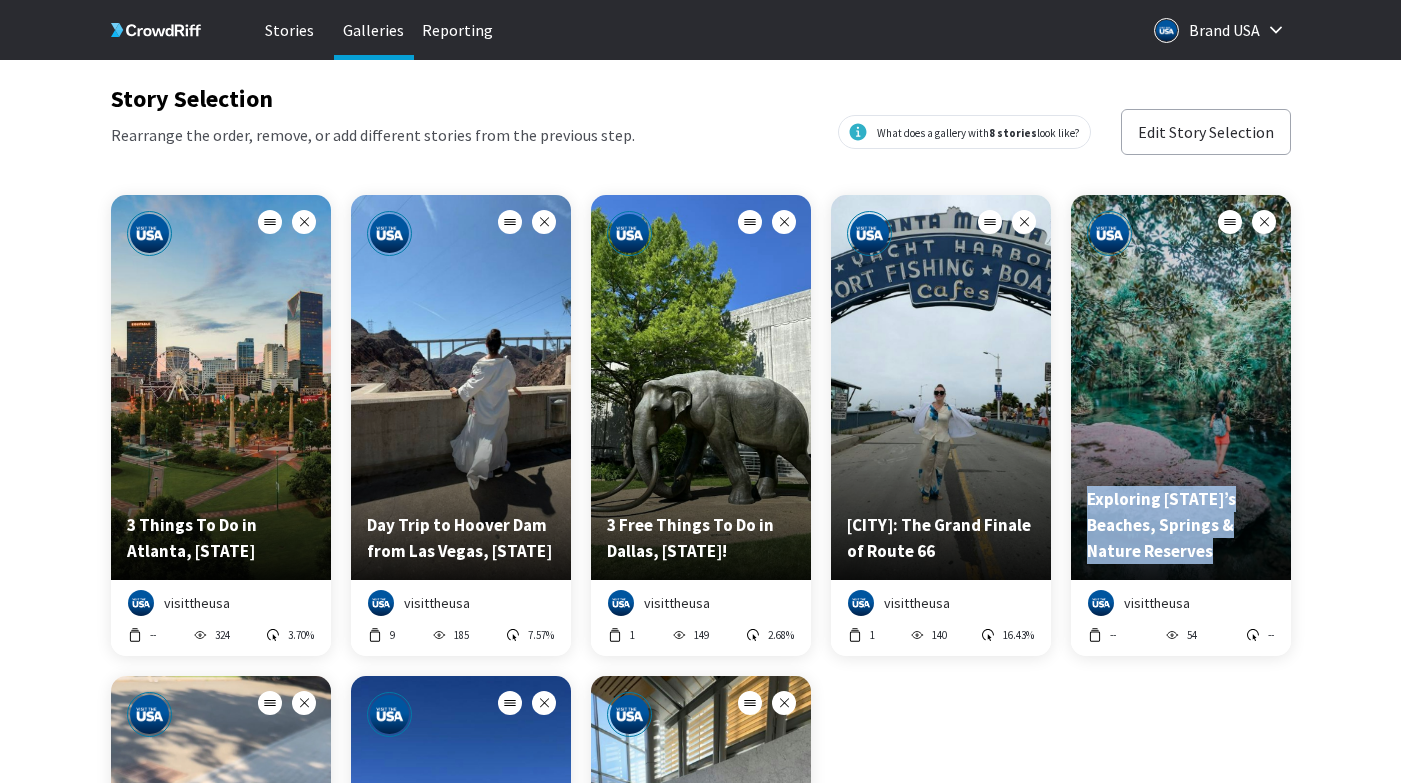 type 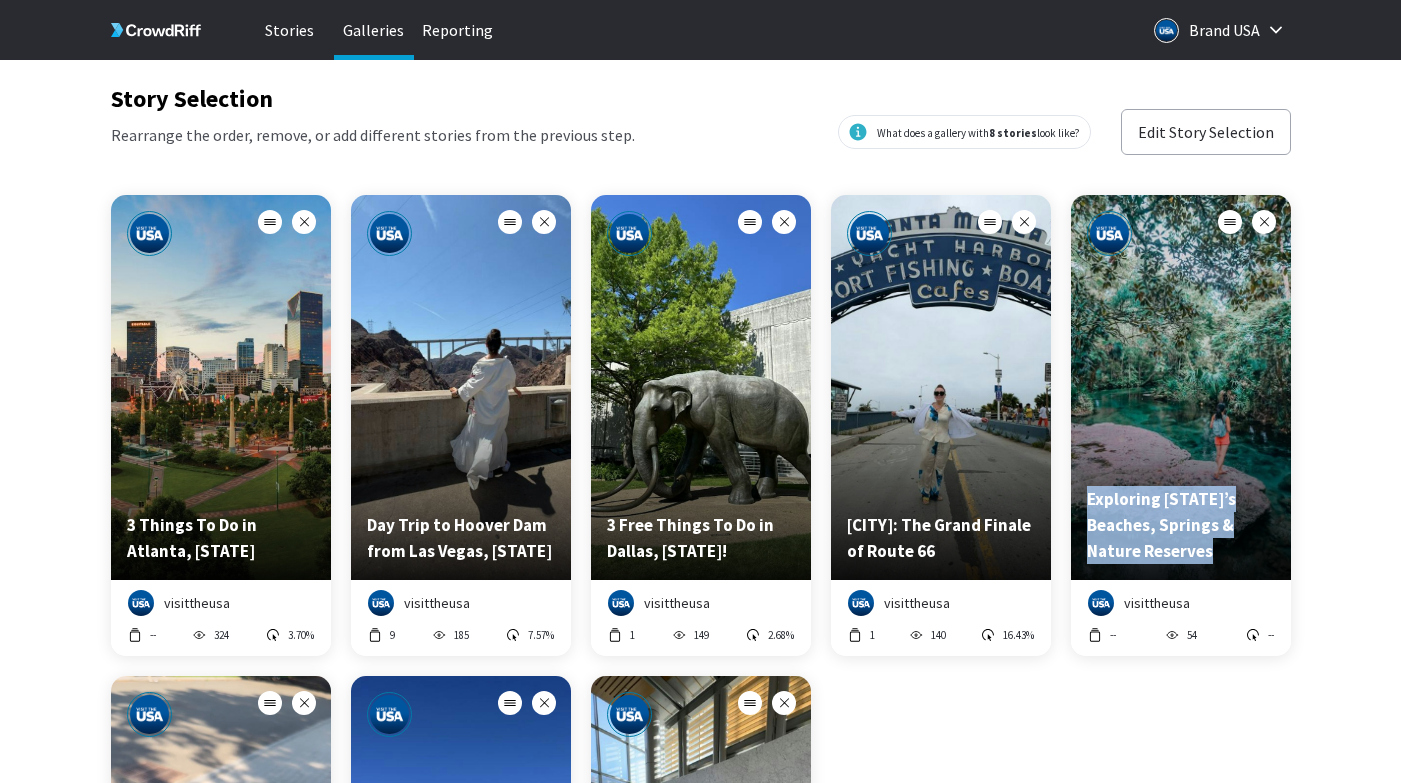 drag, startPoint x: 1193, startPoint y: 540, endPoint x: 1120, endPoint y: 55, distance: 490.46304 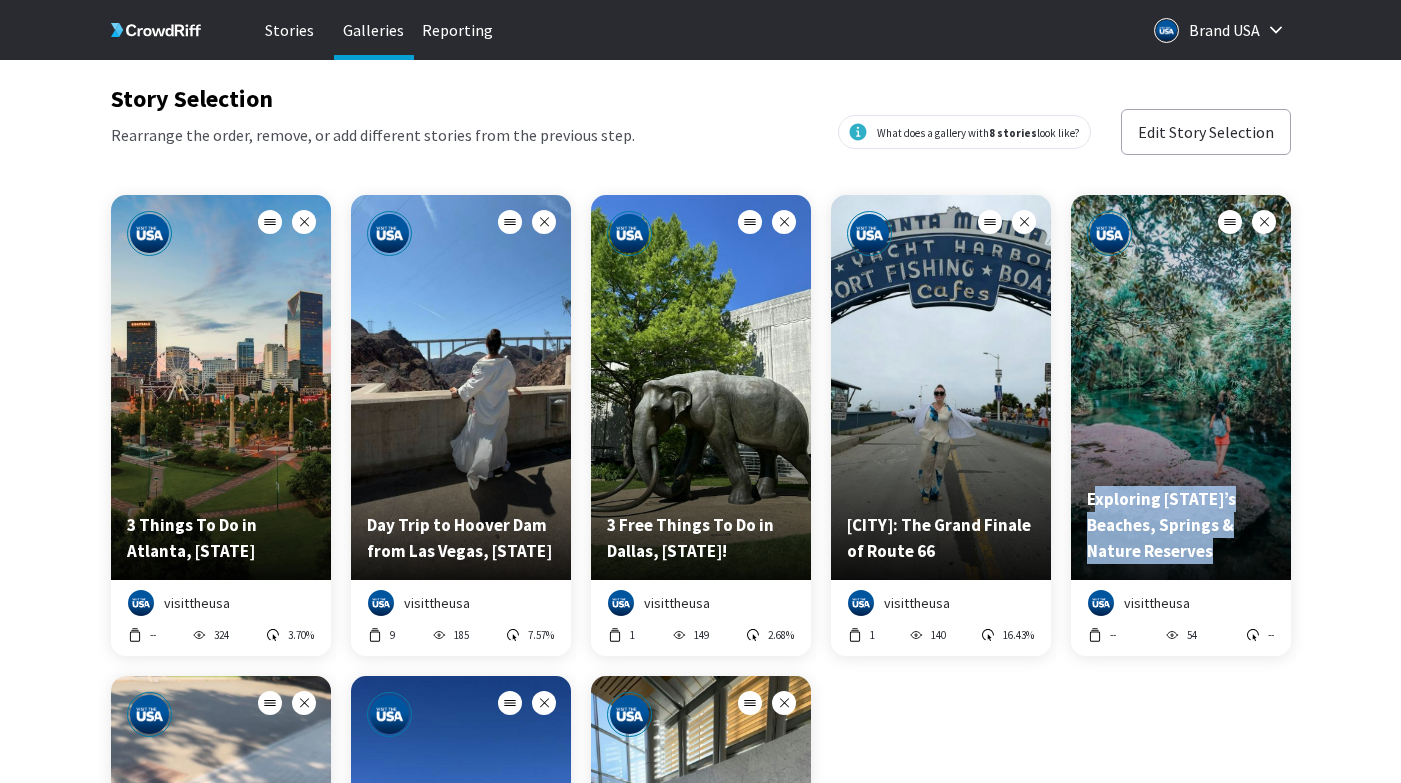 copy on "xploring Florida’s Beaches, Springs & Nature Reserves" 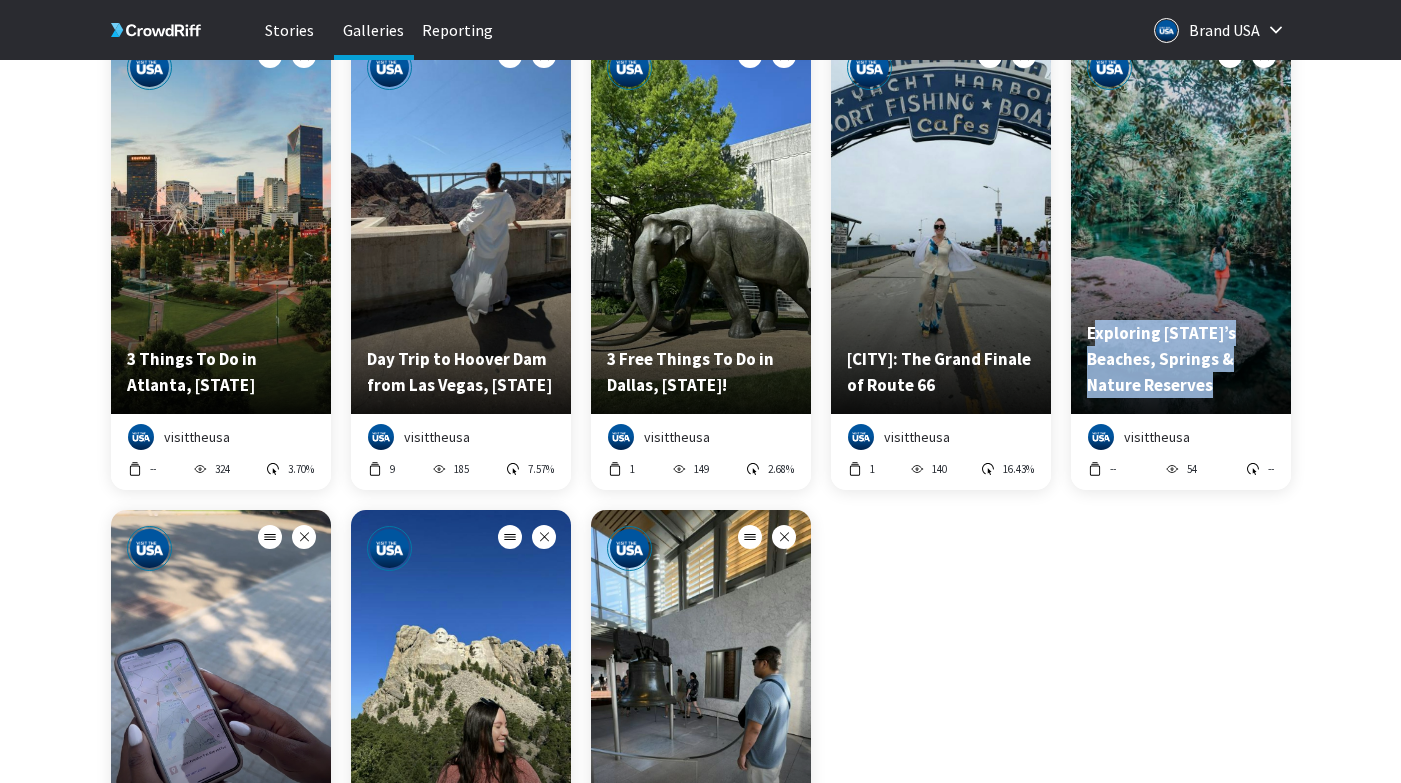 scroll, scrollTop: 391, scrollLeft: 0, axis: vertical 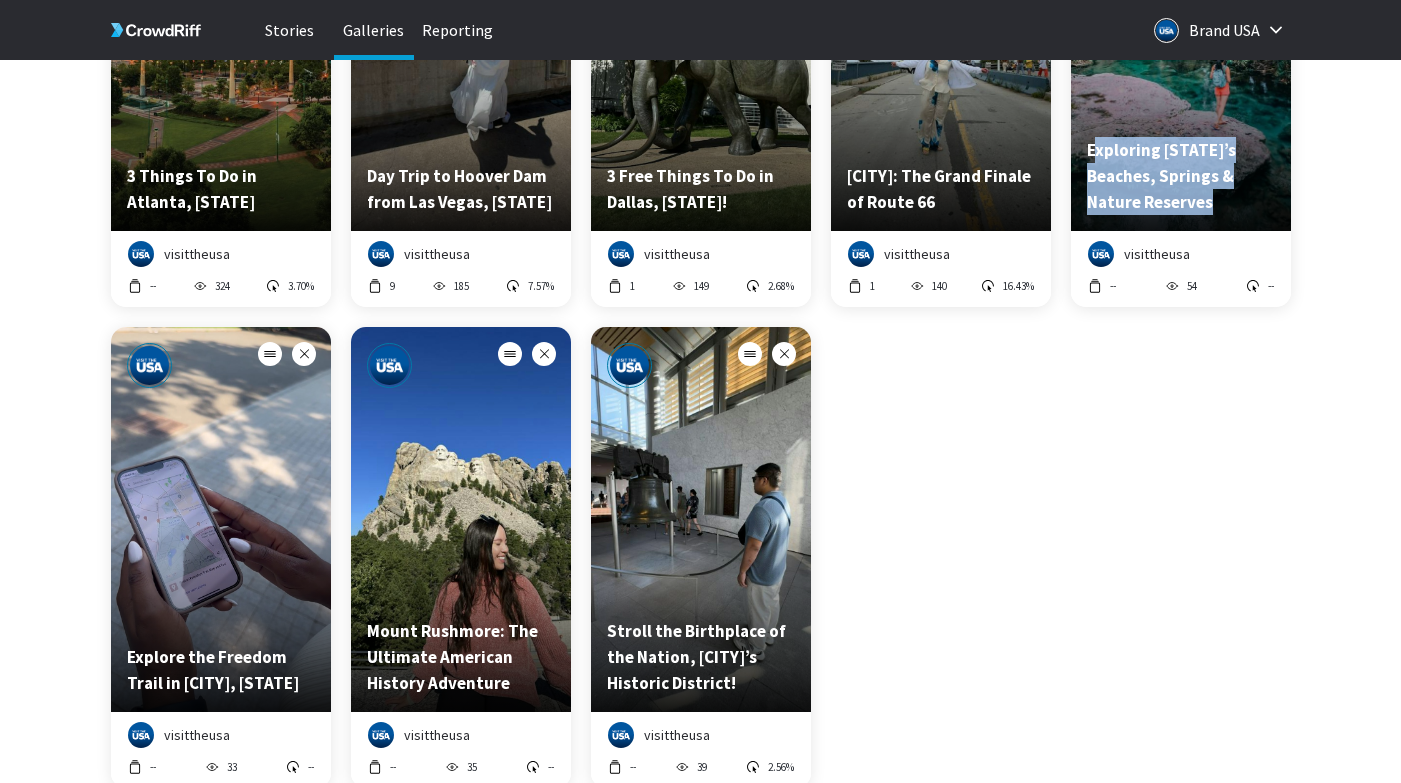 drag, startPoint x: 256, startPoint y: 683, endPoint x: 129, endPoint y: 622, distance: 140.89003 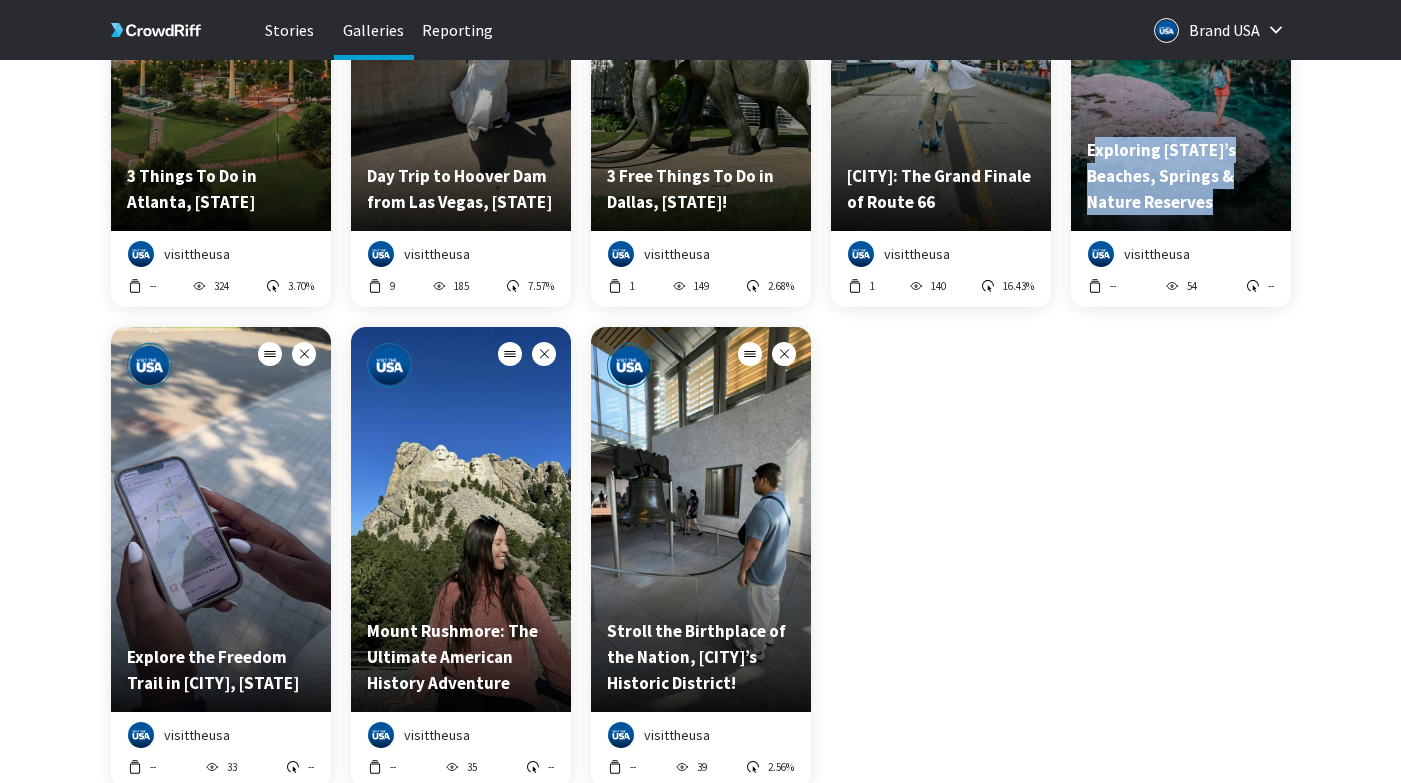 type 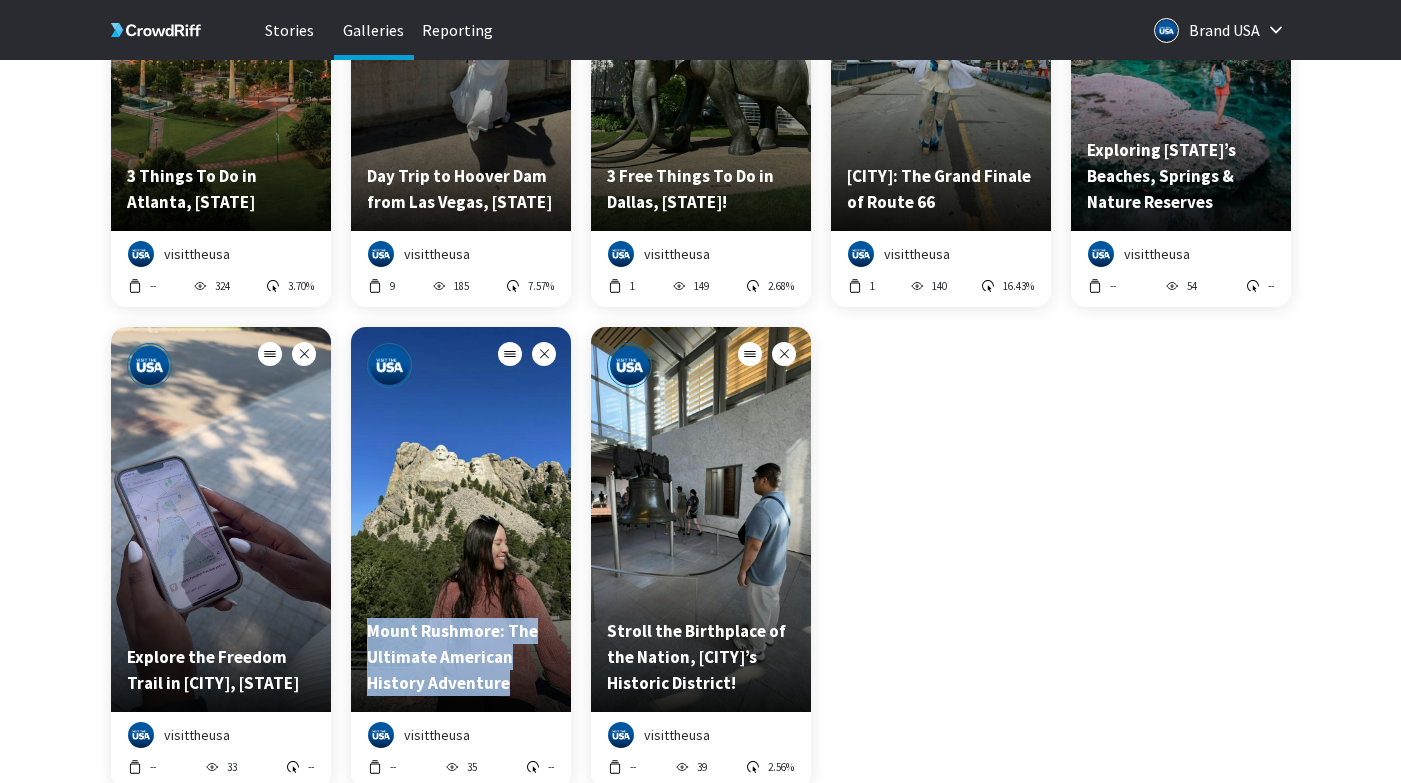 type 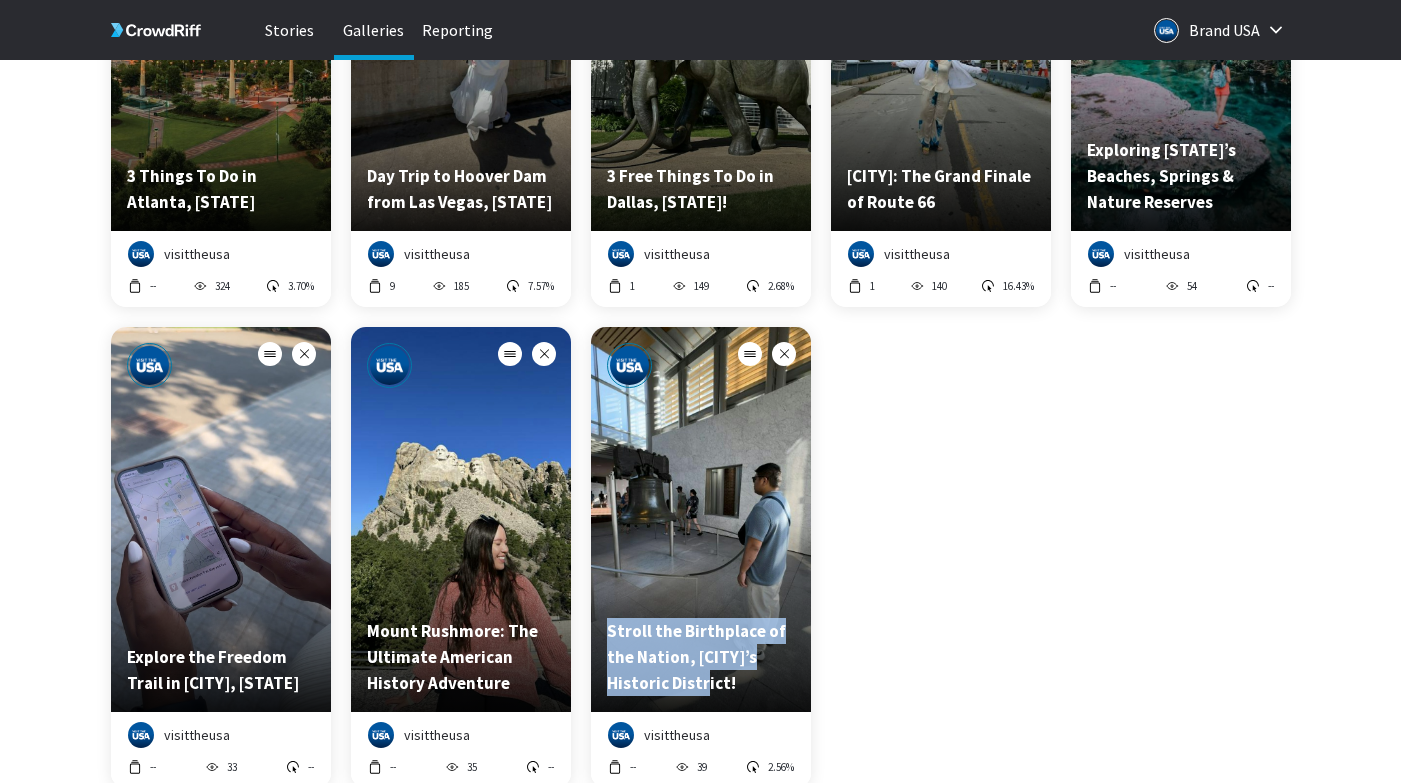 type 